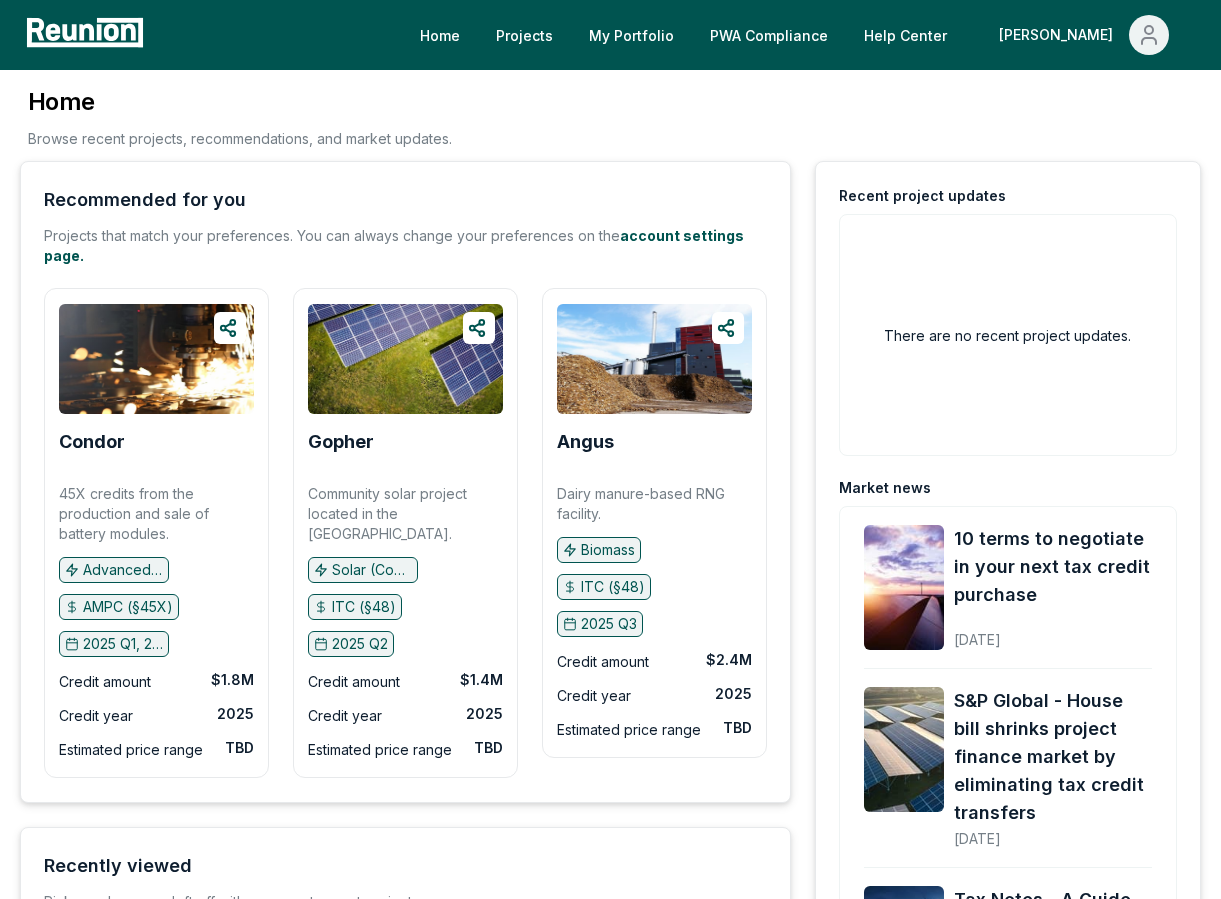 scroll, scrollTop: 0, scrollLeft: 0, axis: both 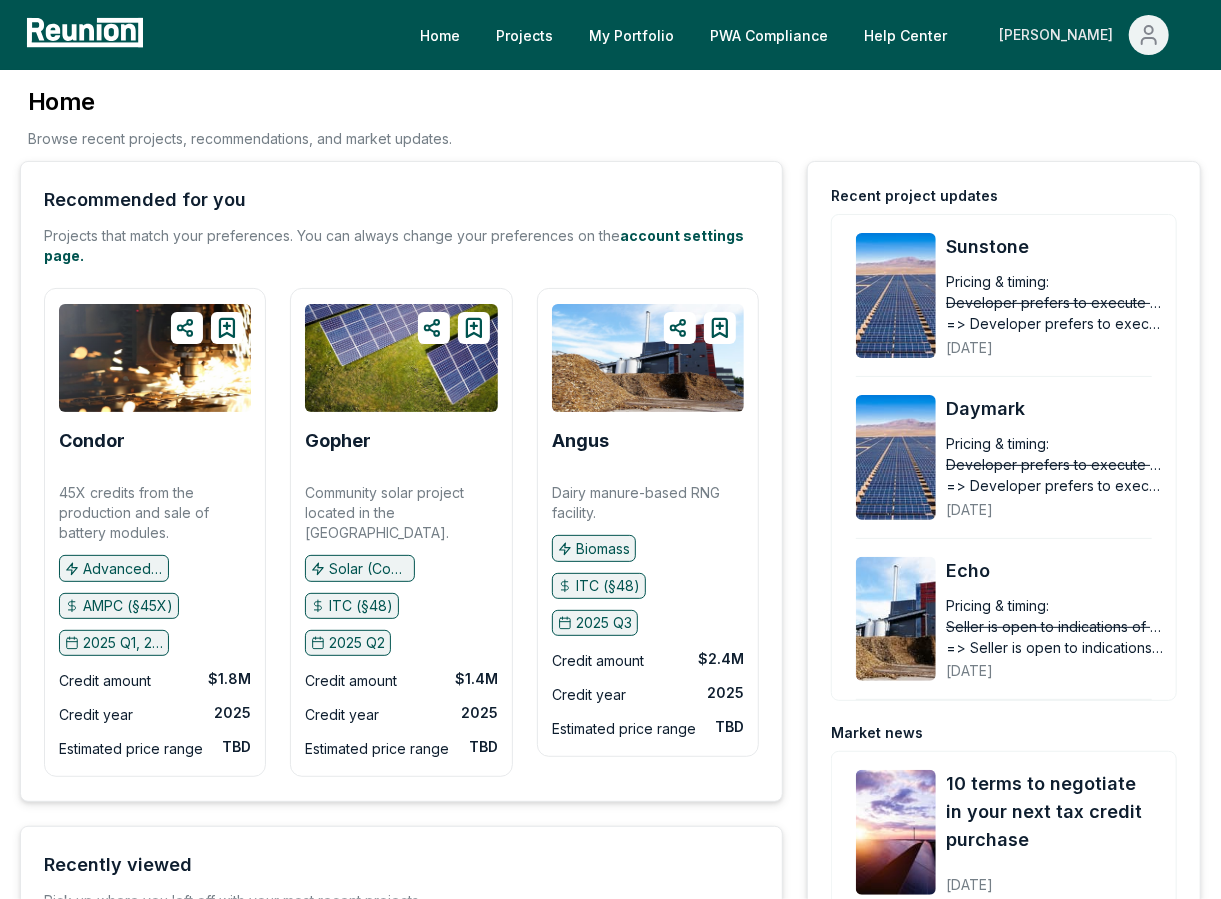 click 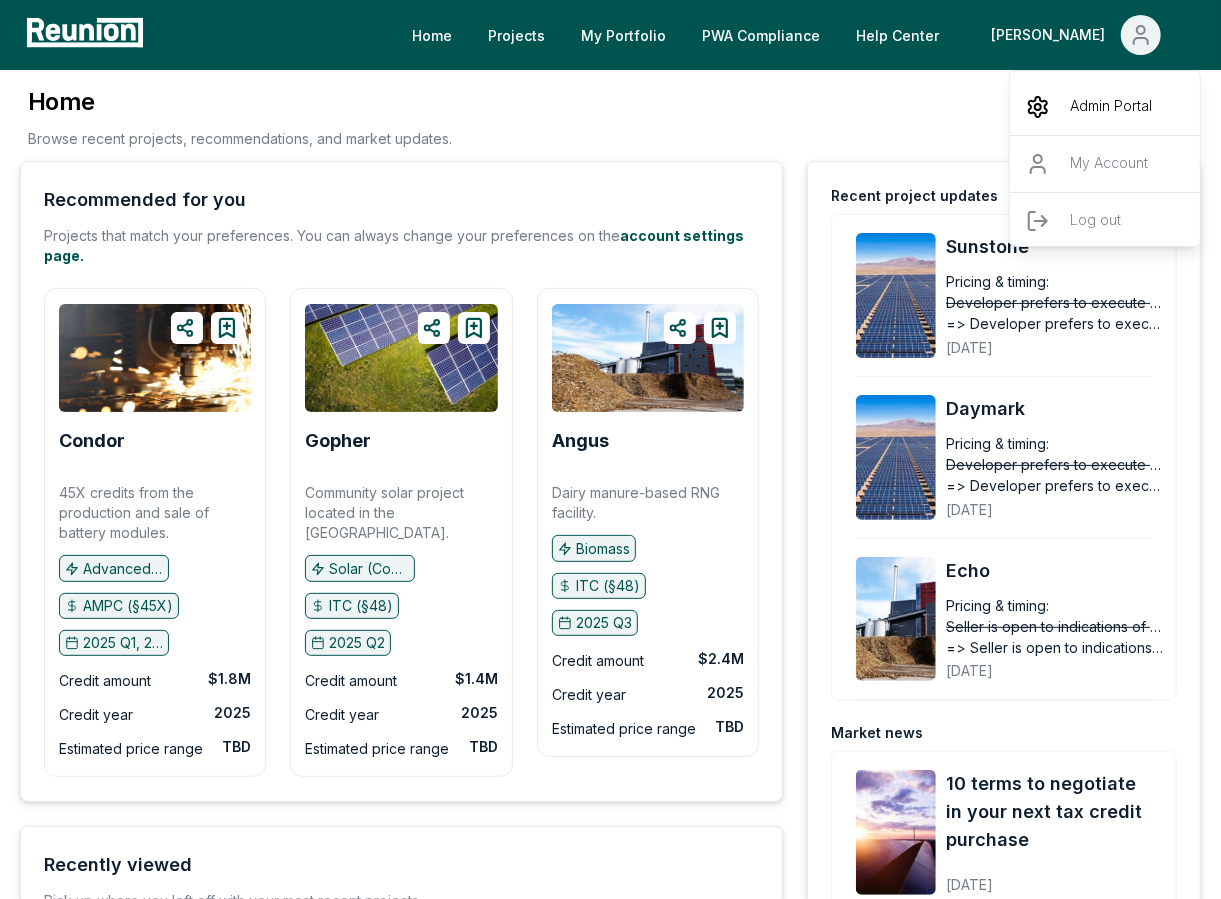 click on "Admin Portal" at bounding box center [1111, 107] 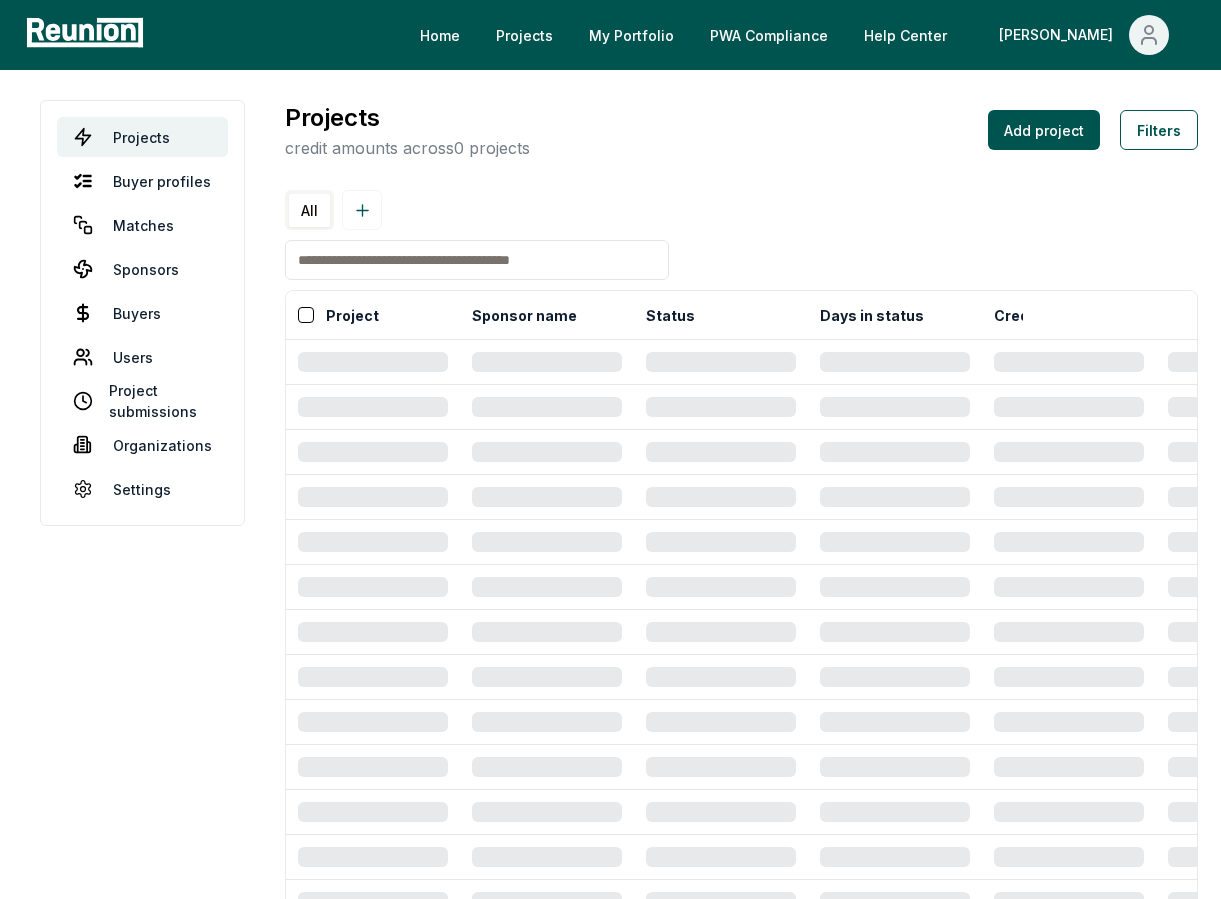 scroll, scrollTop: 0, scrollLeft: 0, axis: both 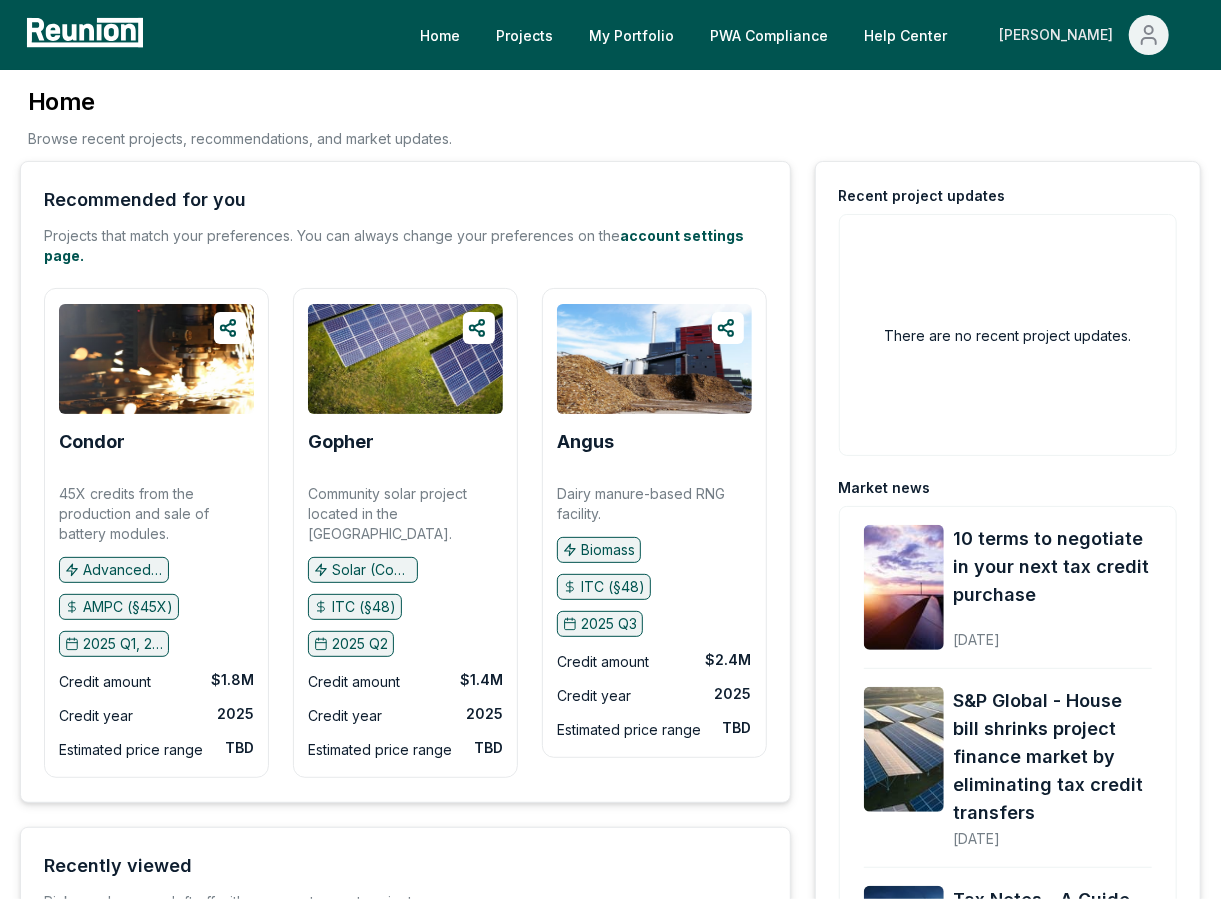click 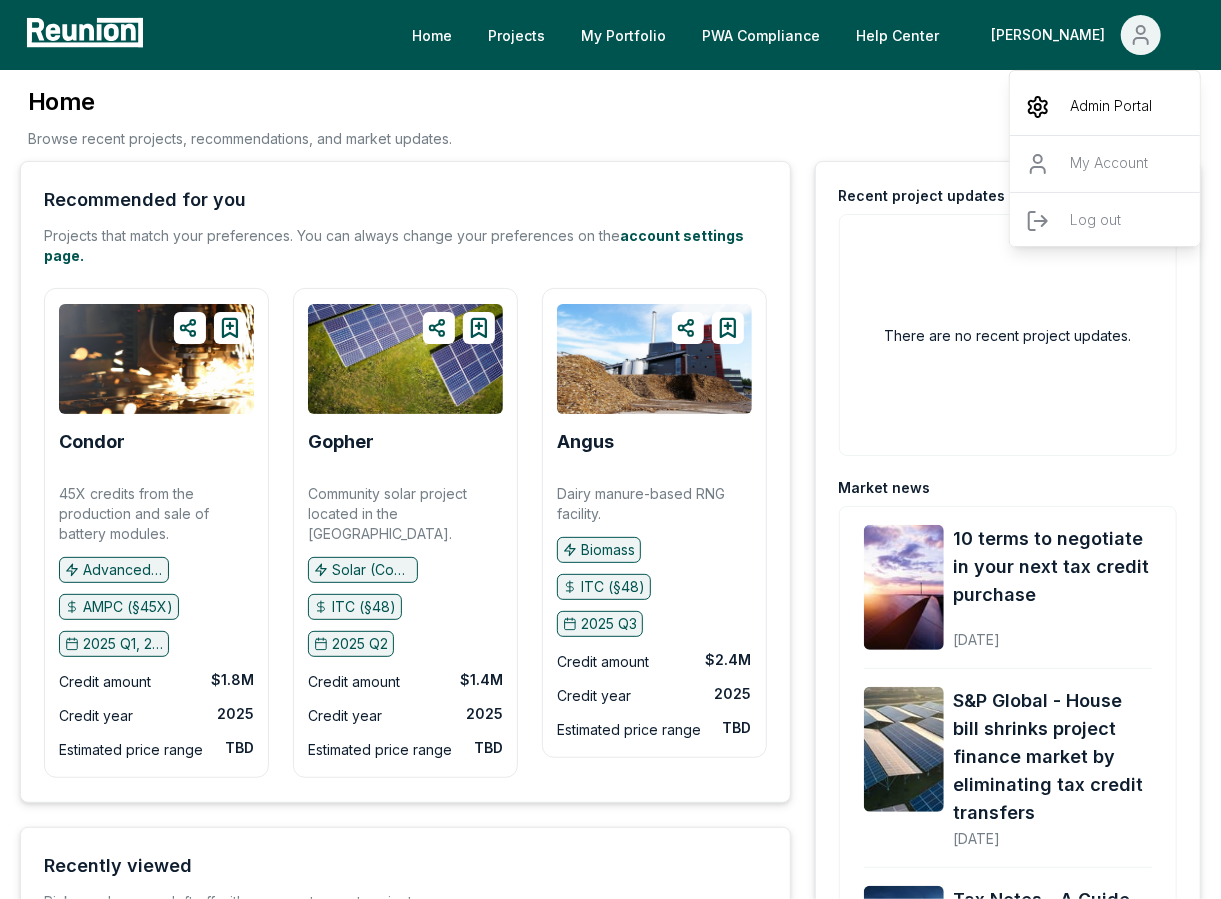 click on "Admin Portal" at bounding box center (1111, 107) 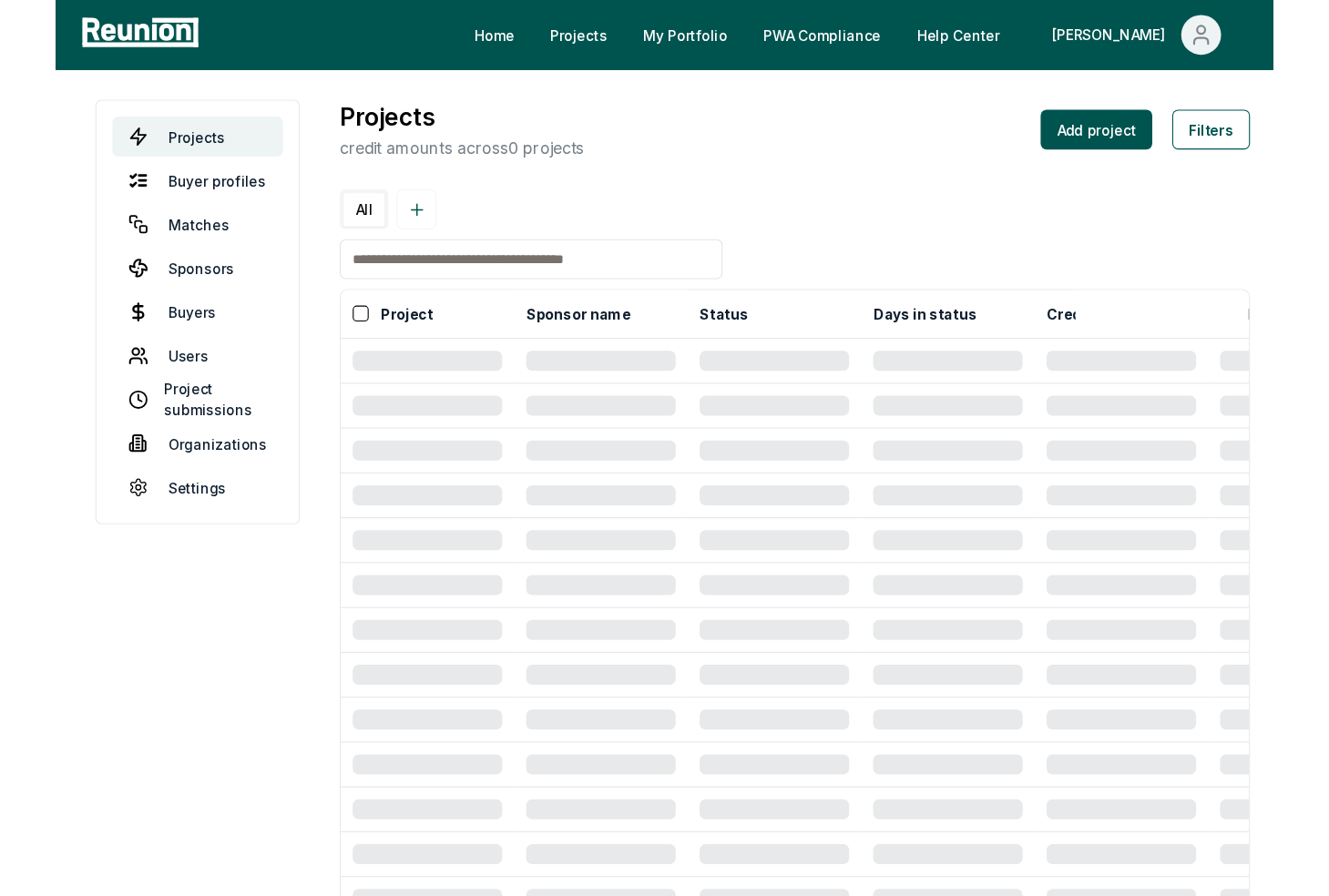scroll, scrollTop: 0, scrollLeft: 0, axis: both 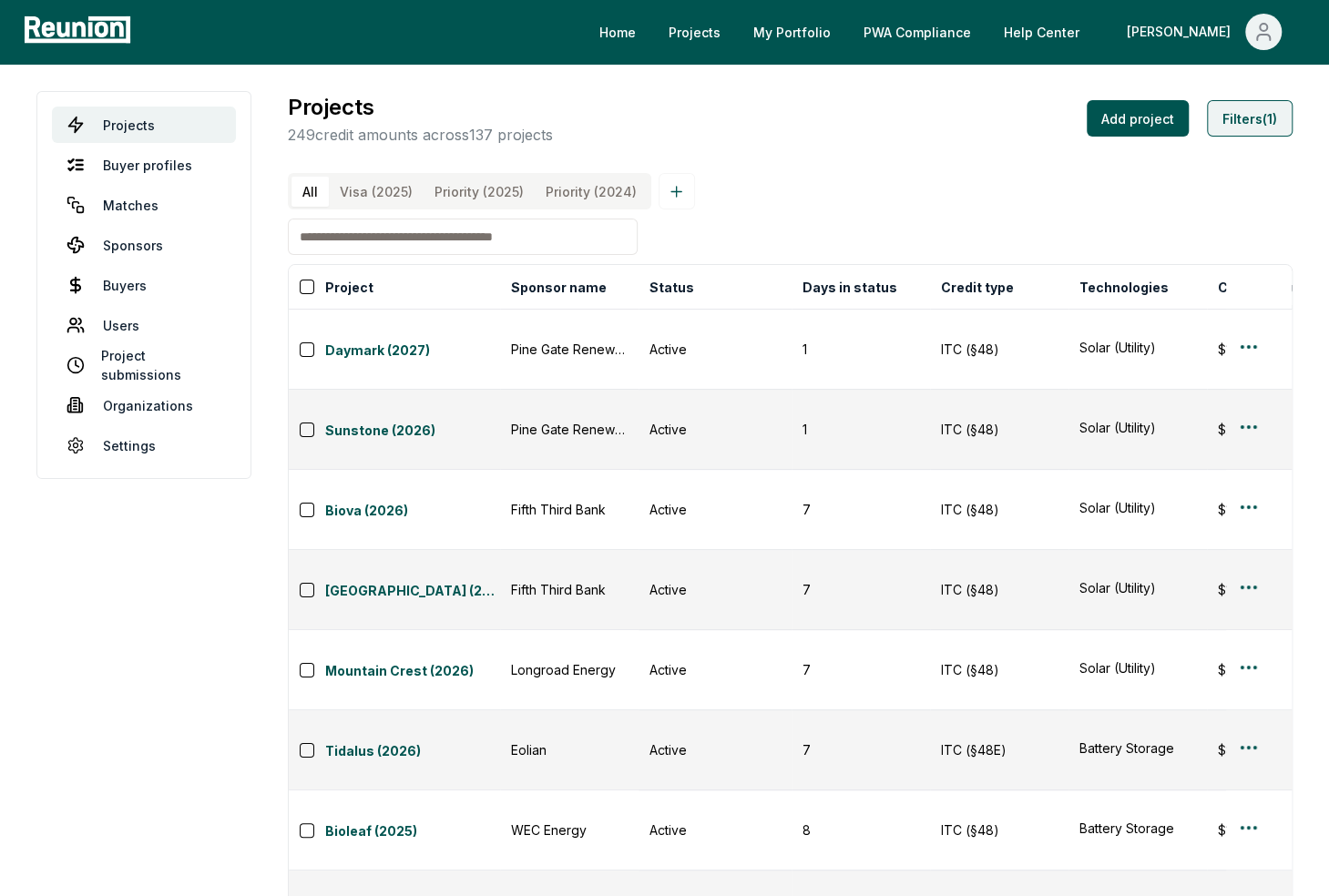 click on "Filters  (1)" at bounding box center (1250, 118) 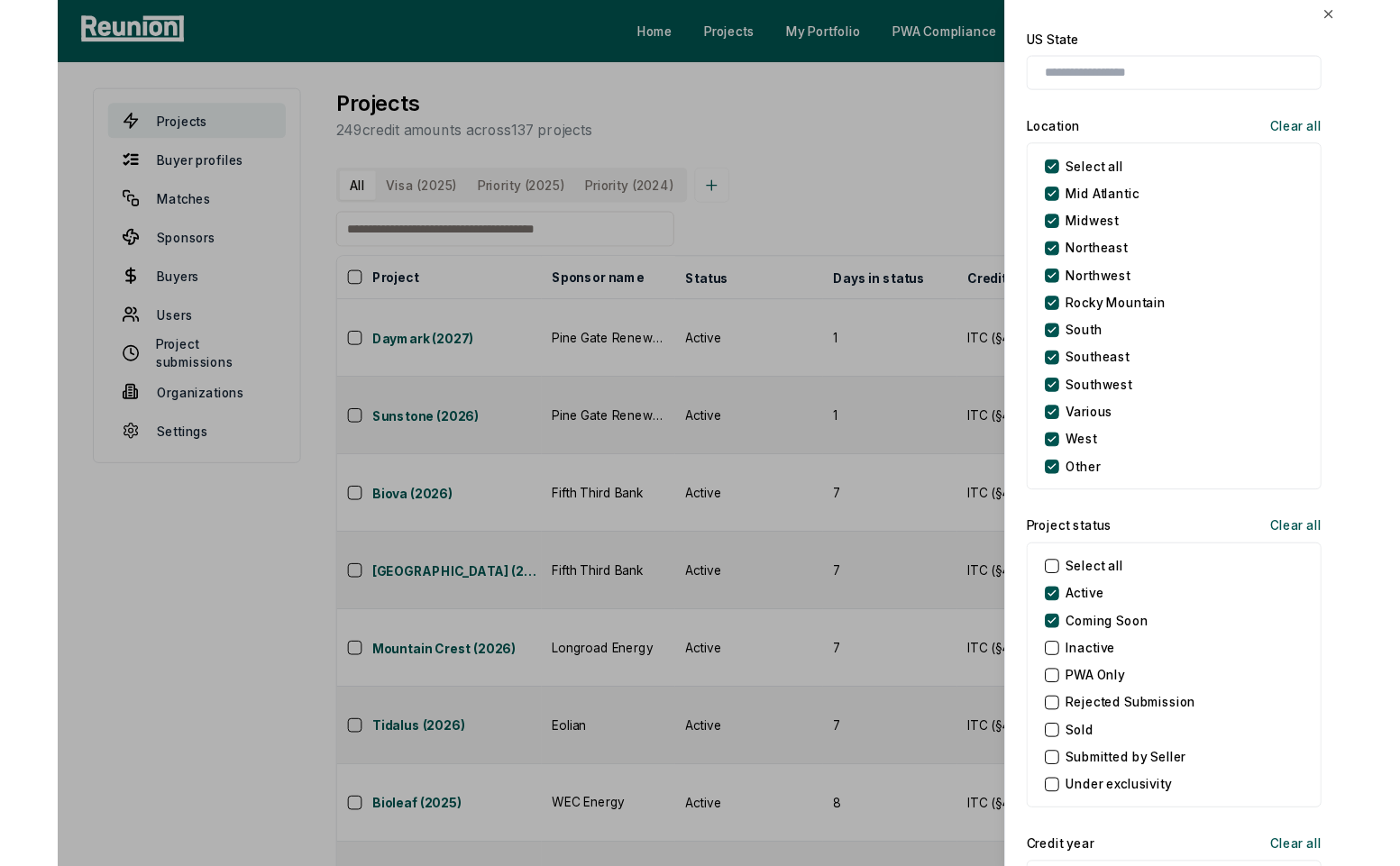 scroll, scrollTop: 1388, scrollLeft: 0, axis: vertical 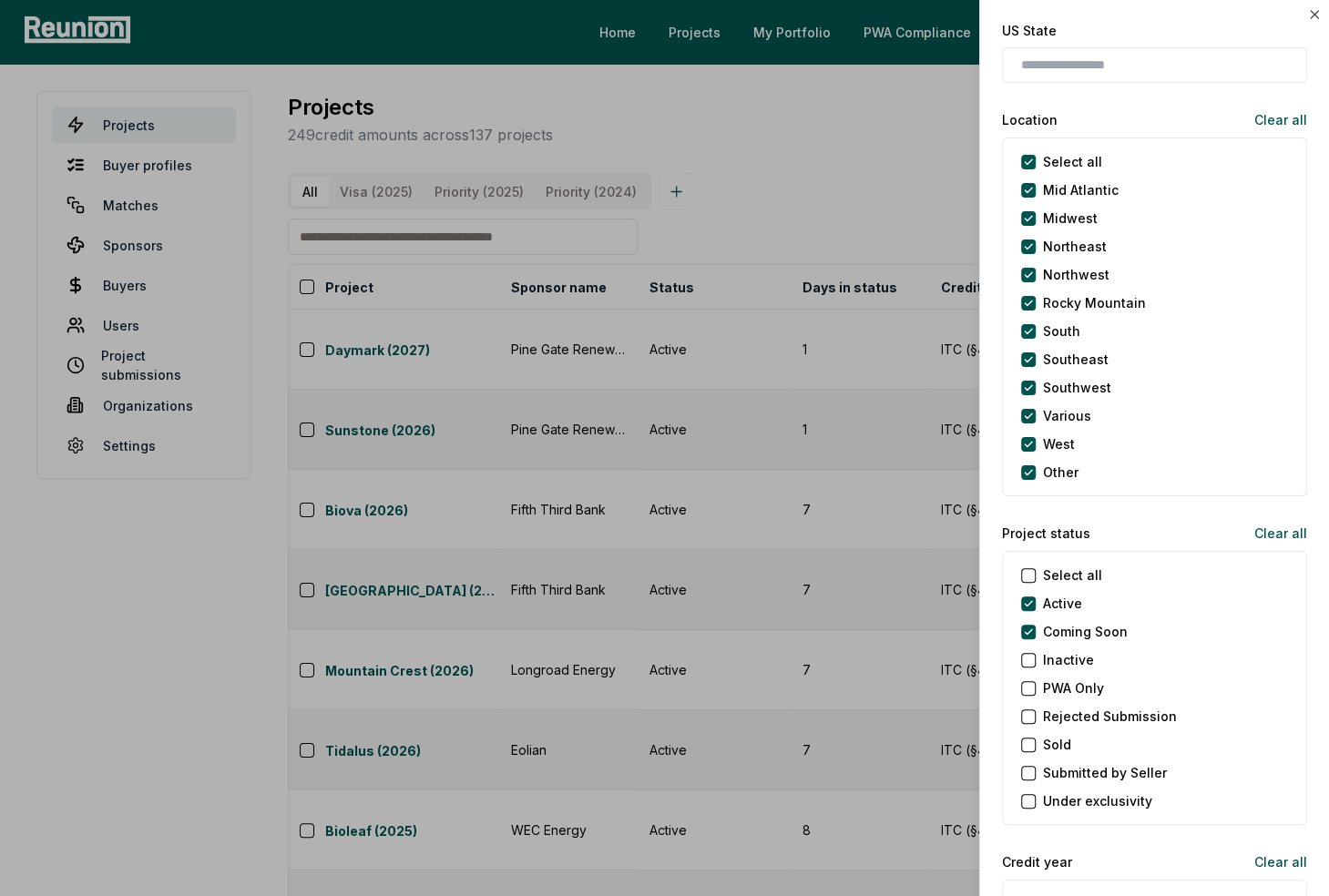 click at bounding box center [664, 448] 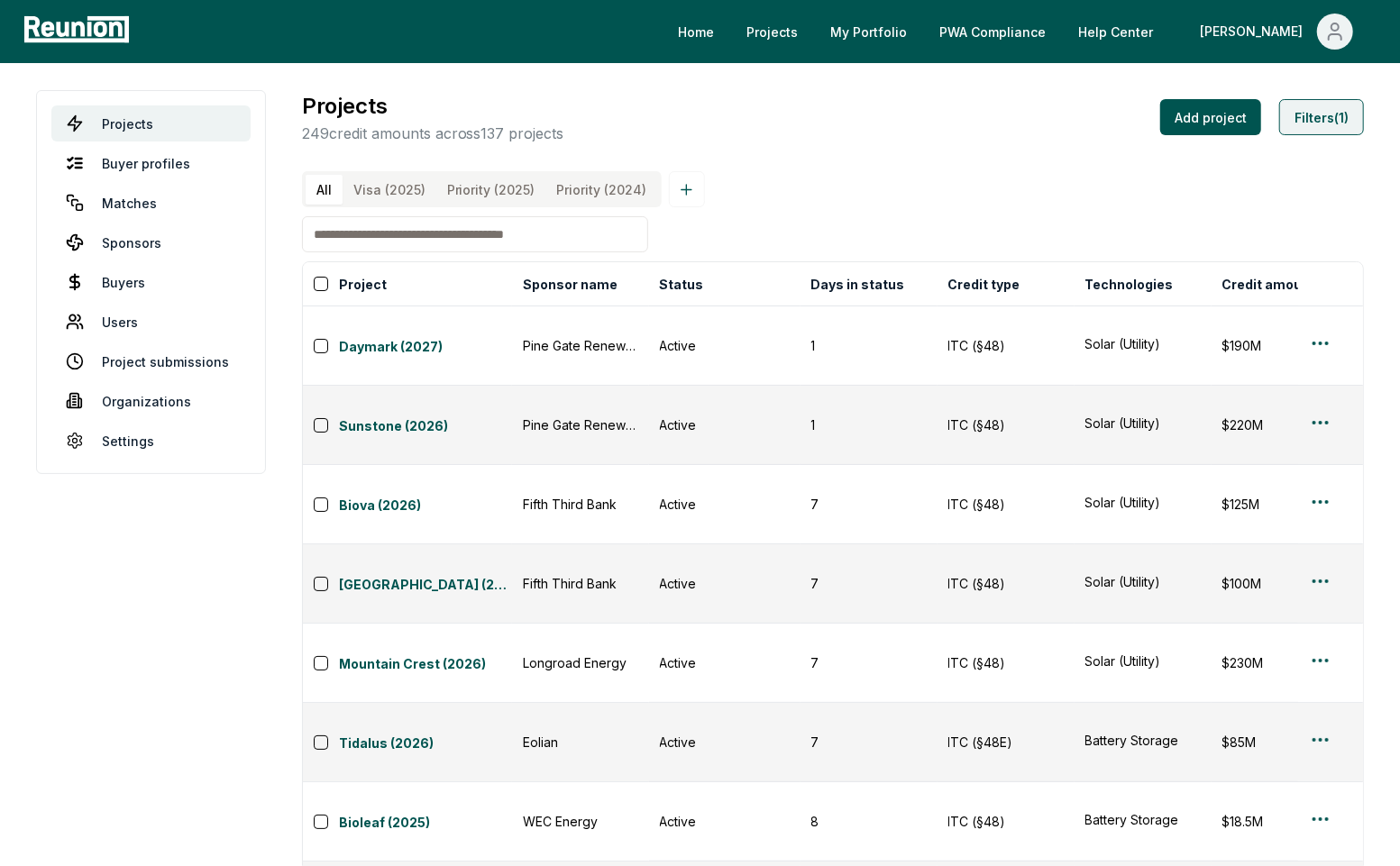 click on "Filters  (1)" at bounding box center (1322, 117) 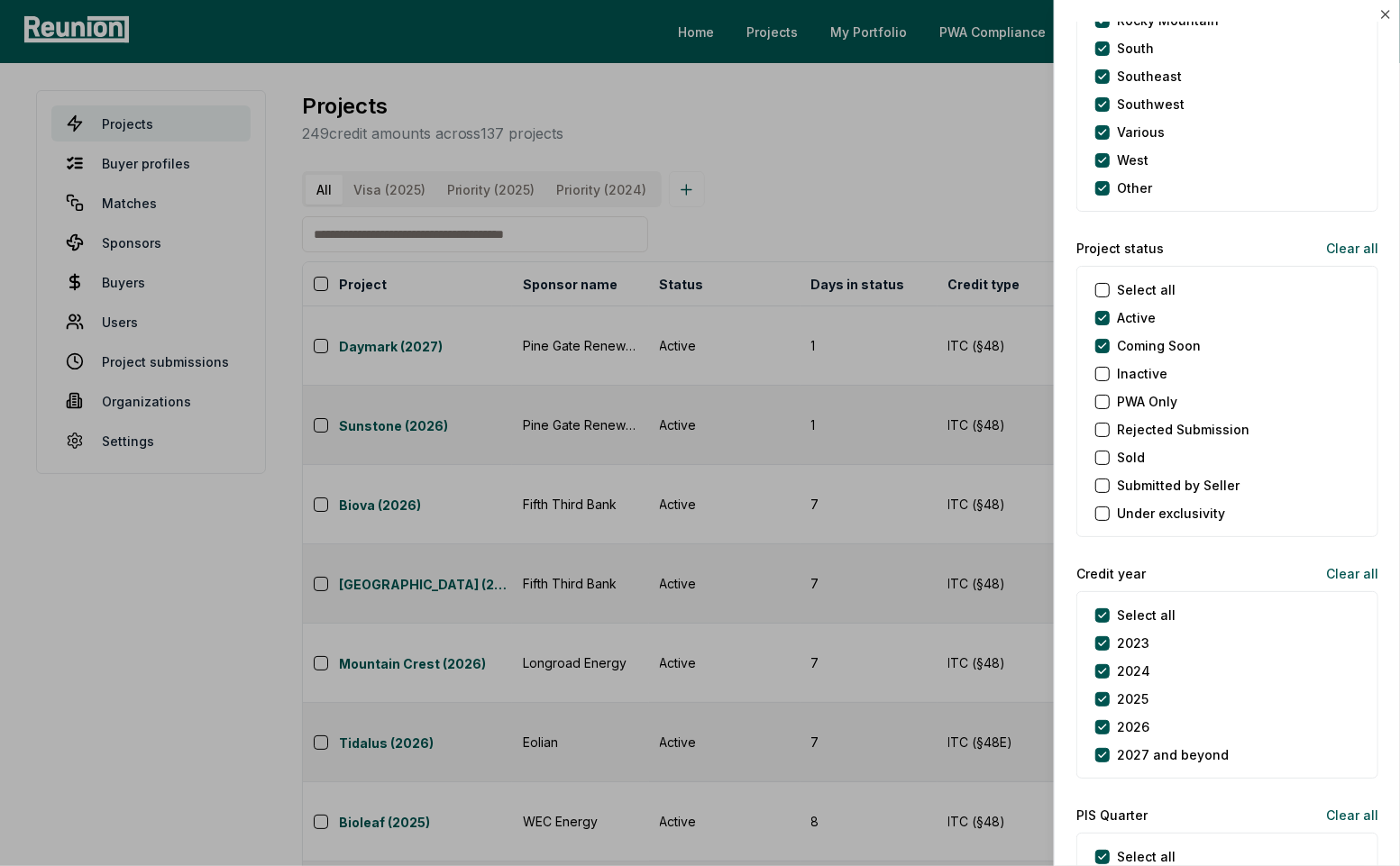 scroll, scrollTop: 1664, scrollLeft: 0, axis: vertical 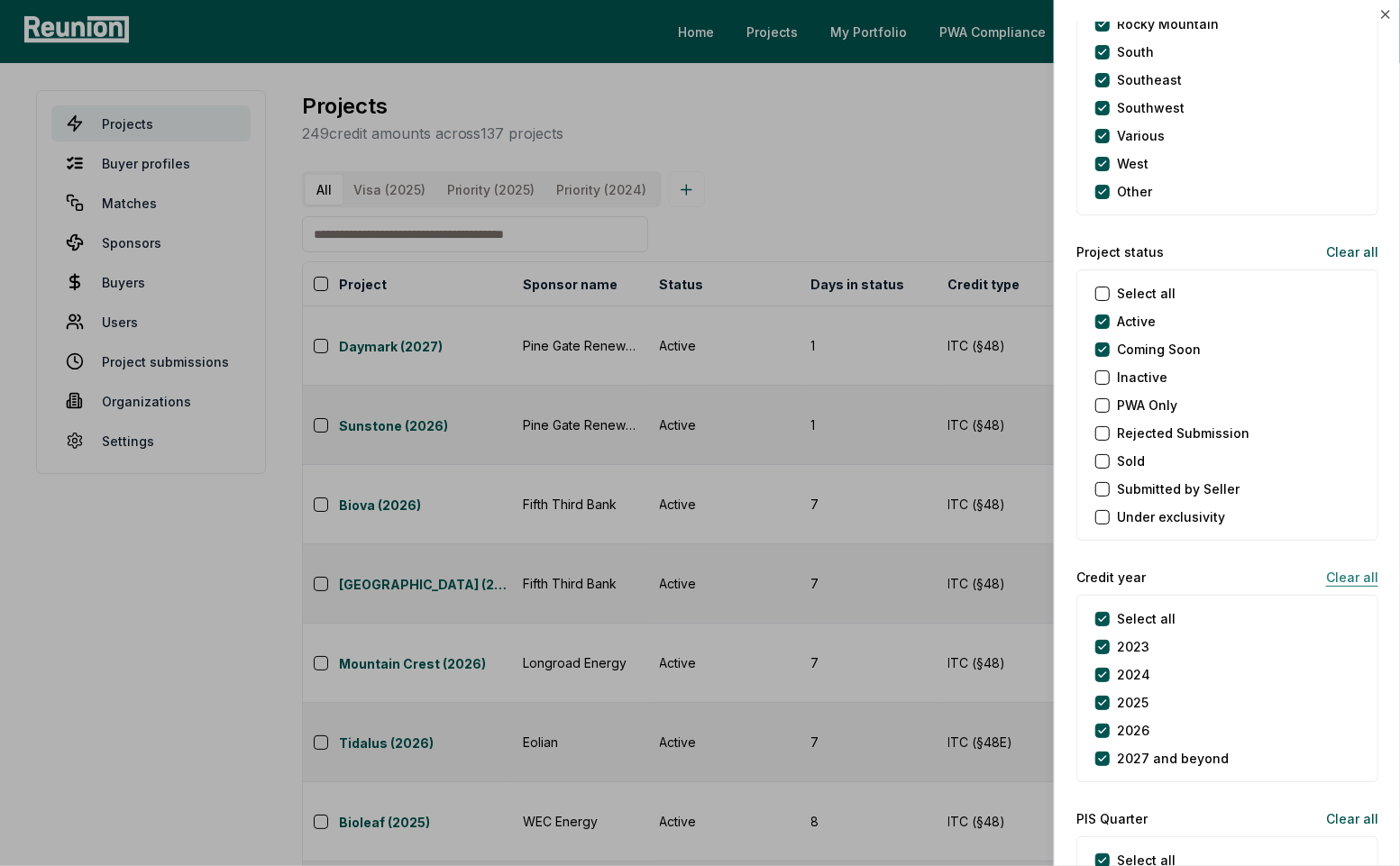 click on "Clear all" at bounding box center [1345, 577] 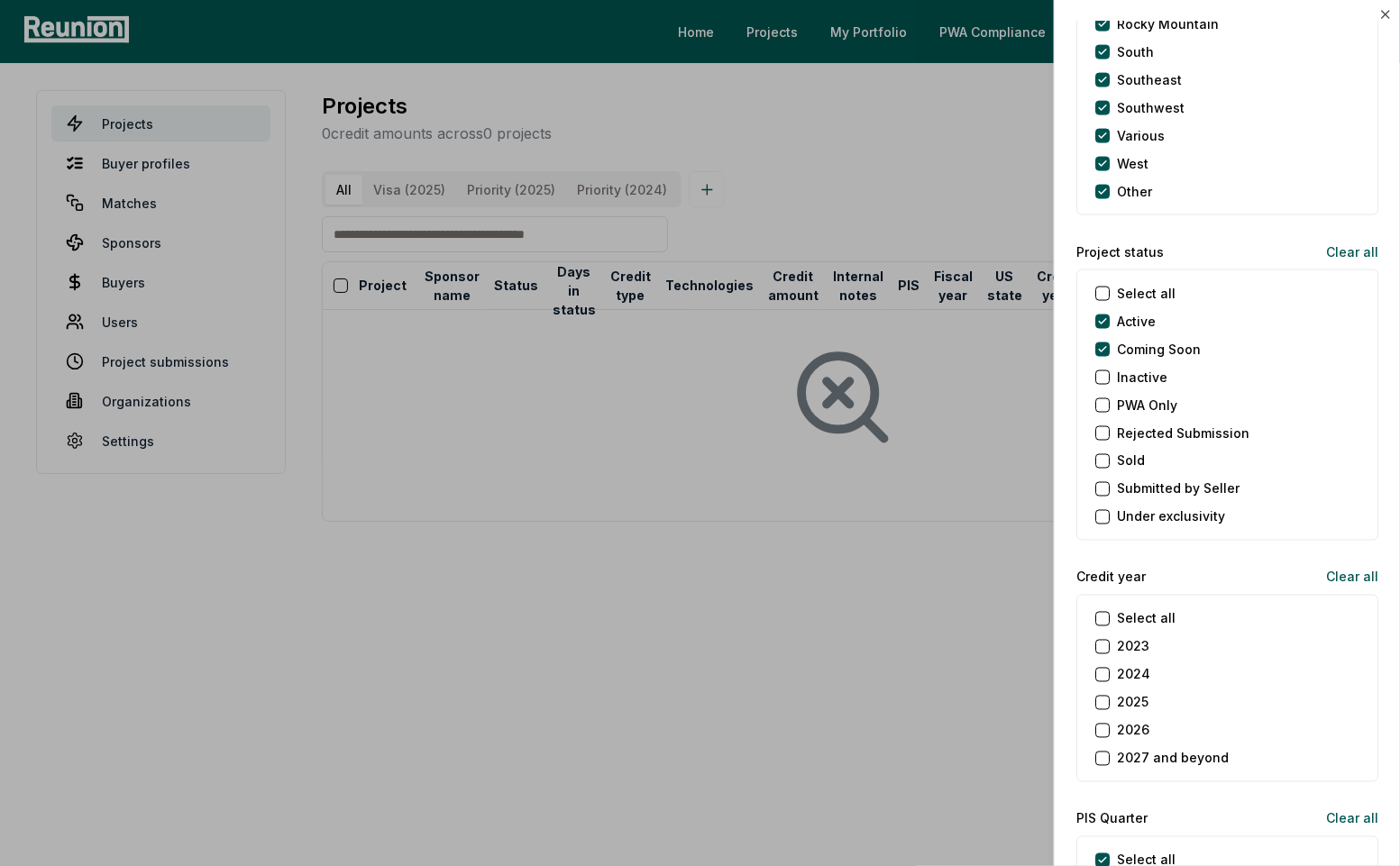 click on "2024" at bounding box center (1103, 675) 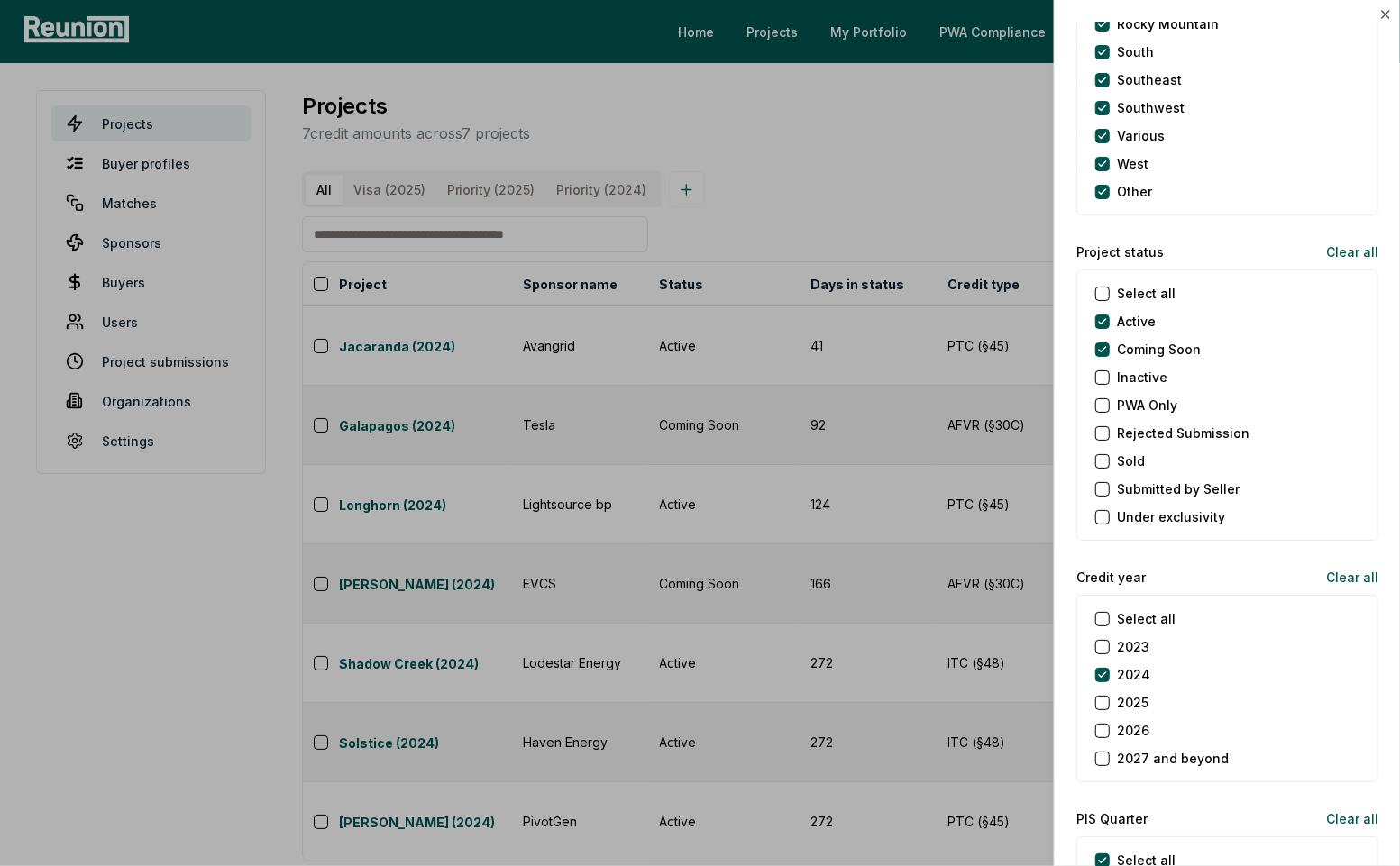 click at bounding box center (700, 433) 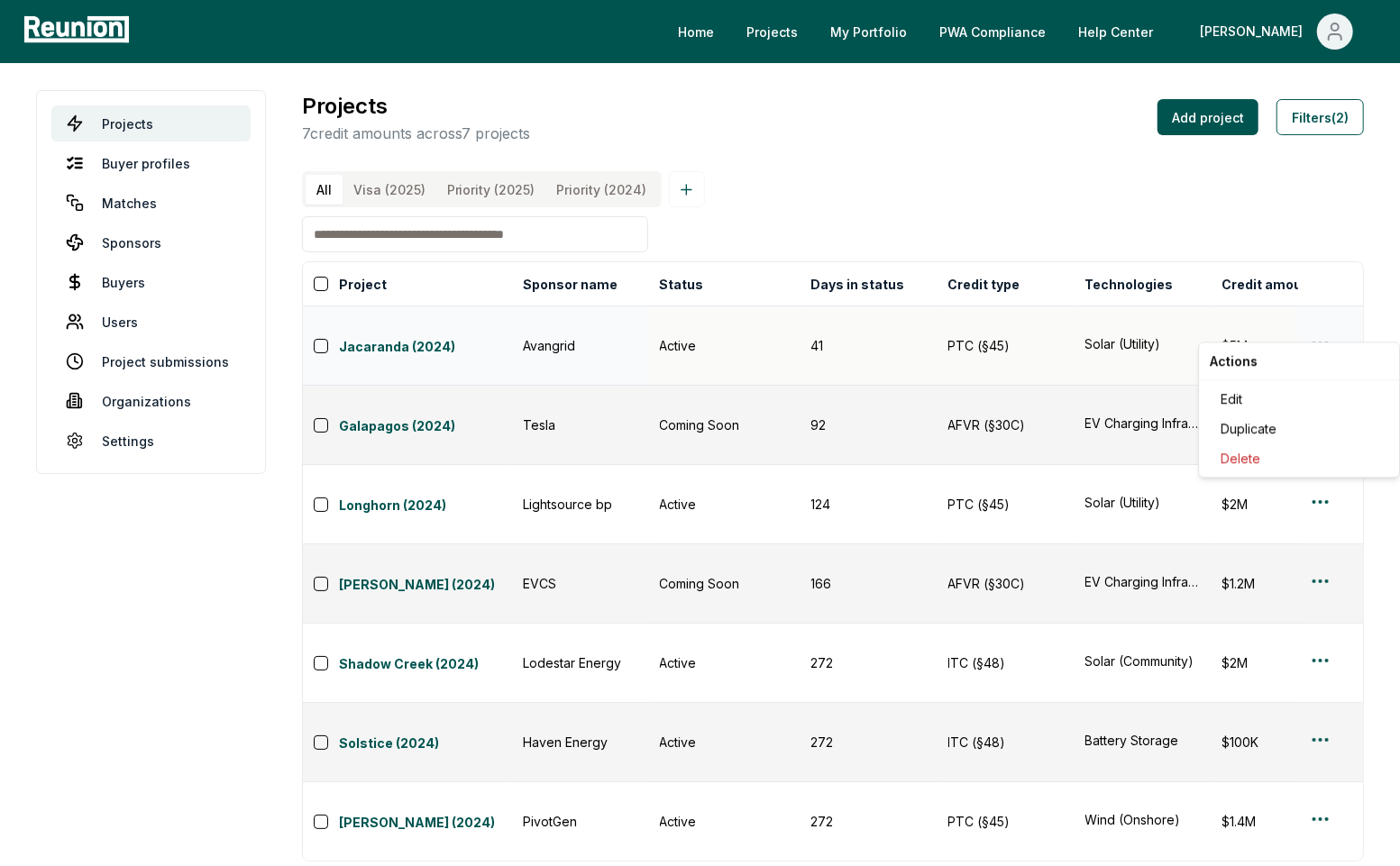 click on "Please visit us on your desktop We're working on making our marketplace mobile-friendly. For now, please visit Reunion on a desktop computer. Home Projects My Portfolio PWA Compliance Help Center Andy Projects Buyer profiles Matches Sponsors Buyers Users Project submissions Organizations Settings Projects 7  credit amounts across  7   projects Add project Filters  (2) All Visa (2025) Priority (2025) Priority (2024) Project Sponsor name Status Days in status Credit type Technologies Credit amount Internal notes PIS Fiscal year US state Credit year Last substantive update Created Lists Created by Jacaranda (2024) Avangrid Active 41 PTC (§45) Solar (Utility) $5M 2024 Q4 Calendar year 2024 5/21/2025 5/21/2025 0 andy@reunioninfra.com Galapagos (2024) Tesla Coming Soon 92 AFVR (§30C) EV Charging Infrastructure $24M 2024 Q4 Calendar year 2024 4/1/2025 4/1/2025 0 billy@reunioninfra.com Longhorn (2024) Lightsource bp Active 124 PTC (§45) Solar (Utility) $2M Project is "Peacock" per LSbp teaser. 2024 Q4 Texas 2024 0" at bounding box center [700, 444] 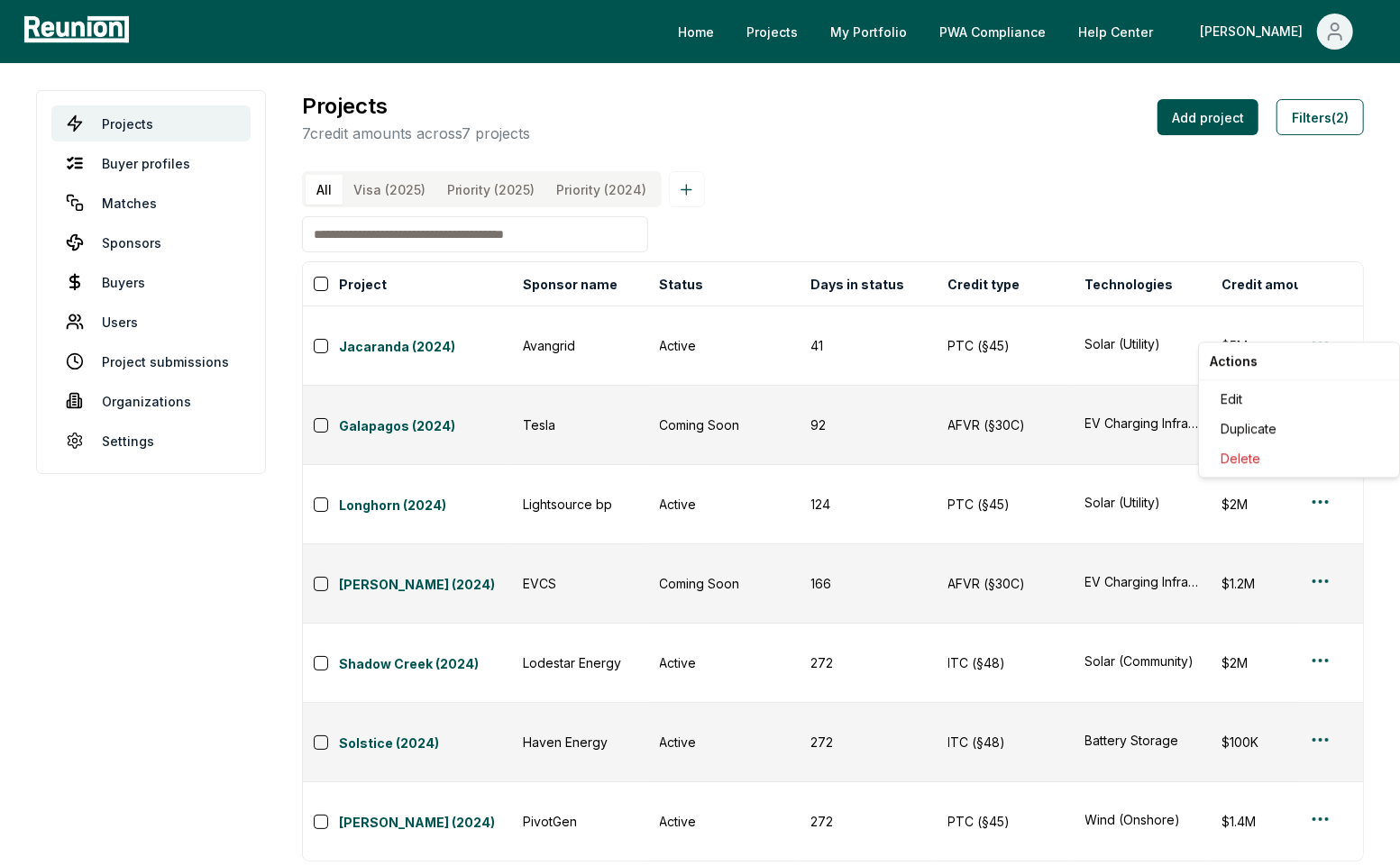 click on "Please visit us on your desktop We're working on making our marketplace mobile-friendly. For now, please visit Reunion on a desktop computer. Home Projects My Portfolio PWA Compliance Help Center Andy Projects Buyer profiles Matches Sponsors Buyers Users Project submissions Organizations Settings Projects 7  credit amounts across  7   projects Add project Filters  (2) All Visa (2025) Priority (2025) Priority (2024) Project Sponsor name Status Days in status Credit type Technologies Credit amount Internal notes PIS Fiscal year US state Credit year Last substantive update Created Lists Created by Jacaranda (2024) Avangrid Active 41 PTC (§45) Solar (Utility) $5M 2024 Q4 Calendar year 2024 5/21/2025 5/21/2025 0 andy@reunioninfra.com Galapagos (2024) Tesla Coming Soon 92 AFVR (§30C) EV Charging Infrastructure $24M 2024 Q4 Calendar year 2024 4/1/2025 4/1/2025 0 billy@reunioninfra.com Longhorn (2024) Lightsource bp Active 124 PTC (§45) Solar (Utility) $2M Project is "Peacock" per LSbp teaser. 2024 Q4 Texas 2024 0" at bounding box center [700, 444] 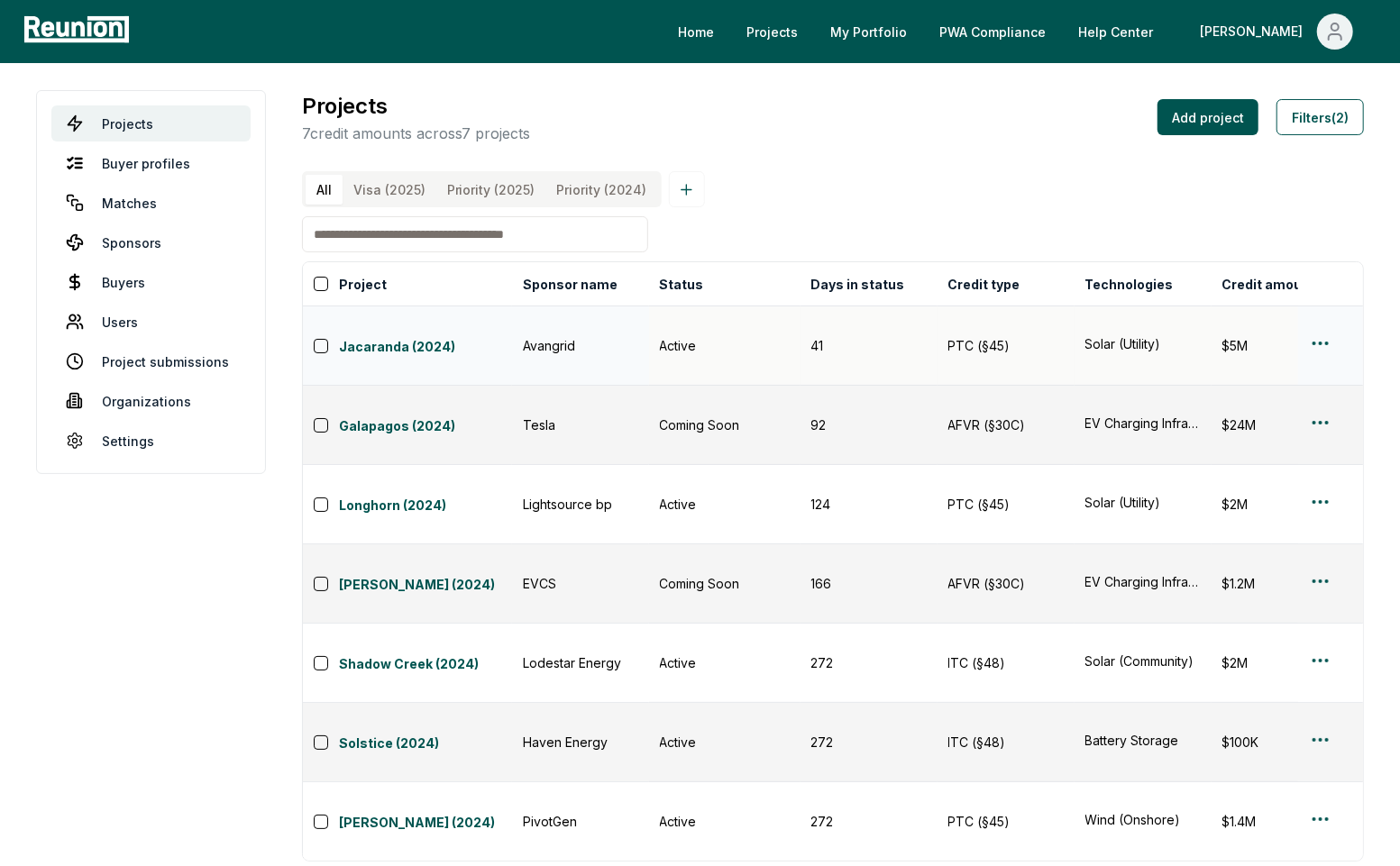 click on "Please visit us on your desktop We're working on making our marketplace mobile-friendly. For now, please visit Reunion on a desktop computer. Home Projects My Portfolio PWA Compliance Help Center Andy Projects Buyer profiles Matches Sponsors Buyers Users Project submissions Organizations Settings Projects 7  credit amounts across  7   projects Add project Filters  (2) All Visa (2025) Priority (2025) Priority (2024) Project Sponsor name Status Days in status Credit type Technologies Credit amount Internal notes PIS Fiscal year US state Credit year Last substantive update Created Lists Created by Jacaranda (2024) Avangrid Active 41 PTC (§45) Solar (Utility) $5M 2024 Q4 Calendar year 2024 5/21/2025 5/21/2025 0 andy@reunioninfra.com Galapagos (2024) Tesla Coming Soon 92 AFVR (§30C) EV Charging Infrastructure $24M 2024 Q4 Calendar year 2024 4/1/2025 4/1/2025 0 billy@reunioninfra.com Longhorn (2024) Lightsource bp Active 124 PTC (§45) Solar (Utility) $2M Project is "Peacock" per LSbp teaser. 2024 Q4 Texas 2024 0" at bounding box center [700, 444] 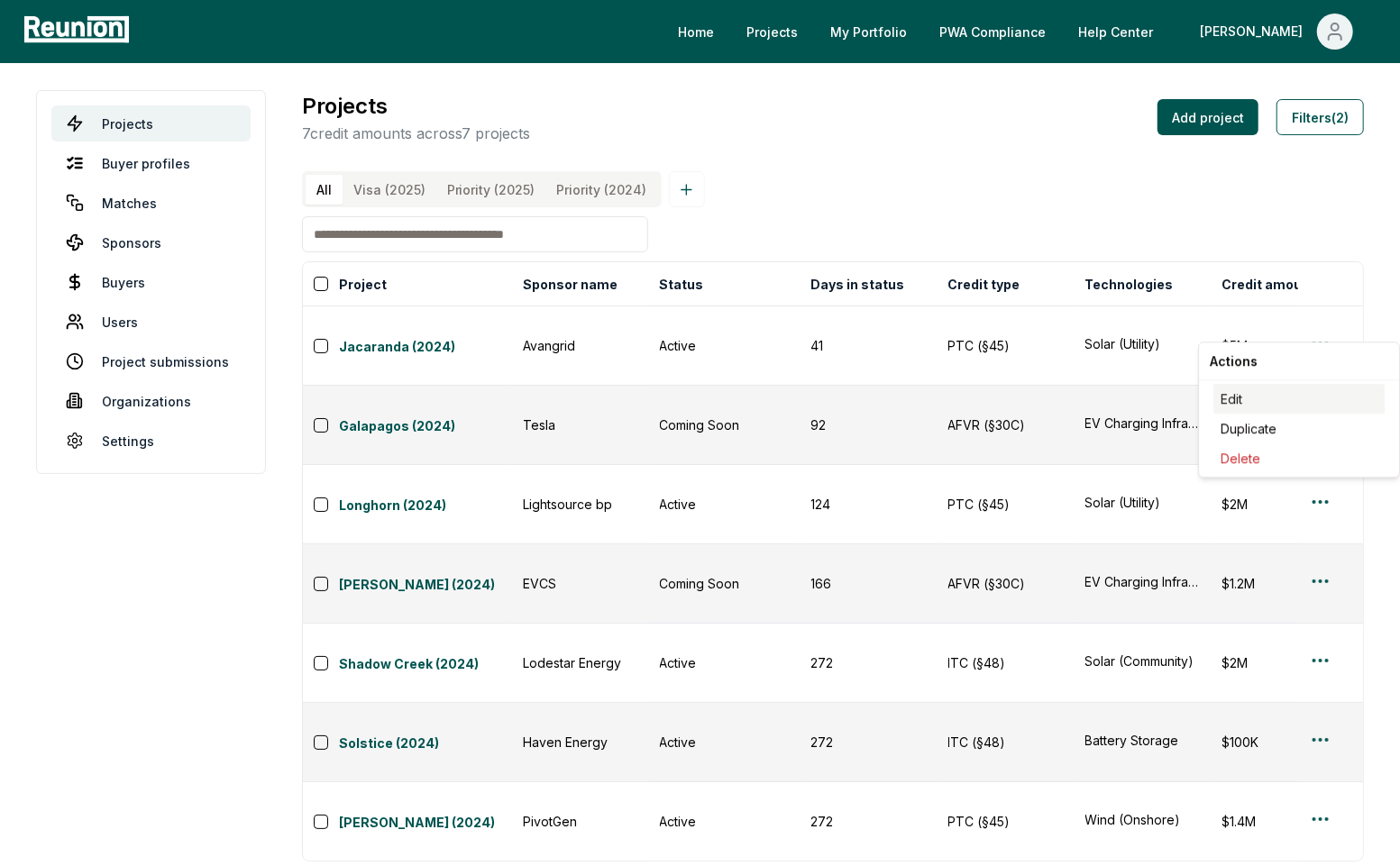 click on "Edit" at bounding box center (1299, 398) 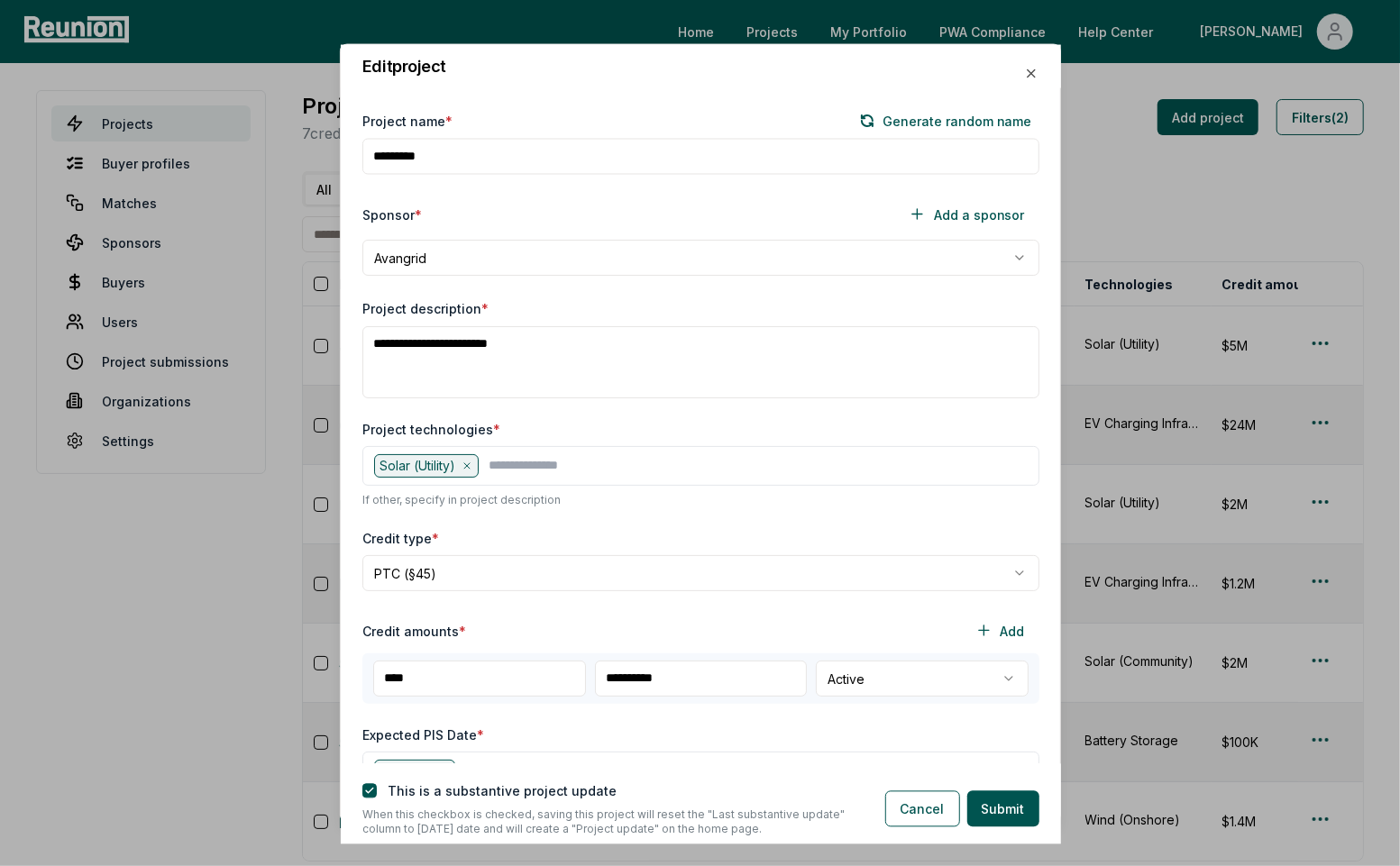 scroll, scrollTop: 151, scrollLeft: 0, axis: vertical 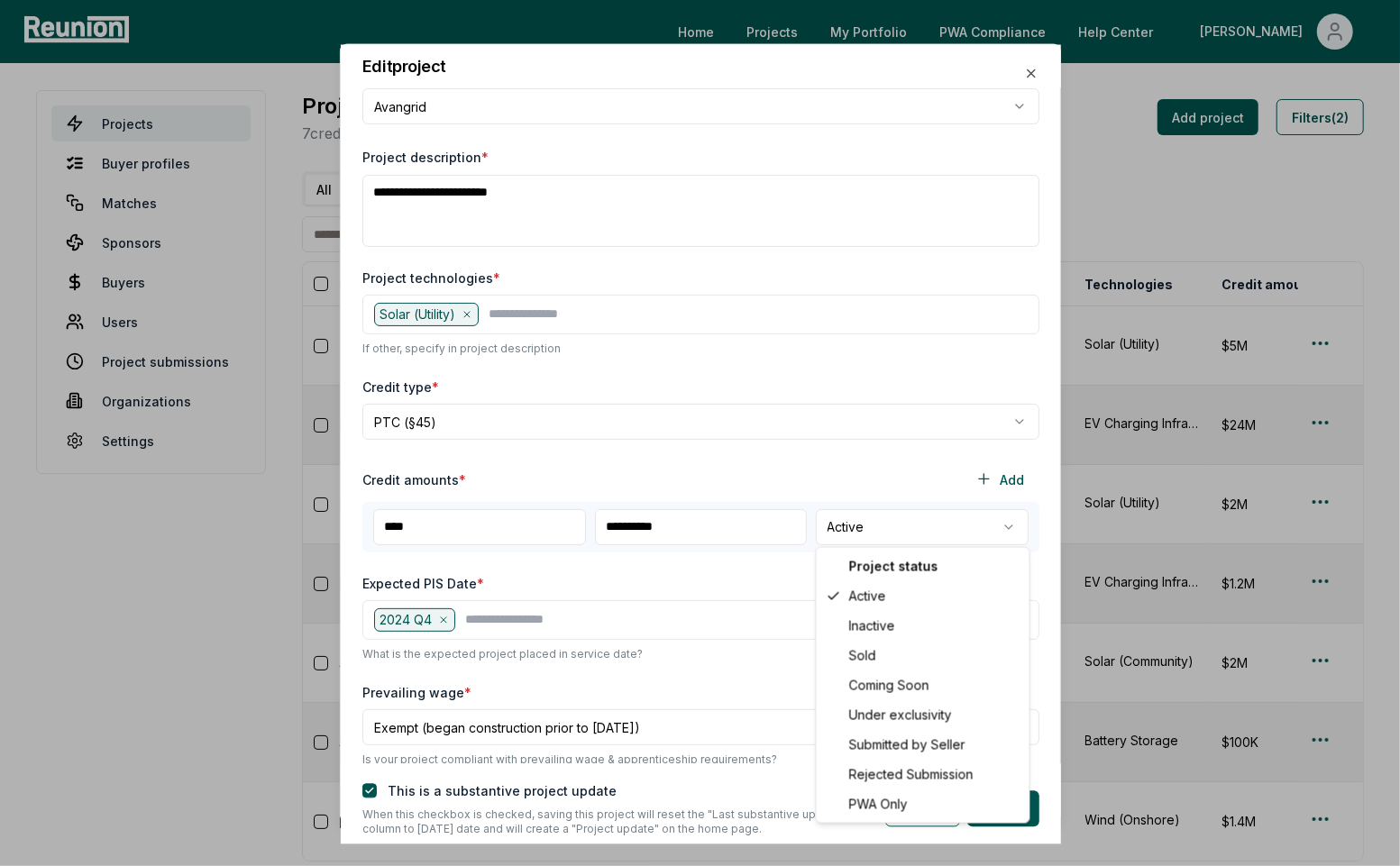 click on "Please visit us on your desktop We're working on making our marketplace mobile-friendly. For now, please visit Reunion on a desktop computer. Home Projects My Portfolio PWA Compliance Help Center Andy Projects Buyer profiles Matches Sponsors Buyers Users Project submissions Organizations Settings Projects 7  credit amounts across  7   projects Add project Filters  (2) All Visa (2025) Priority (2025) Priority (2024) Project Sponsor name Status Days in status Credit type Technologies Credit amount Internal notes PIS Fiscal year US state Credit year Last substantive update Created Lists Created by Jacaranda (2024) Avangrid Active 41 PTC (§45) Solar (Utility) $5M 2024 Q4 Calendar year 2024 5/21/2025 5/21/2025 0 andy@reunioninfra.com Galapagos (2024) Tesla Coming Soon 92 AFVR (§30C) EV Charging Infrastructure $24M 2024 Q4 Calendar year 2024 4/1/2025 4/1/2025 0 billy@reunioninfra.com Longhorn (2024) Lightsource bp Active 124 PTC (§45) Solar (Utility) $2M Project is "Peacock" per LSbp teaser. 2024 Q4 Texas 2024 0" at bounding box center [700, 444] 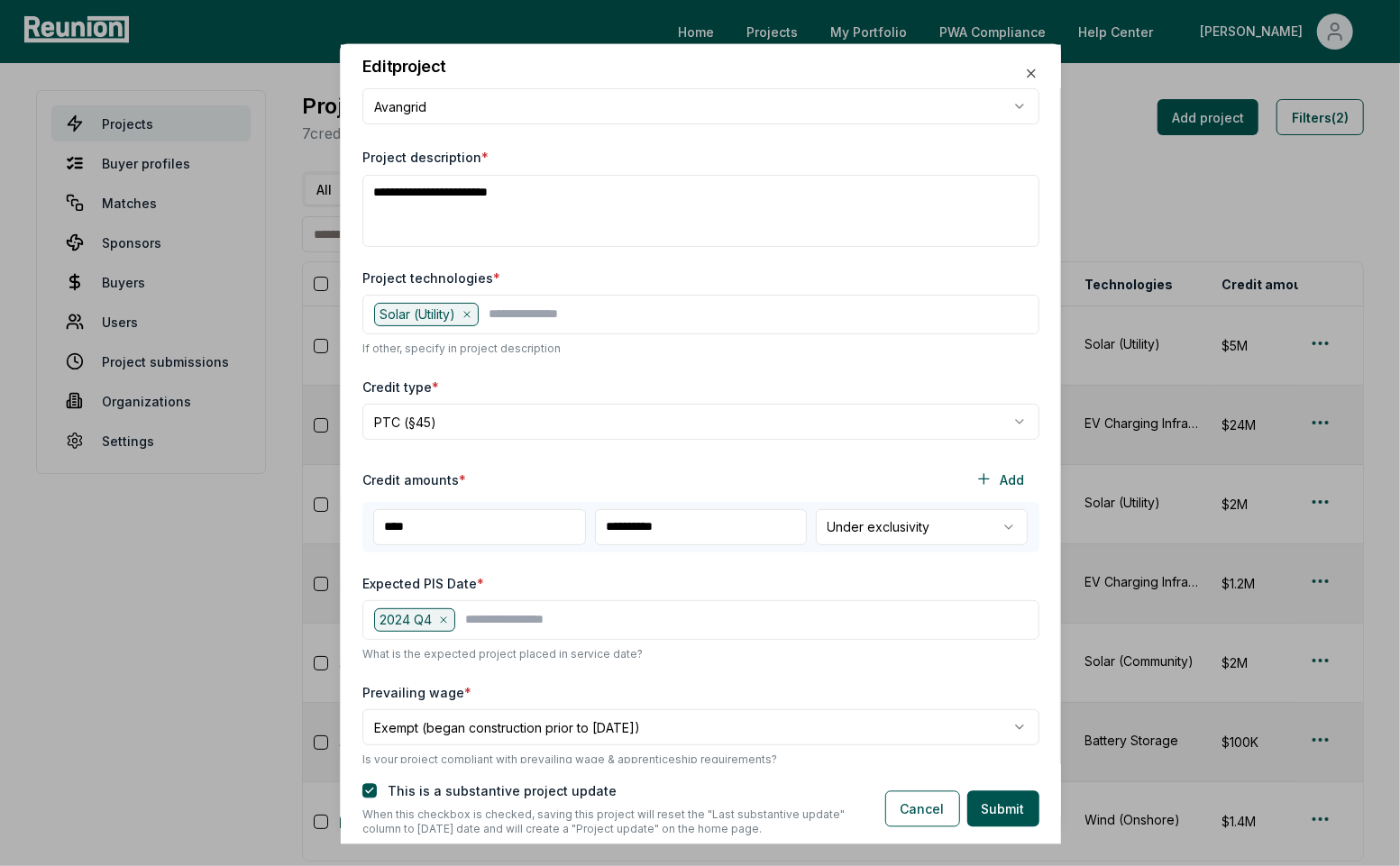 click on "This is a substantive project update When this checkbox is checked, saving this project will reset the "Last substantive update" column to today's date and will create a "Project update" on the home page. Cancel Submit" at bounding box center (700, 803) 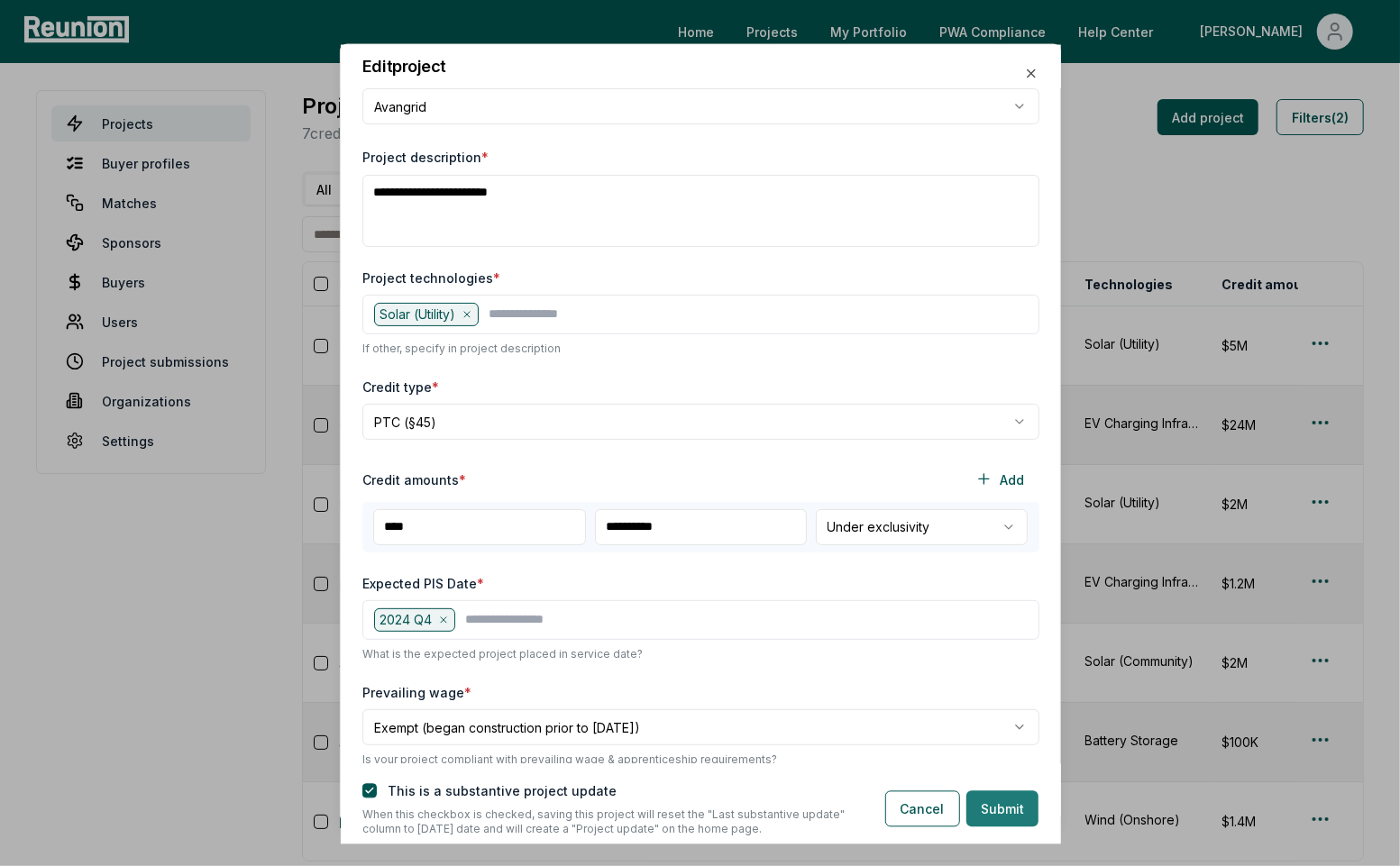 click on "Submit" at bounding box center [1002, 808] 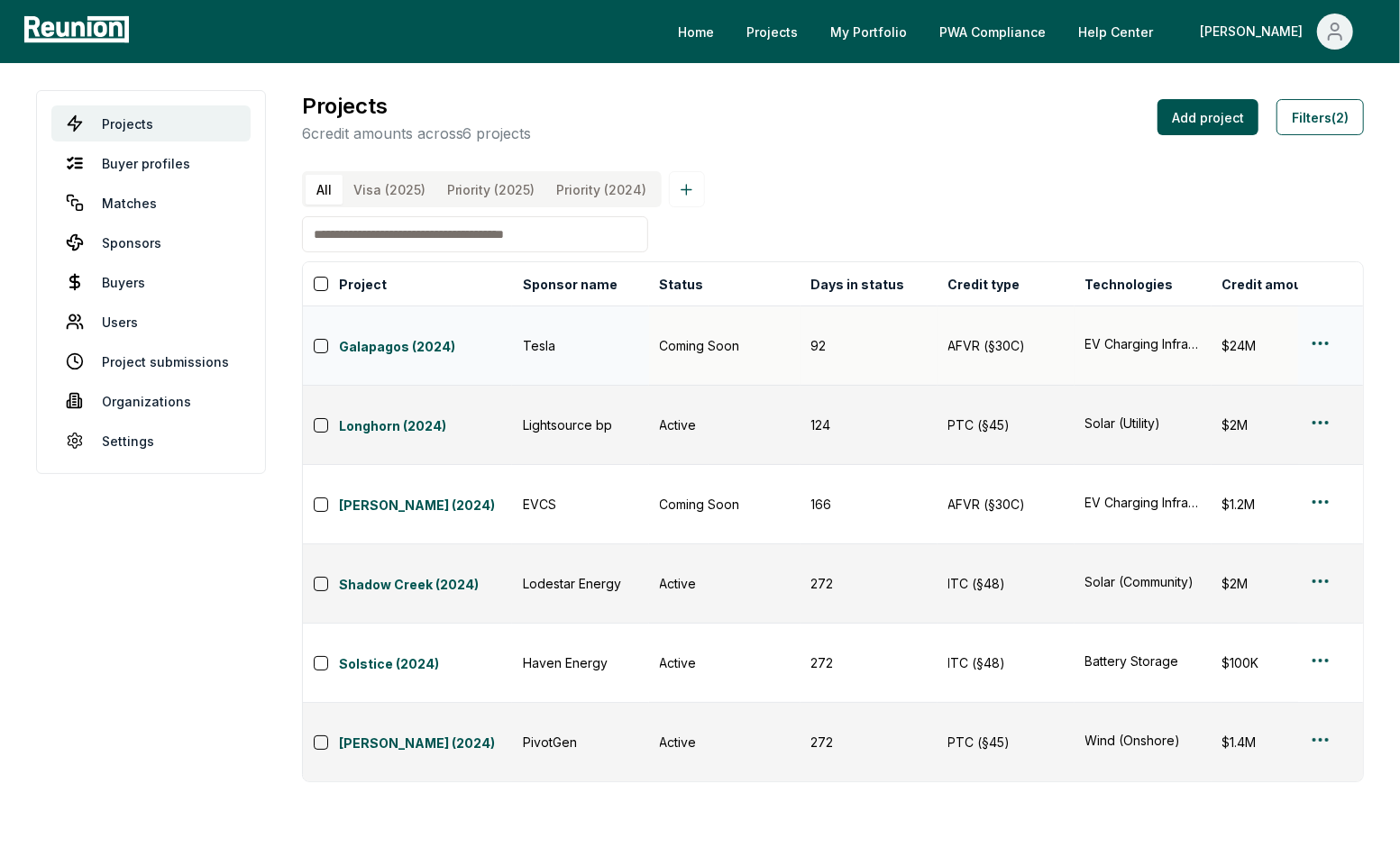 click on "Please visit us on your desktop We're working on making our marketplace mobile-friendly. For now, please visit Reunion on a desktop computer. Home Projects My Portfolio PWA Compliance Help Center Andy Projects Buyer profiles Matches Sponsors Buyers Users Project submissions Organizations Settings Projects 6  credit amounts across  6   projects Add project Filters  (2) All Visa (2025) Priority (2025) Priority (2024) Project Sponsor name Status Days in status Credit type Technologies Credit amount Internal notes PIS Fiscal year US state Credit year Last substantive update Created Lists Created by Galapagos (2024) Tesla Coming Soon 92 AFVR (§30C) EV Charging Infrastructure $24M 2024 Q4 Calendar year 2024 4/1/2025 4/1/2025 0 billy@reunioninfra.com Longhorn (2024) Lightsource bp Active 124 PTC (§45) Solar (Utility) $2M Project is "Peacock" per LSbp teaser. 2024 Q4 Calendar year Texas 2024 2/28/2025 2/28/2025 0 connor@reunioninfra.com Douglas (2024) EVCS Coming Soon 166 AFVR (§30C) EV Charging Infrastructure TBD" at bounding box center (700, 433) 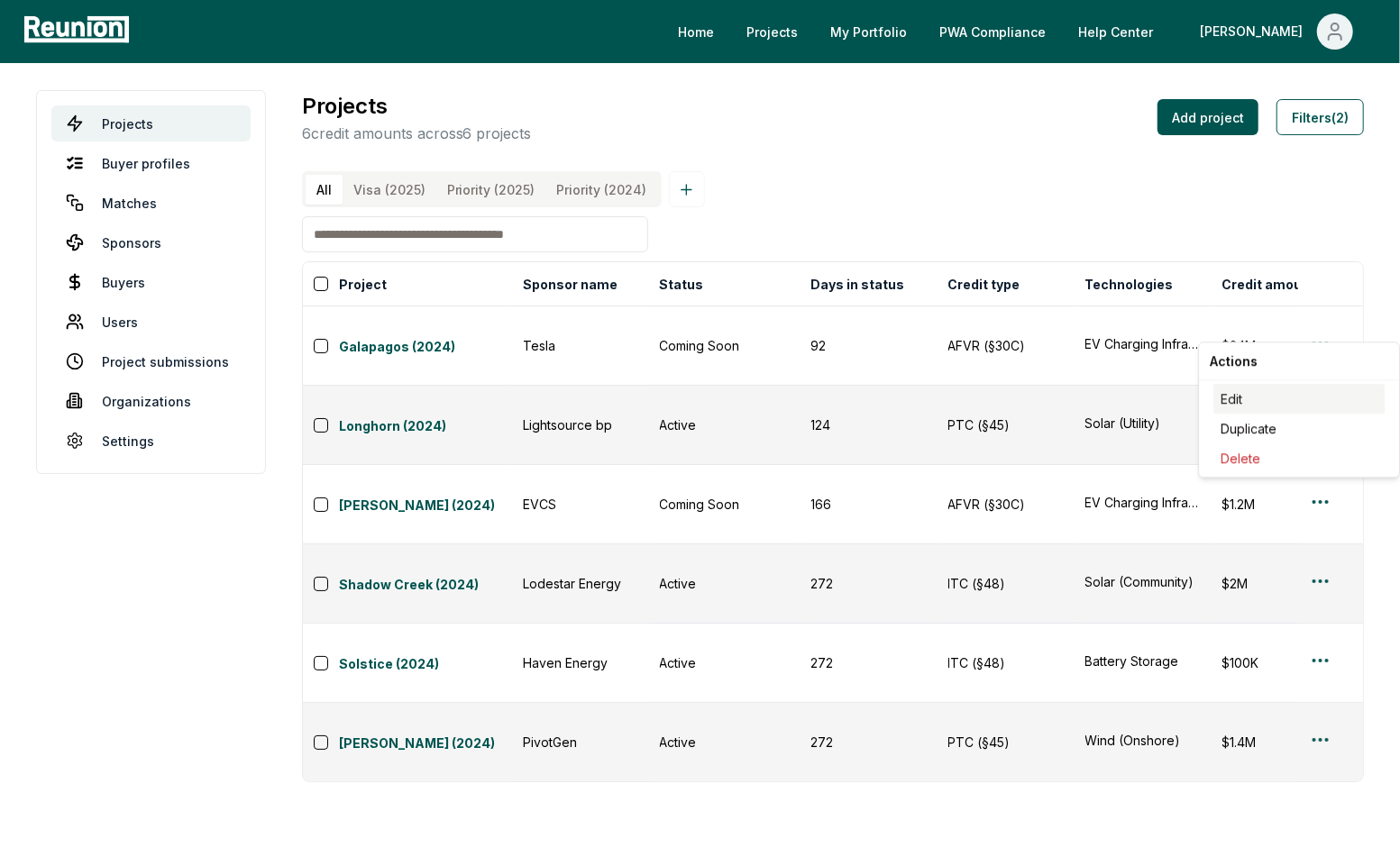 click on "Edit" at bounding box center [1299, 398] 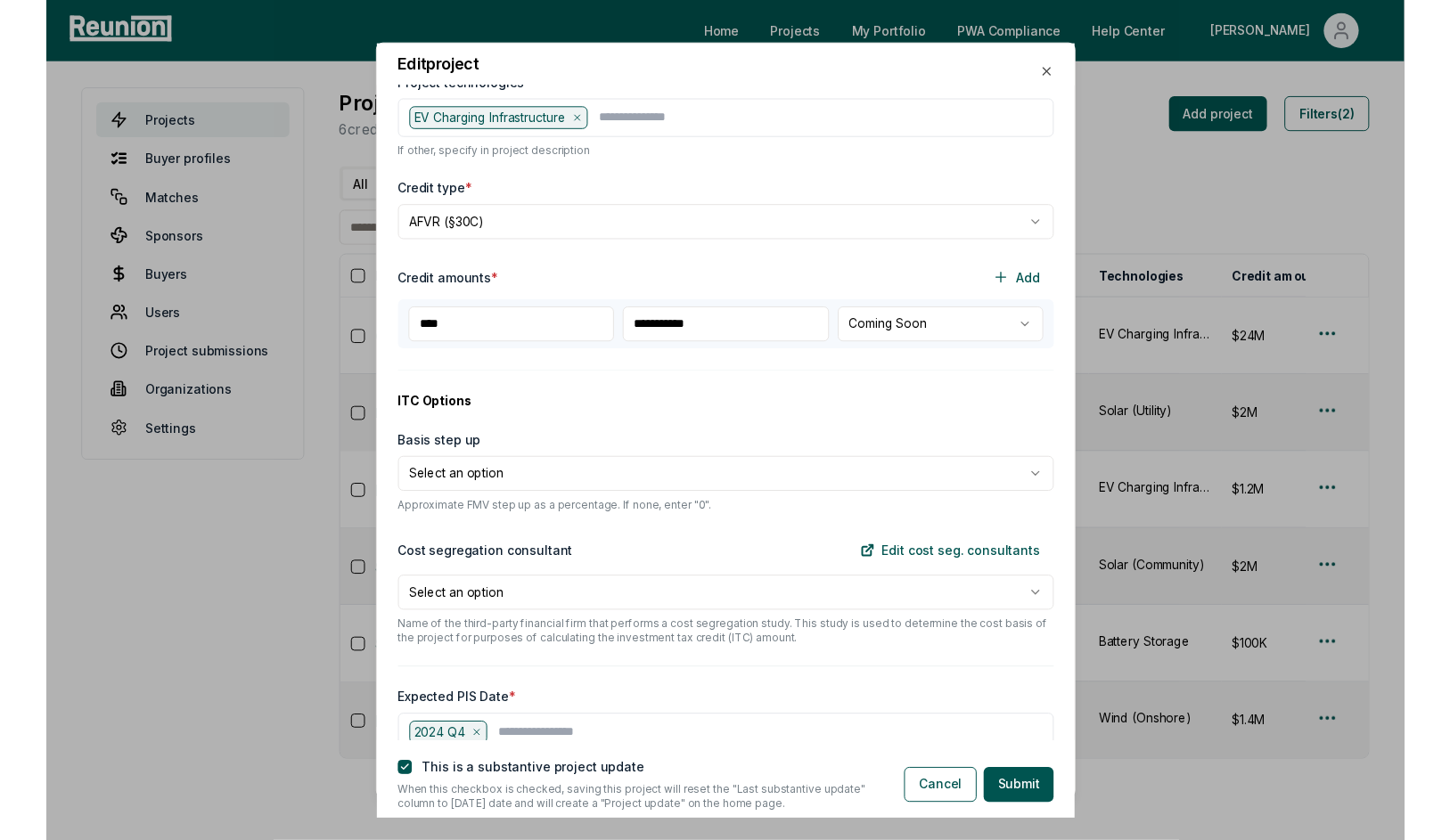 scroll, scrollTop: 305, scrollLeft: 0, axis: vertical 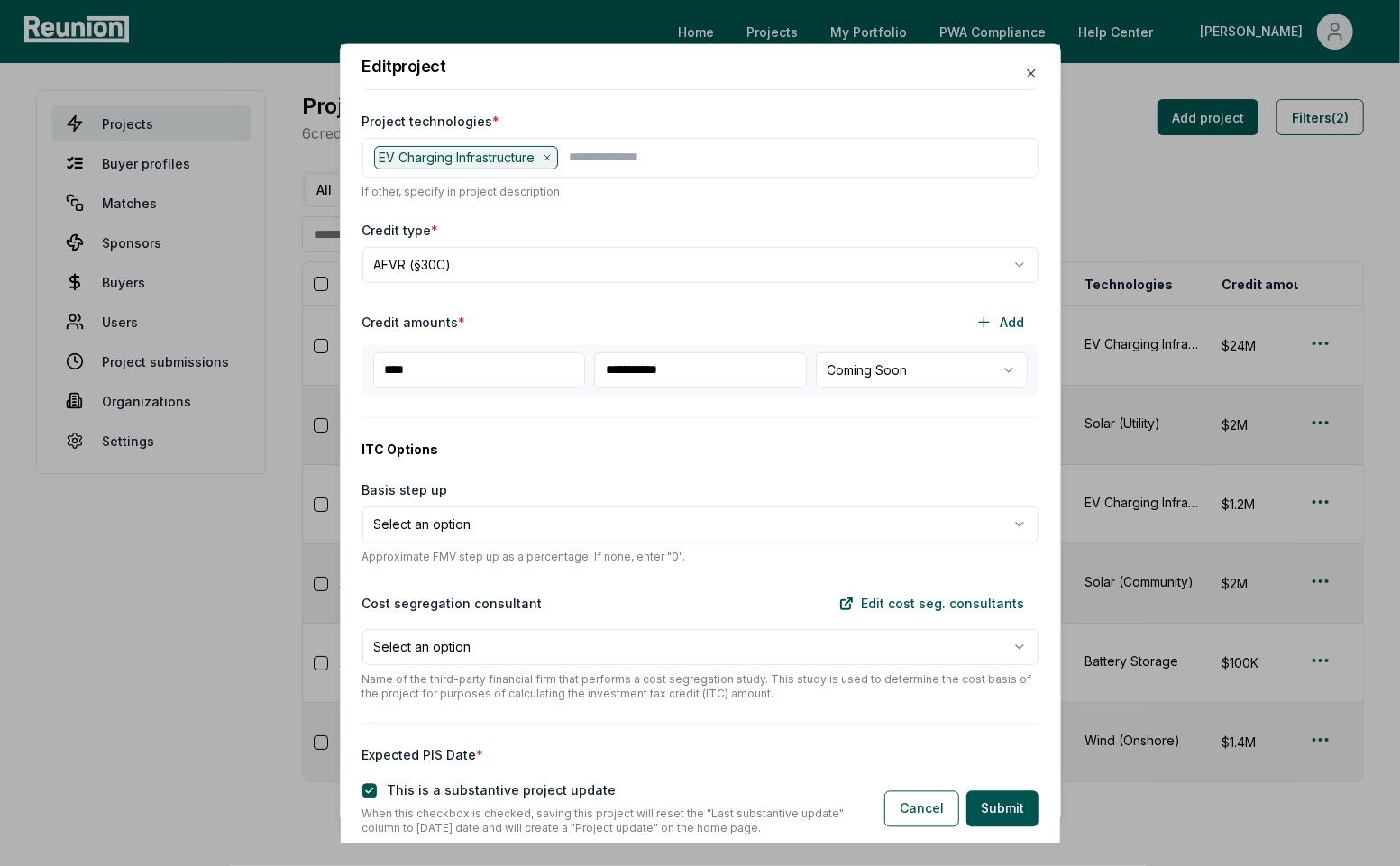 click on "Please visit us on your desktop We're working on making our marketplace mobile-friendly. For now, please visit Reunion on a desktop computer. Home Projects My Portfolio PWA Compliance Help Center Andy Projects Buyer profiles Matches Sponsors Buyers Users Project submissions Organizations Settings Projects 6  credit amounts across  6   projects Add project Filters  (2) All Visa (2025) Priority (2025) Priority (2024) Project Sponsor name Status Days in status Credit type Technologies Credit amount Internal notes PIS Fiscal year US state Credit year Last substantive update Created Lists Created by Galapagos (2024) Tesla Coming Soon 92 AFVR (§30C) EV Charging Infrastructure $24M 2024 Q4 Calendar year 2024 4/1/2025 4/1/2025 0 billy@reunioninfra.com Longhorn (2024) Lightsource bp Active 124 PTC (§45) Solar (Utility) $2M Project is "Peacock" per LSbp teaser. 2024 Q4 Calendar year Texas 2024 2/28/2025 2/28/2025 0 connor@reunioninfra.com Douglas (2024) EVCS Coming Soon 166 AFVR (§30C) EV Charging Infrastructure TBD" at bounding box center [700, 433] 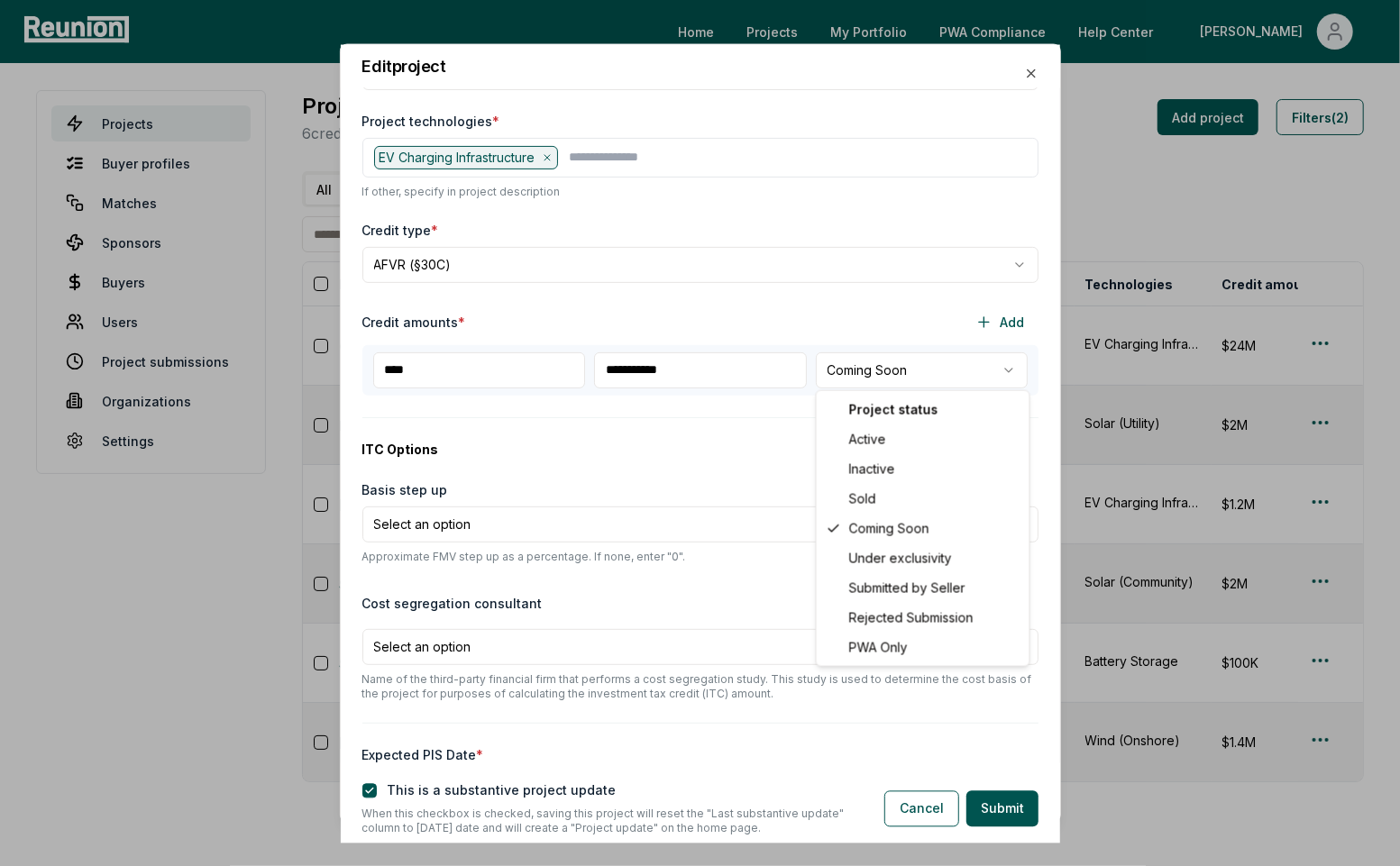 select on "**********" 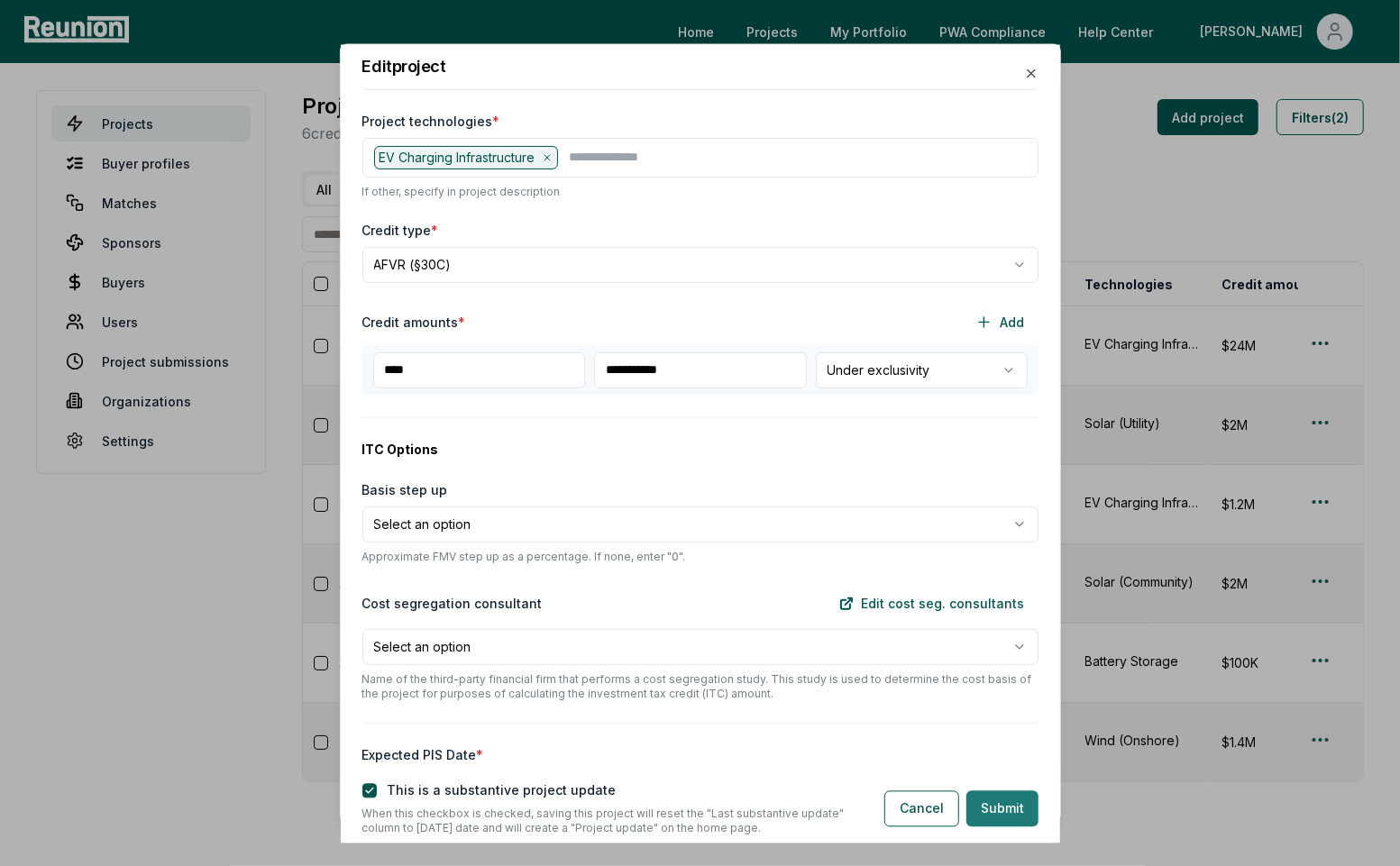 click on "Submit" at bounding box center [1002, 808] 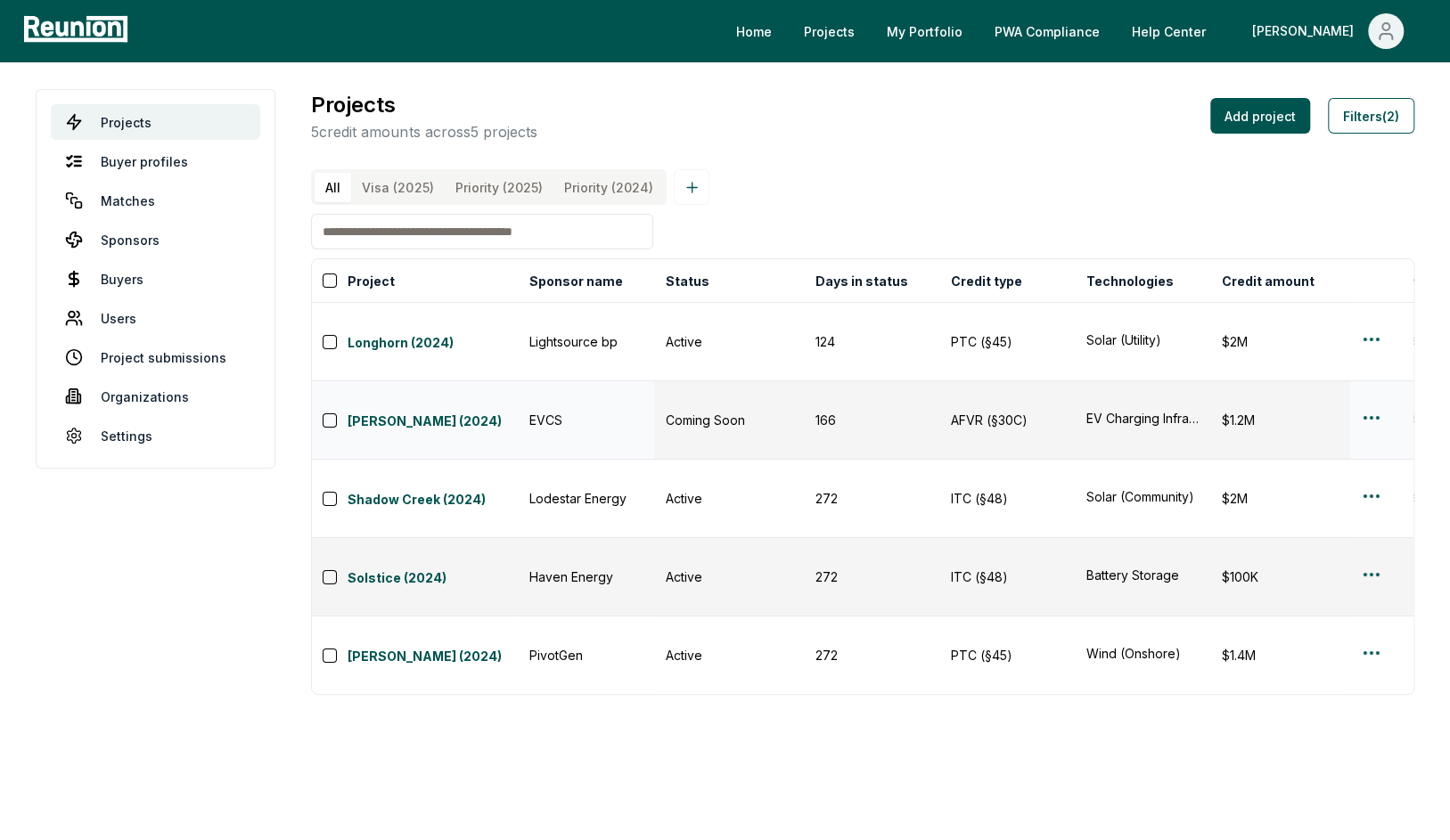 click on "Please visit us on your desktop We're working on making our marketplace mobile-friendly. For now, please visit Reunion on a desktop computer. Home Projects My Portfolio PWA Compliance Help Center Andy Projects Buyer profiles Matches Sponsors Buyers Users Project submissions Organizations Settings Projects 5  credit amounts across  5   projects Add project Filters  (2) All Visa (2025) Priority (2025) Priority (2024) Project Sponsor name Status Days in status Credit type Technologies Credit amount Internal notes PIS Fiscal year US state Credit year Last substantive update Created Lists Created by Longhorn (2024) Lightsource bp Active 124 PTC (§45) Solar (Utility) $2M Project is "Peacock" per LSbp teaser. 2024 Q4 Calendar year Texas 2024 2/28/2025 2/28/2025 0 connor@reunioninfra.com Douglas (2024) EVCS Coming Soon 166 AFVR (§30C) EV Charging Infrastructure $1.2M PIS dates are placeholders until we confirm. 2024 Q4, 2025 Q1 TBD California 2024 1/16/2025 1/16/2025 0 connor@reunioninfra.com Shadow Creek (2024) 0" at bounding box center (725, 420) 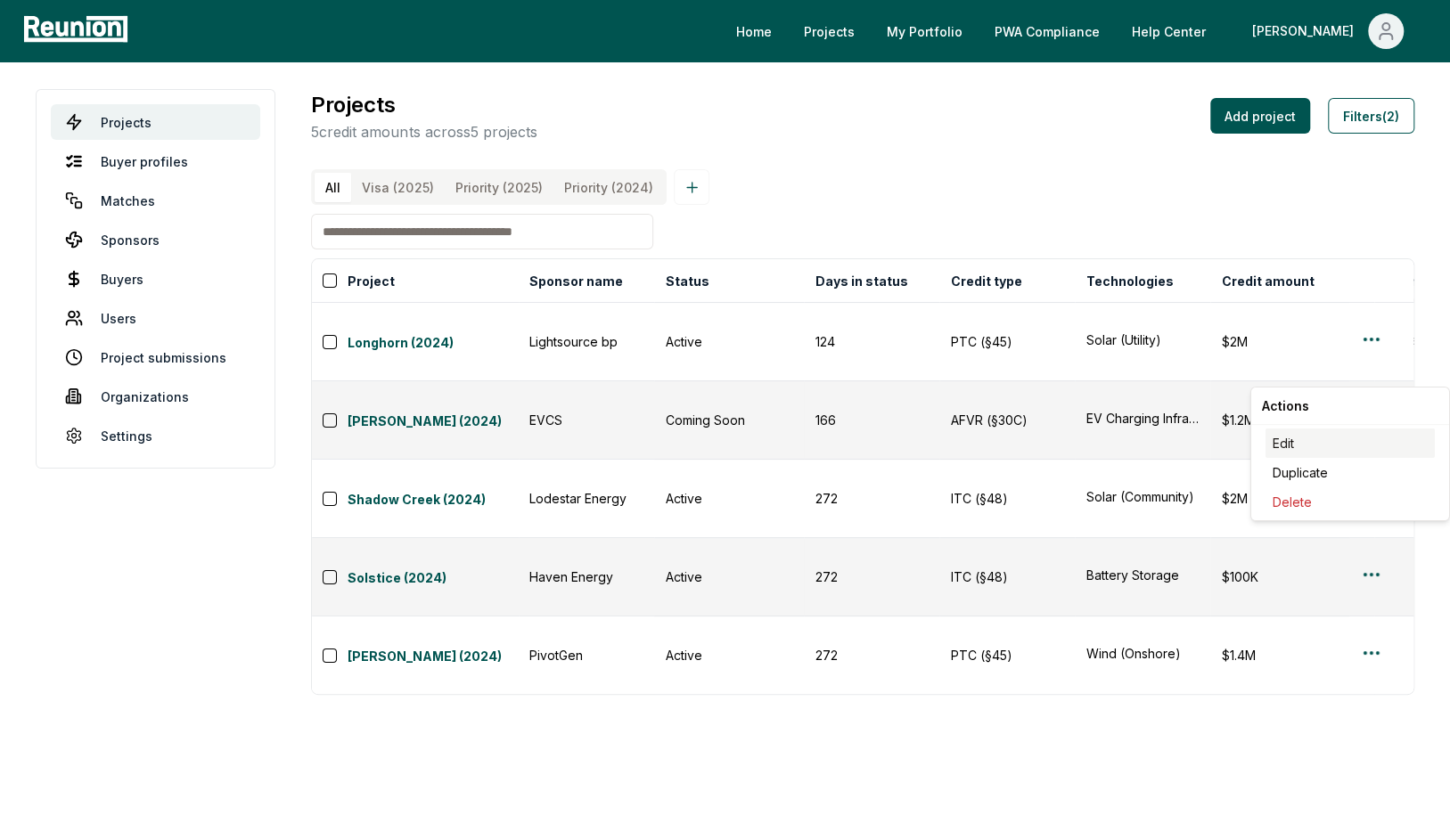 click on "Edit" at bounding box center [1350, 443] 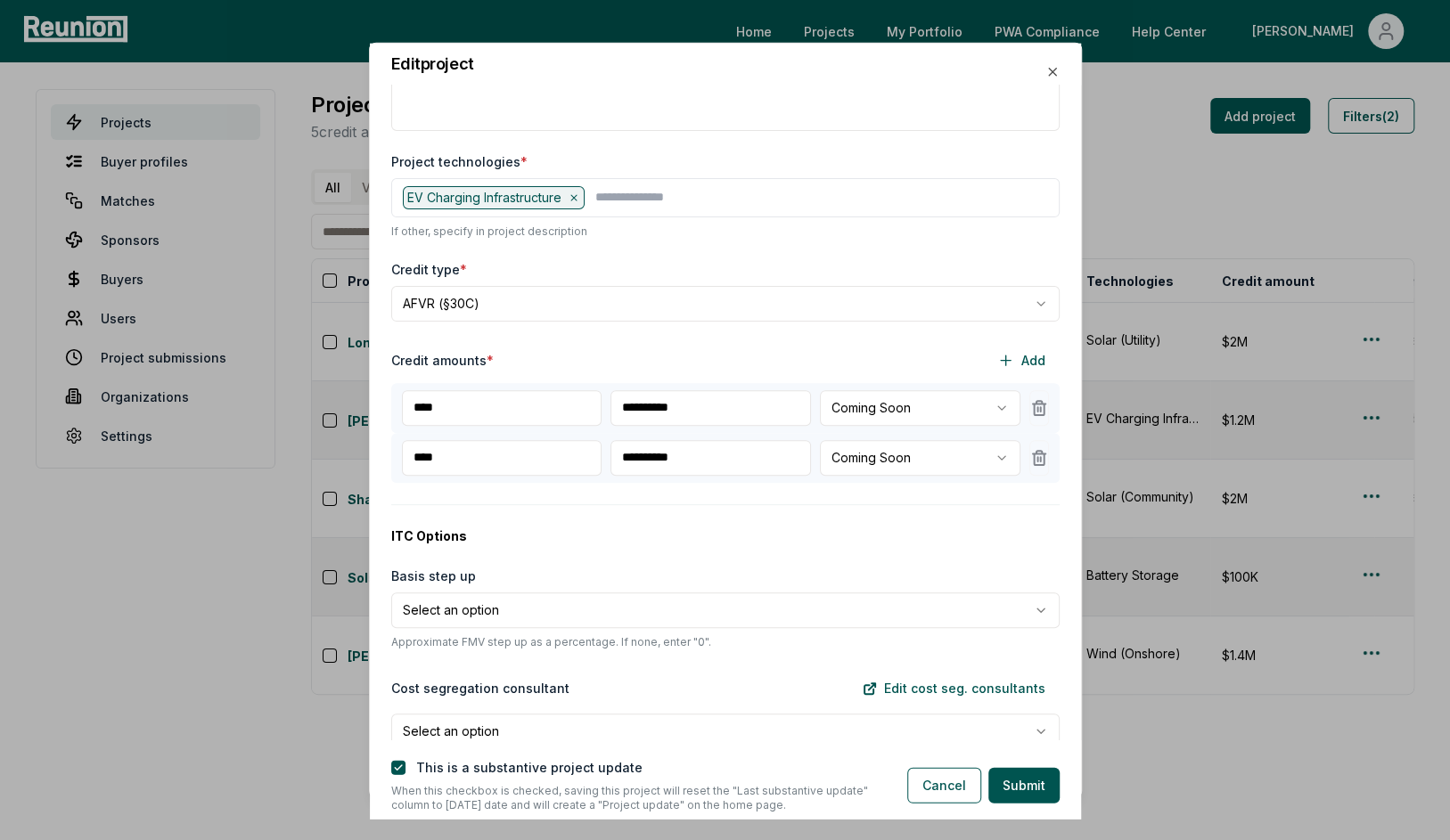 scroll, scrollTop: 225, scrollLeft: 0, axis: vertical 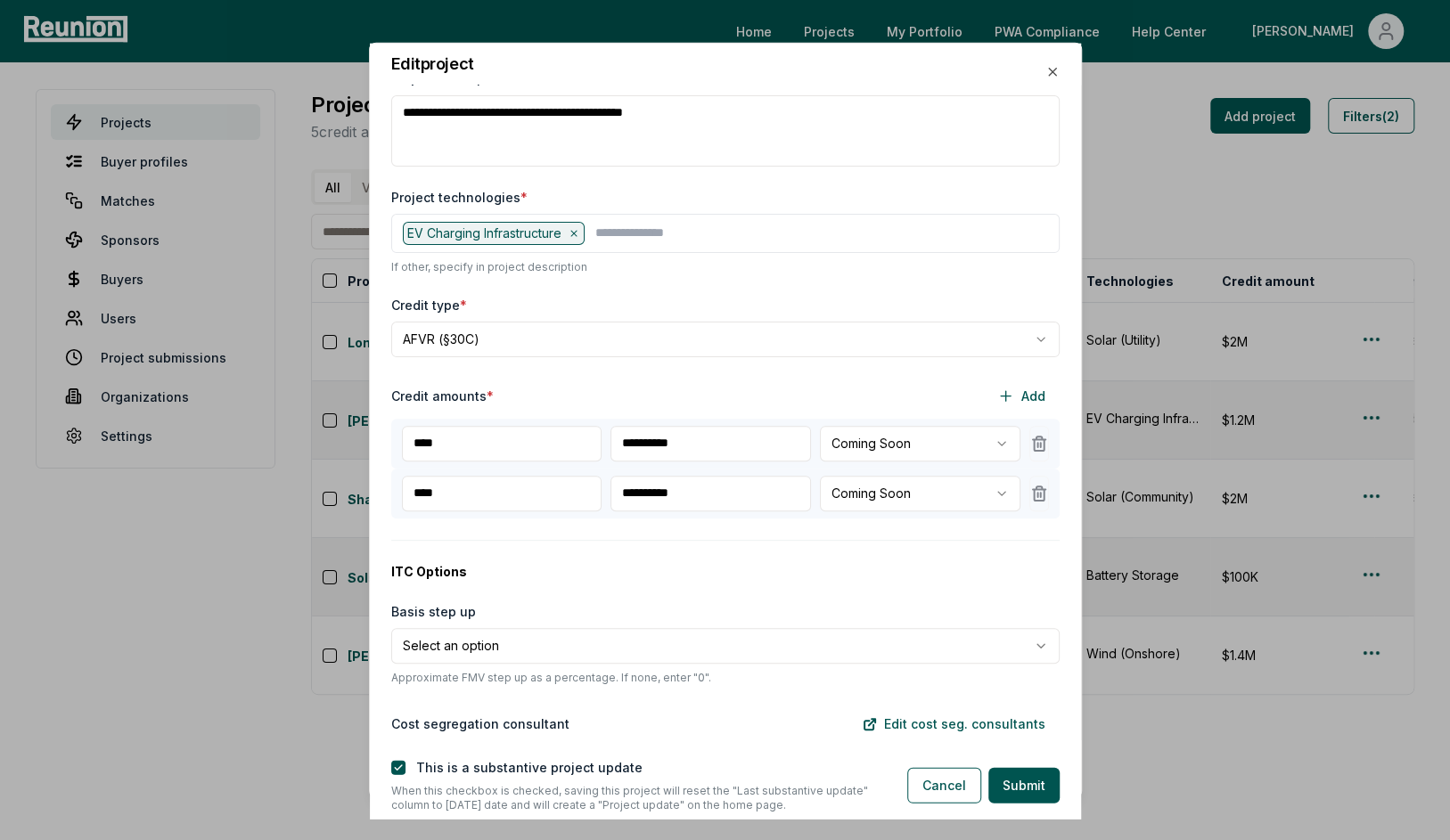 click on "Please visit us on your desktop We're working on making our marketplace mobile-friendly. For now, please visit Reunion on a desktop computer. Home Projects My Portfolio PWA Compliance Help Center Andy Projects Buyer profiles Matches Sponsors Buyers Users Project submissions Organizations Settings Projects 5  credit amounts across  5   projects Add project Filters  (2) All Visa (2025) Priority (2025) Priority (2024) Project Sponsor name Status Days in status Credit type Technologies Credit amount Internal notes PIS Fiscal year US state Credit year Last substantive update Created Lists Created by Longhorn (2024) Lightsource bp Active 124 PTC (§45) Solar (Utility) $2M Project is "Peacock" per LSbp teaser. 2024 Q4 Calendar year Texas 2024 2/28/2025 2/28/2025 0 connor@reunioninfra.com Douglas (2024) EVCS Coming Soon 166 AFVR (§30C) EV Charging Infrastructure $1.2M PIS dates are placeholders until we confirm. 2024 Q4, 2025 Q1 TBD California 2024 1/16/2025 1/16/2025 0 connor@reunioninfra.com Shadow Creek (2024) 0" at bounding box center [725, 420] 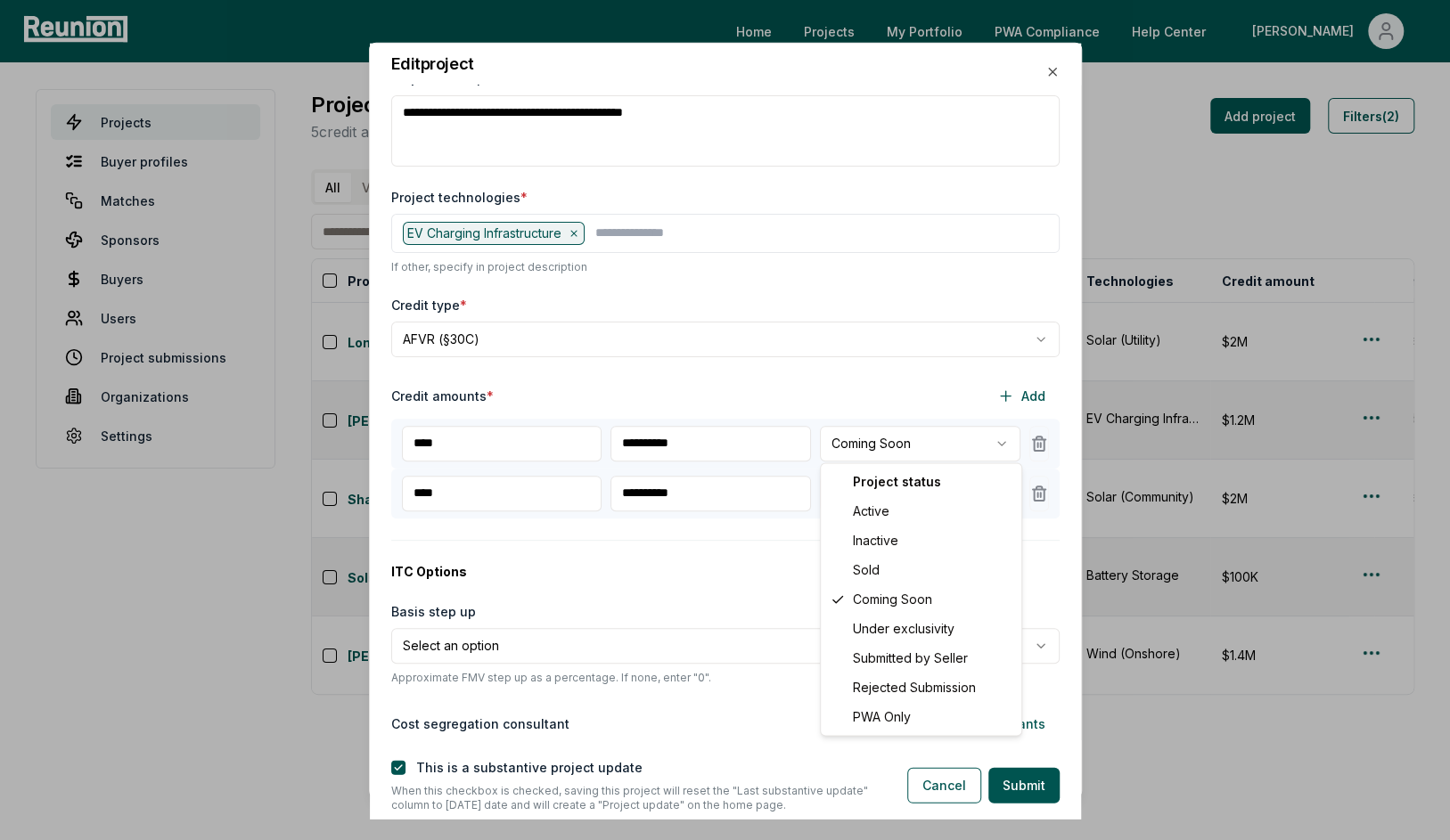 select on "**********" 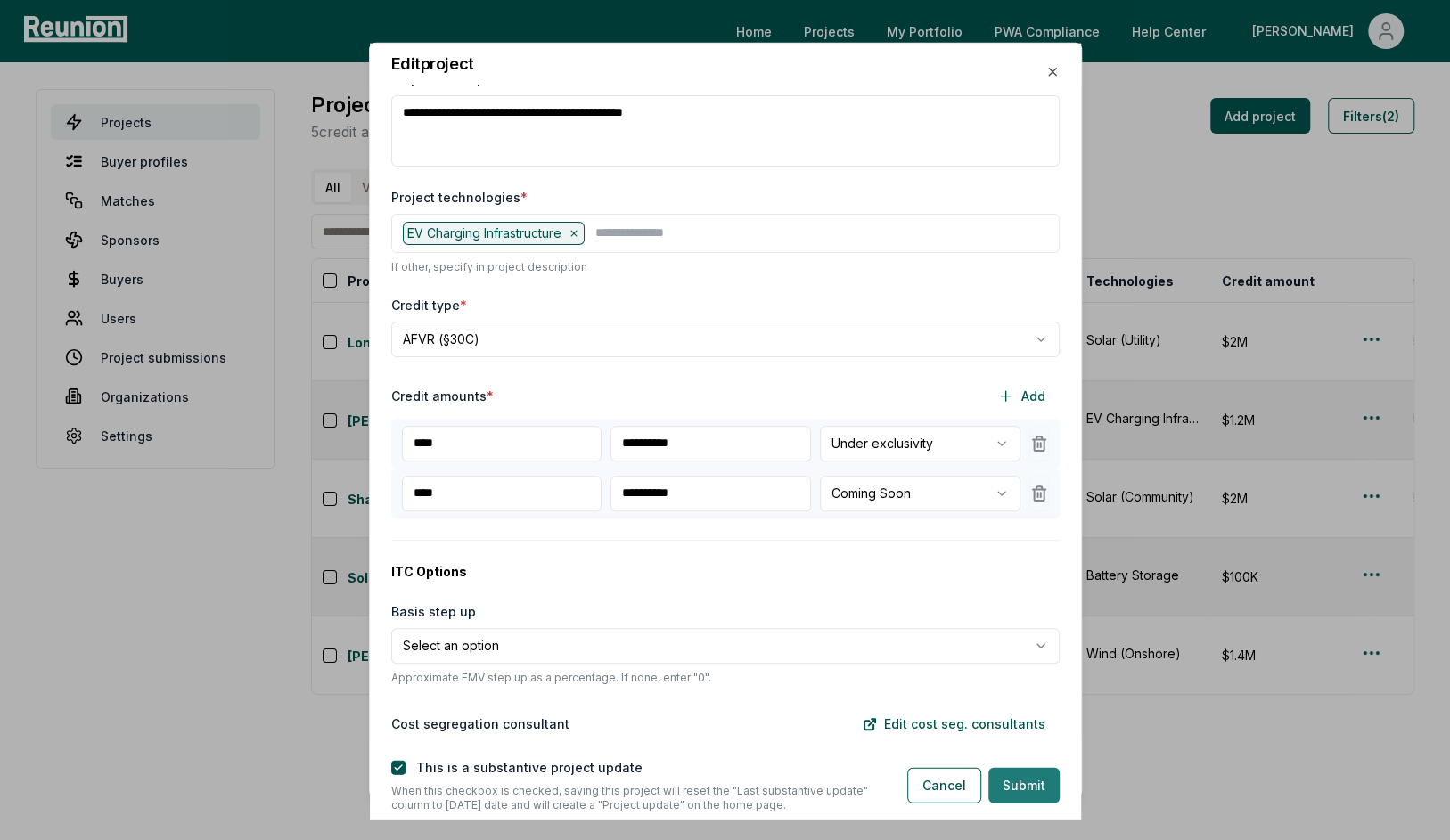 click on "Submit" at bounding box center [1024, 785] 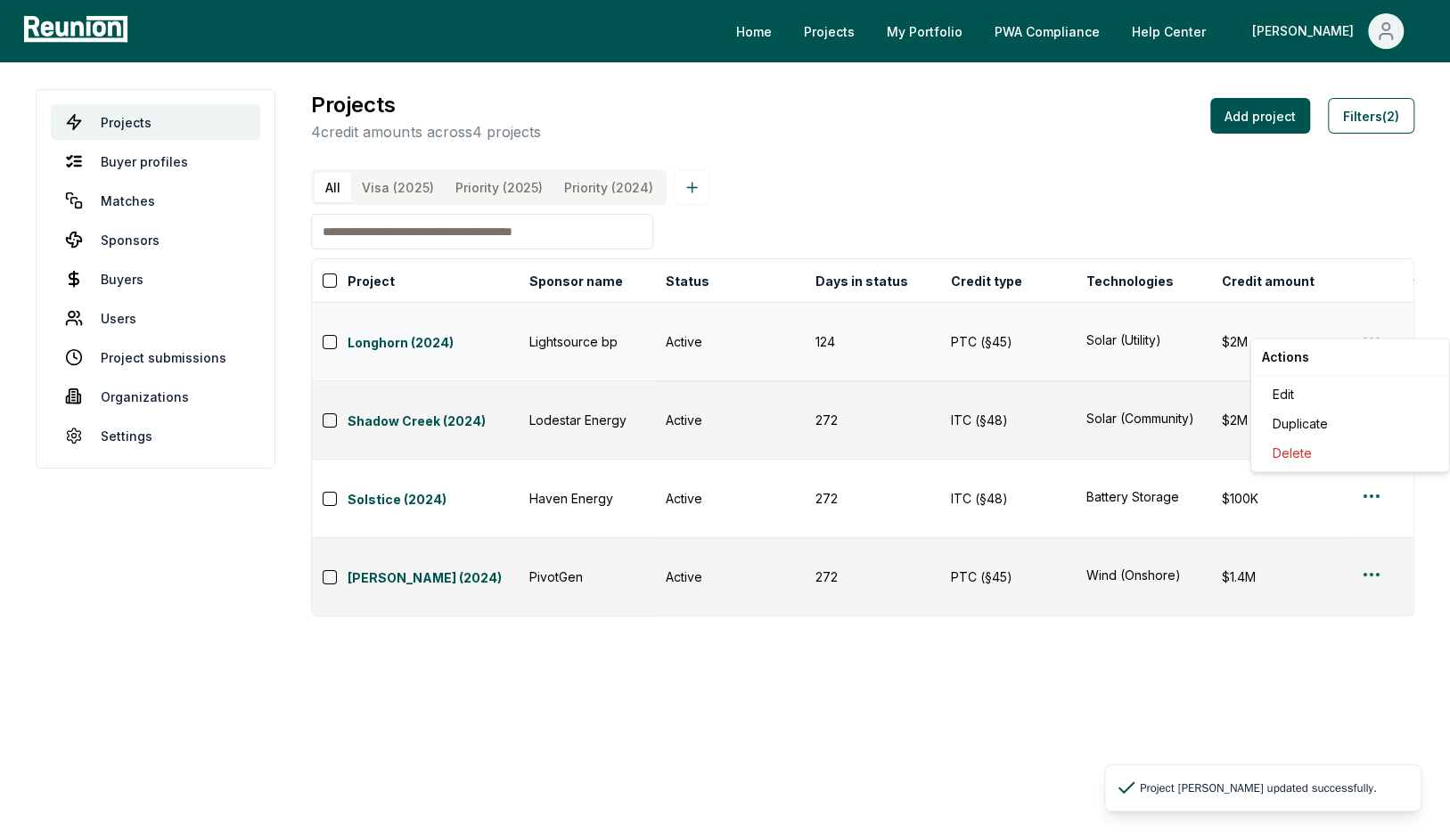click on "Please visit us on your desktop We're working on making our marketplace mobile-friendly. For now, please visit Reunion on a desktop computer. Home Projects My Portfolio PWA Compliance Help Center Andy Projects Buyer profiles Matches Sponsors Buyers Users Project submissions Organizations Settings Projects 4  credit amounts across  4   projects Add project Filters  (2) All Visa (2025) Priority (2025) Priority (2024) Project Sponsor name Status Days in status Credit type Technologies Credit amount Internal notes PIS Fiscal year US state Credit year Last substantive update Created Lists Created by Longhorn (2024) Lightsource bp Active 124 PTC (§45) Solar (Utility) $2M Project is "Peacock" per LSbp teaser. 2024 Q4 Calendar year Texas 2024 2/28/2025 2/28/2025 0 connor@reunioninfra.com Shadow Creek (2024) Lodestar Energy Active 272 ITC (§48) Solar (Community) $2M Project applied for LIC allocation for 20% bonus.  2024 Q4 Calendar year New York 2024 9/24/2024 9/23/2024 0 denis@reunioninfra.com Solstice (2024) 272" at bounding box center (725, 420) 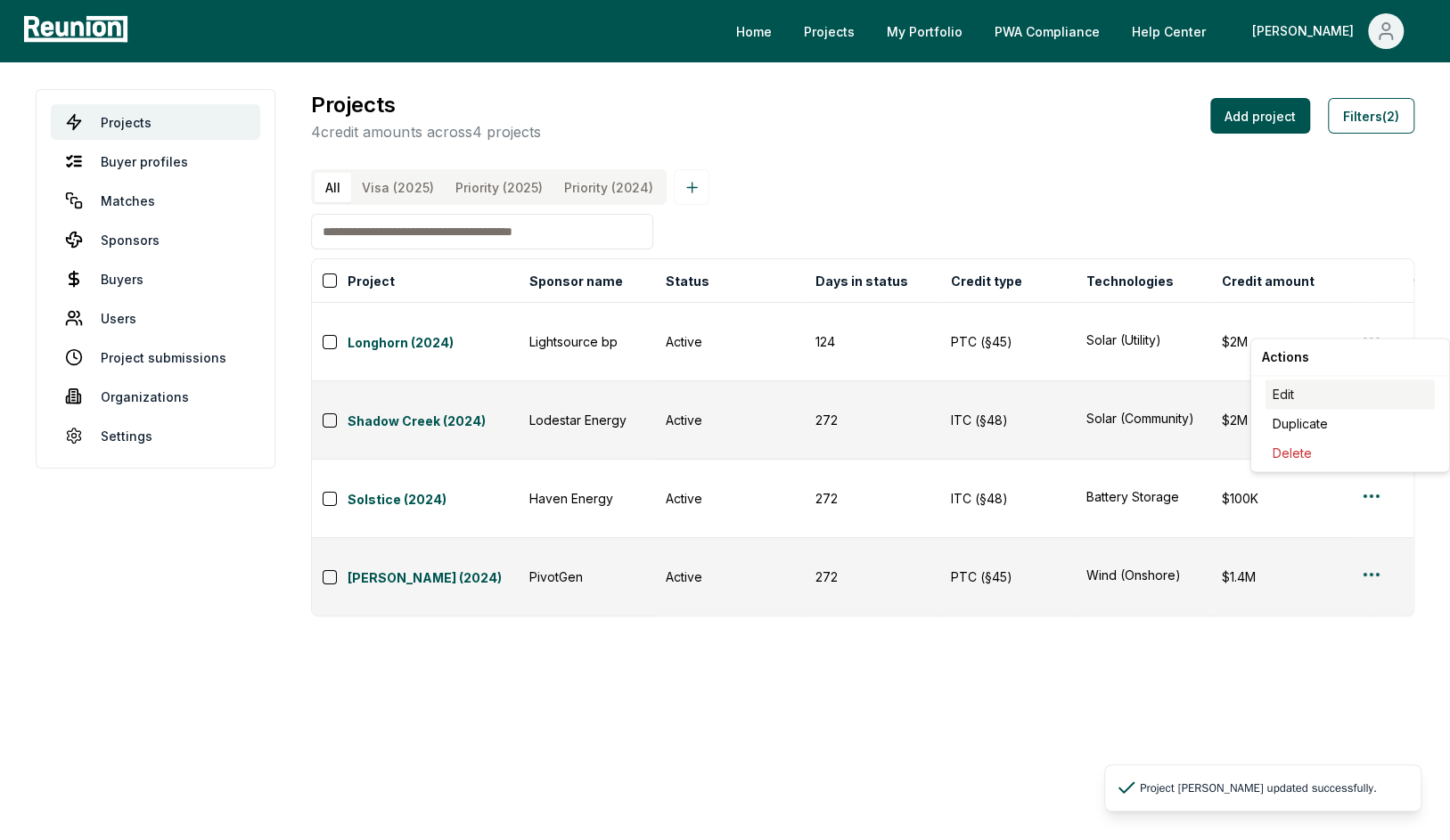 click on "Edit" at bounding box center (1350, 394) 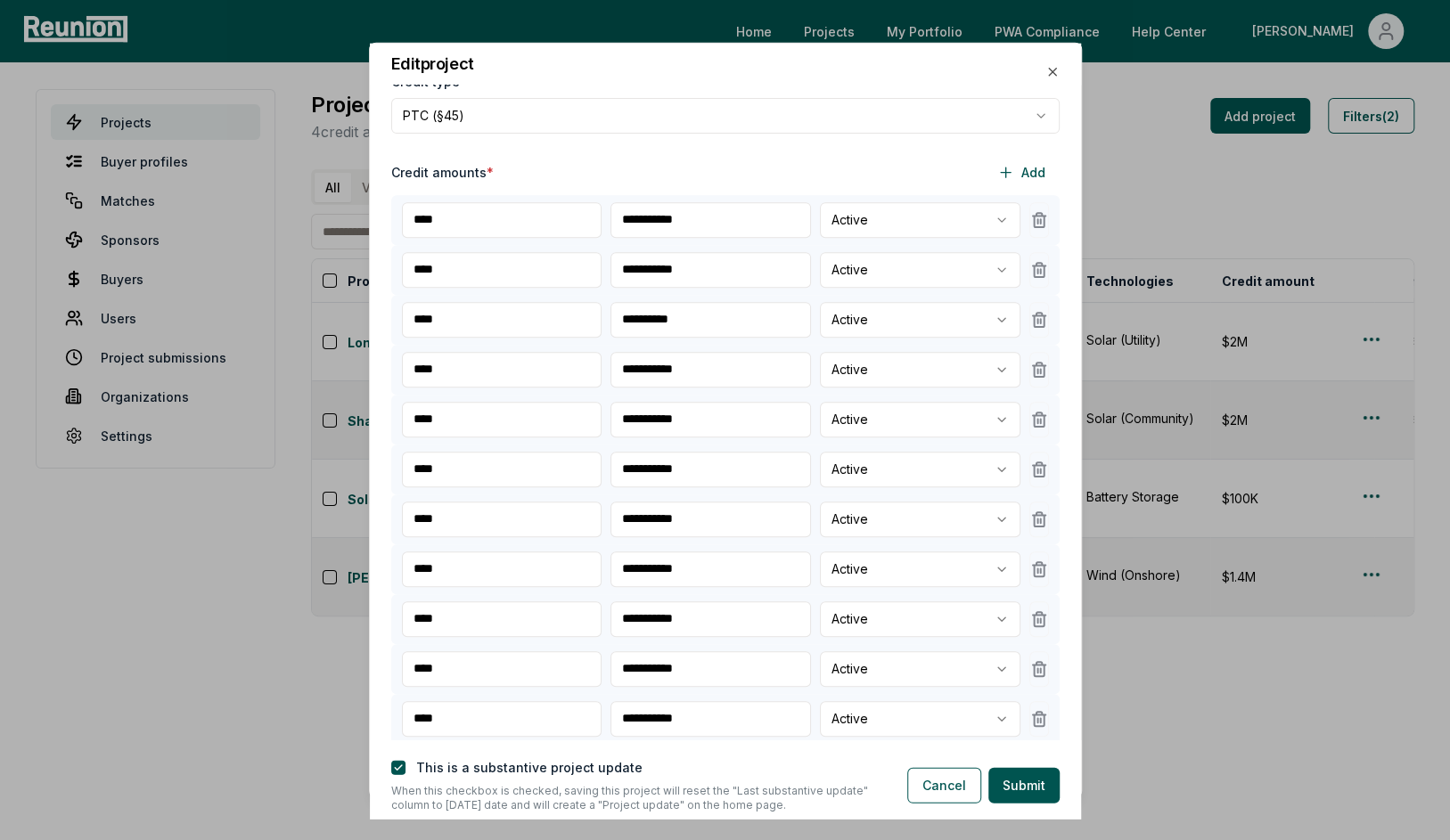 scroll, scrollTop: 442, scrollLeft: 0, axis: vertical 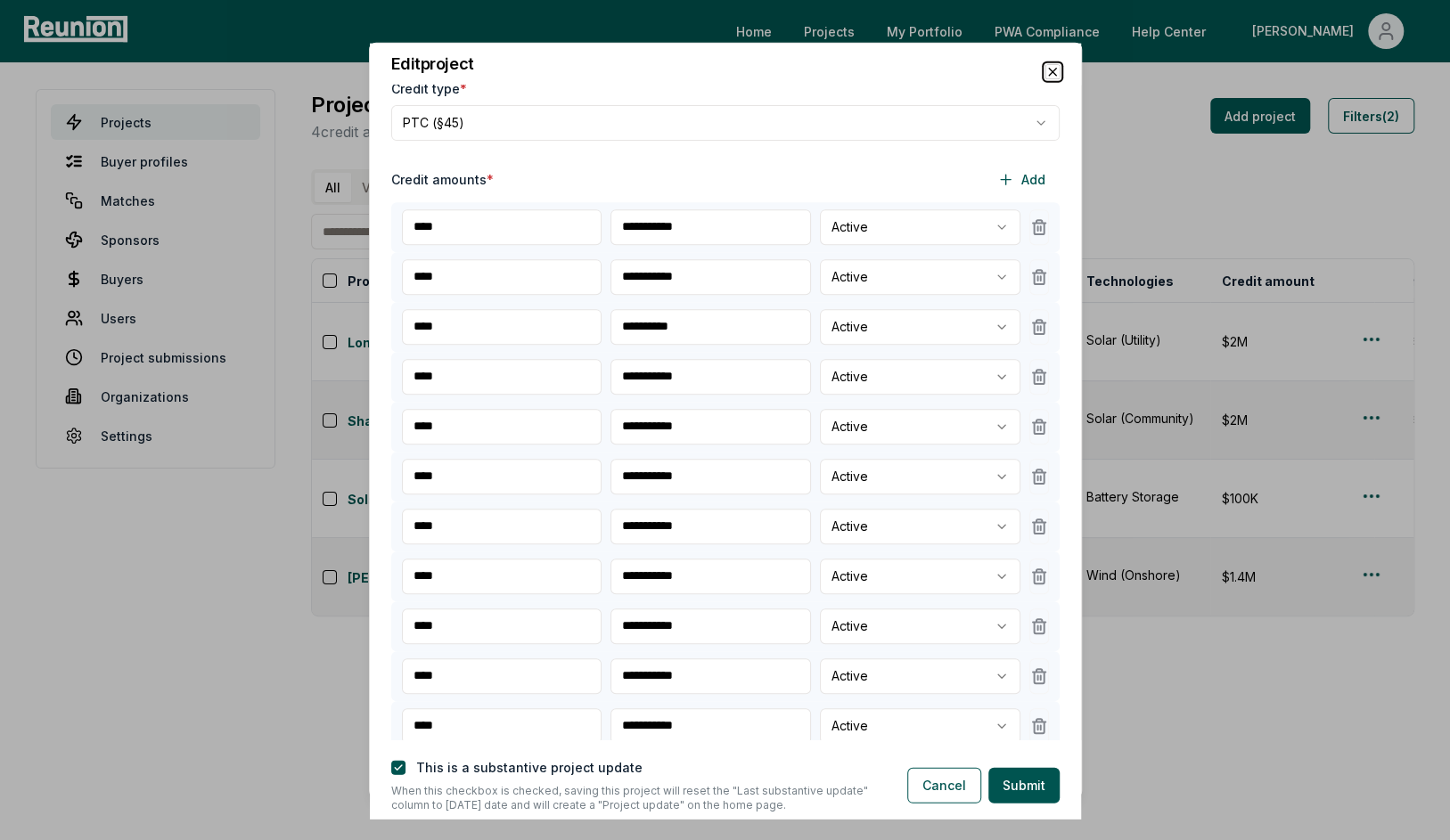 click 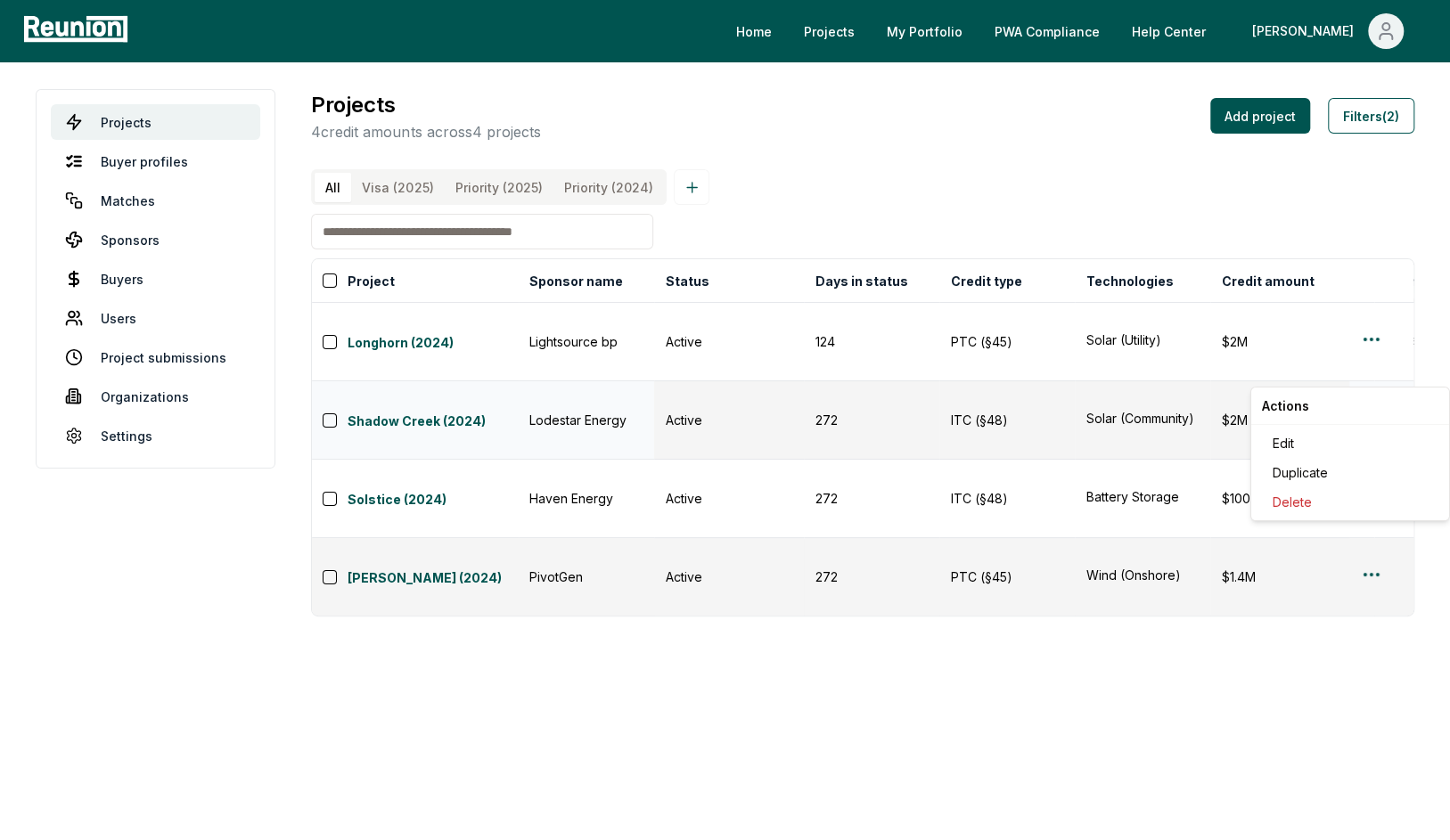 click on "Please visit us on your desktop We're working on making our marketplace mobile-friendly. For now, please visit Reunion on a desktop computer. Home Projects My Portfolio PWA Compliance Help Center Andy Projects Buyer profiles Matches Sponsors Buyers Users Project submissions Organizations Settings Projects 4  credit amounts across  4   projects Add project Filters  (2) All Visa (2025) Priority (2025) Priority (2024) Project Sponsor name Status Days in status Credit type Technologies Credit amount Internal notes PIS Fiscal year US state Credit year Last substantive update Created Lists Created by Longhorn (2024) Lightsource bp Active 124 PTC (§45) Solar (Utility) $2M Project is "Peacock" per LSbp teaser. 2024 Q4 Calendar year Texas 2024 2/28/2025 2/28/2025 0 connor@reunioninfra.com Shadow Creek (2024) Lodestar Energy Active 272 ITC (§48) Solar (Community) $2M Project applied for LIC allocation for 20% bonus.  2024 Q4 Calendar year New York 2024 9/24/2024 9/23/2024 0 denis@reunioninfra.com Solstice (2024) 272" at bounding box center [725, 420] 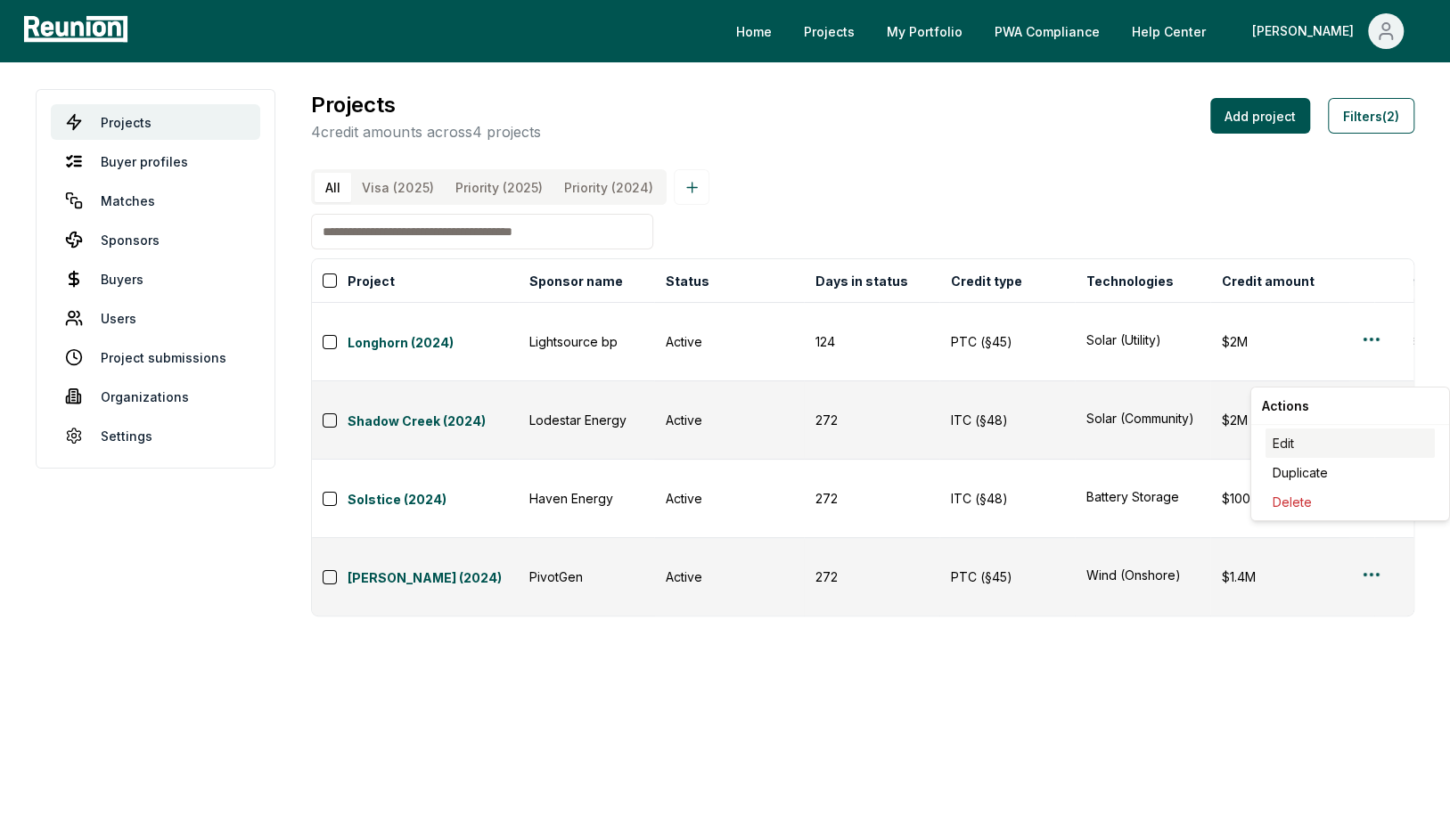 click on "Edit" at bounding box center [1350, 443] 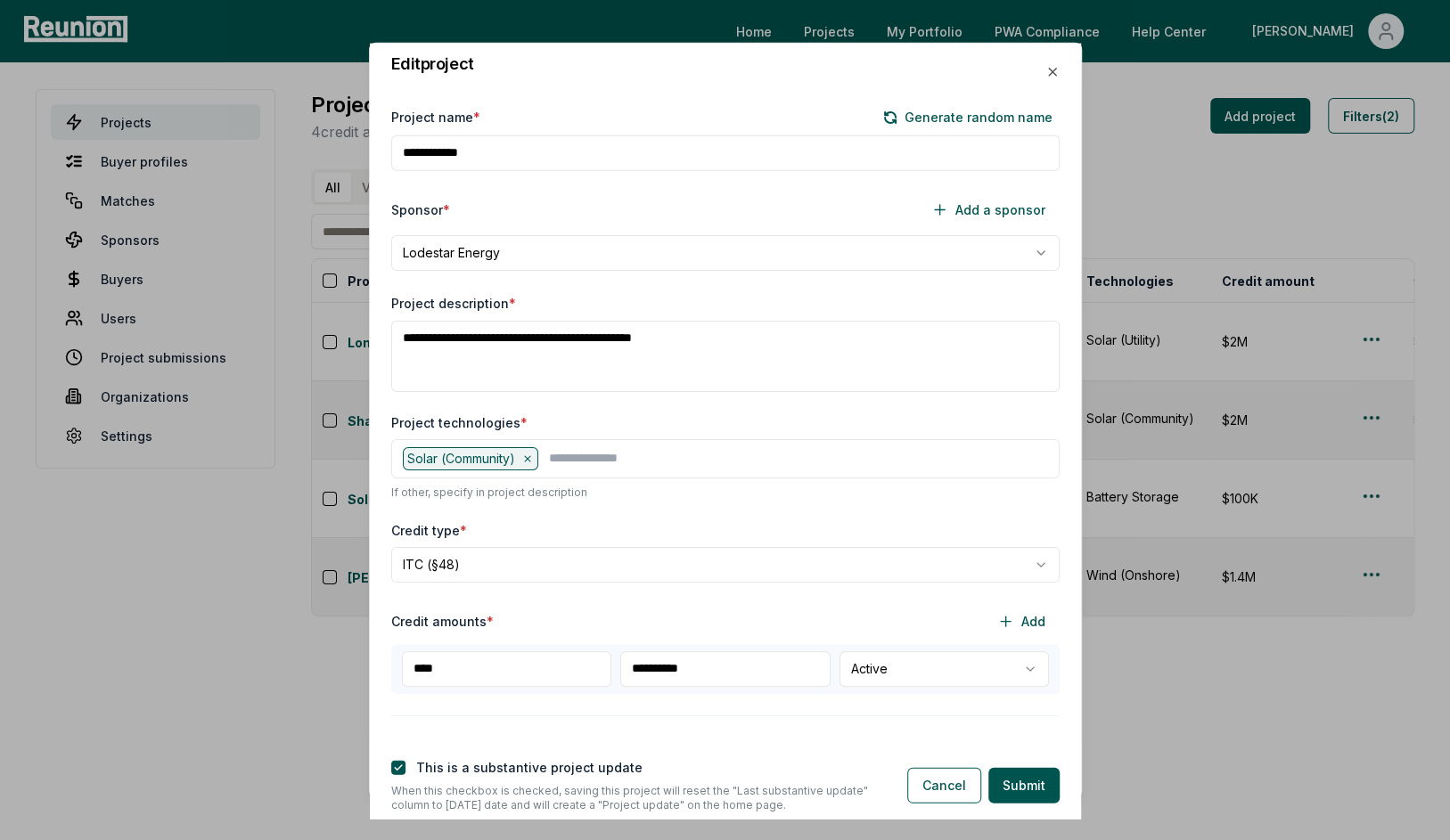 scroll, scrollTop: 41, scrollLeft: 0, axis: vertical 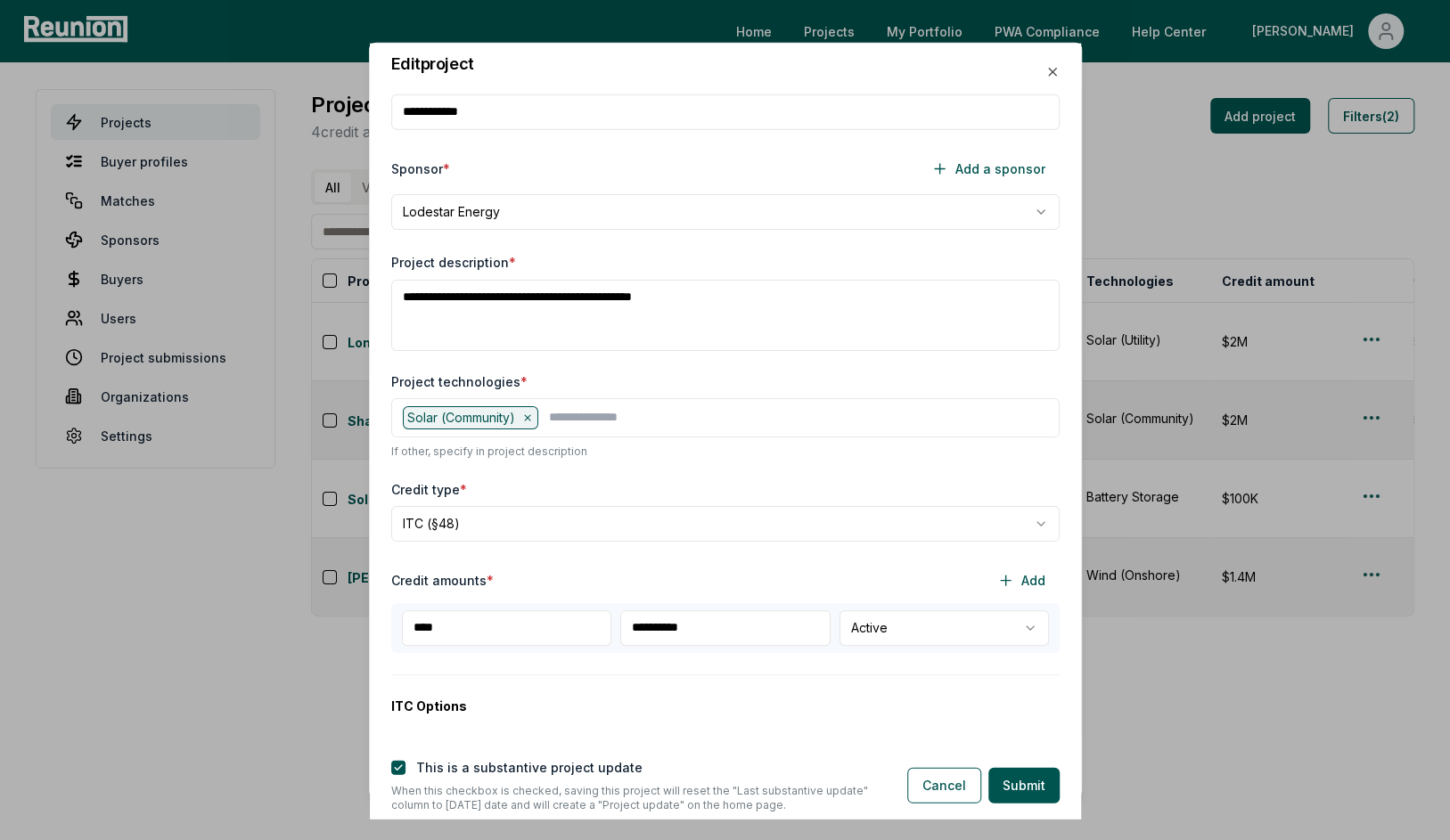 click on "Please visit us on your desktop We're working on making our marketplace mobile-friendly. For now, please visit Reunion on a desktop computer. Home Projects My Portfolio PWA Compliance Help Center Andy Projects Buyer profiles Matches Sponsors Buyers Users Project submissions Organizations Settings Projects 4  credit amounts across  4   projects Add project Filters  (2) All Visa (2025) Priority (2025) Priority (2024) Project Sponsor name Status Days in status Credit type Technologies Credit amount Internal notes PIS Fiscal year US state Credit year Last substantive update Created Lists Created by Longhorn (2024) Lightsource bp Active 124 PTC (§45) Solar (Utility) $2M Project is "Peacock" per LSbp teaser. 2024 Q4 Calendar year Texas 2024 2/28/2025 2/28/2025 0 connor@reunioninfra.com Shadow Creek (2024) Lodestar Energy Active 272 ITC (§48) Solar (Community) $2M Project applied for LIC allocation for 20% bonus.  2024 Q4 Calendar year New York 2024 9/24/2024 9/23/2024 0 denis@reunioninfra.com Solstice (2024) 272" at bounding box center [725, 420] 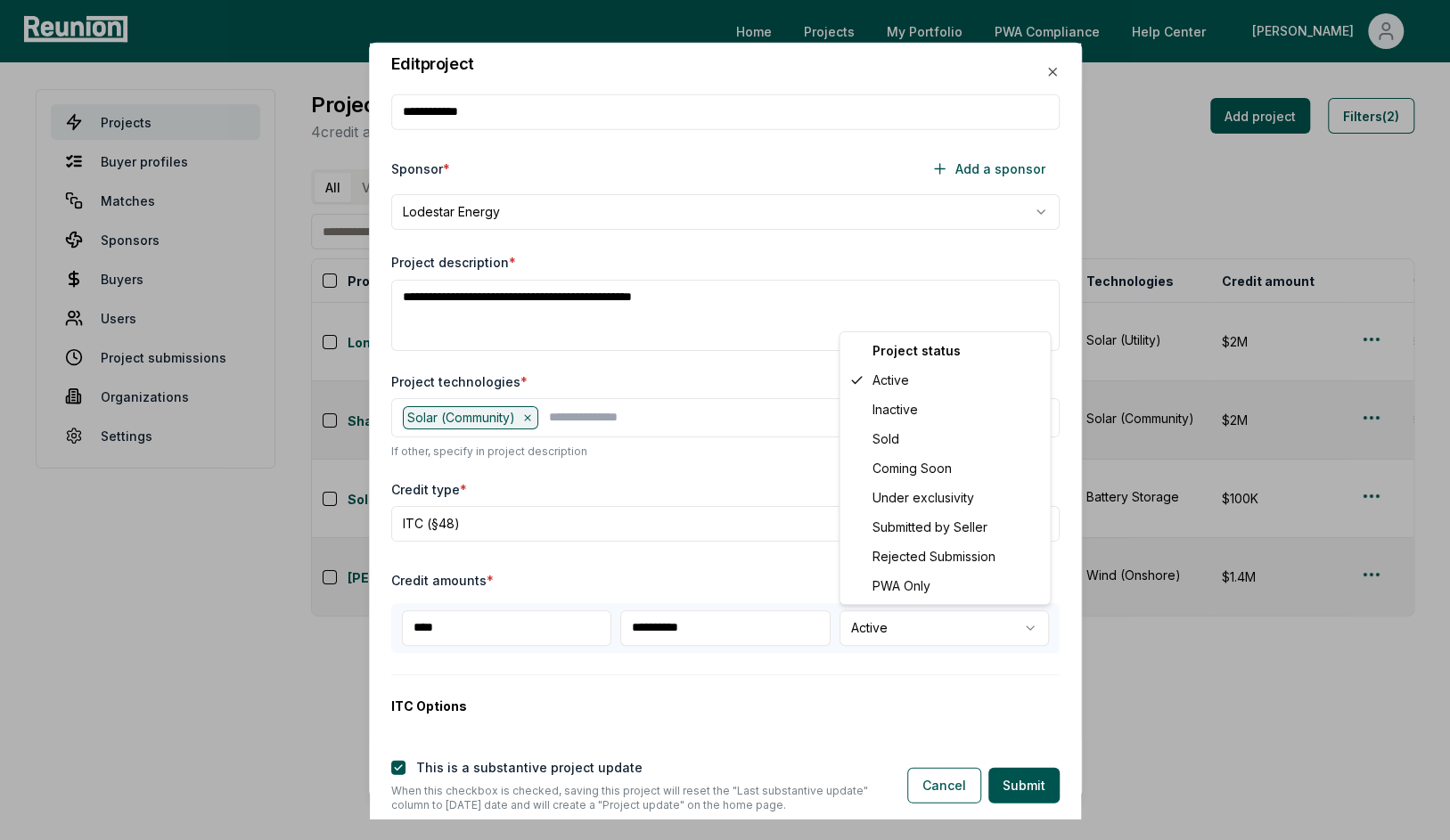 select on "********" 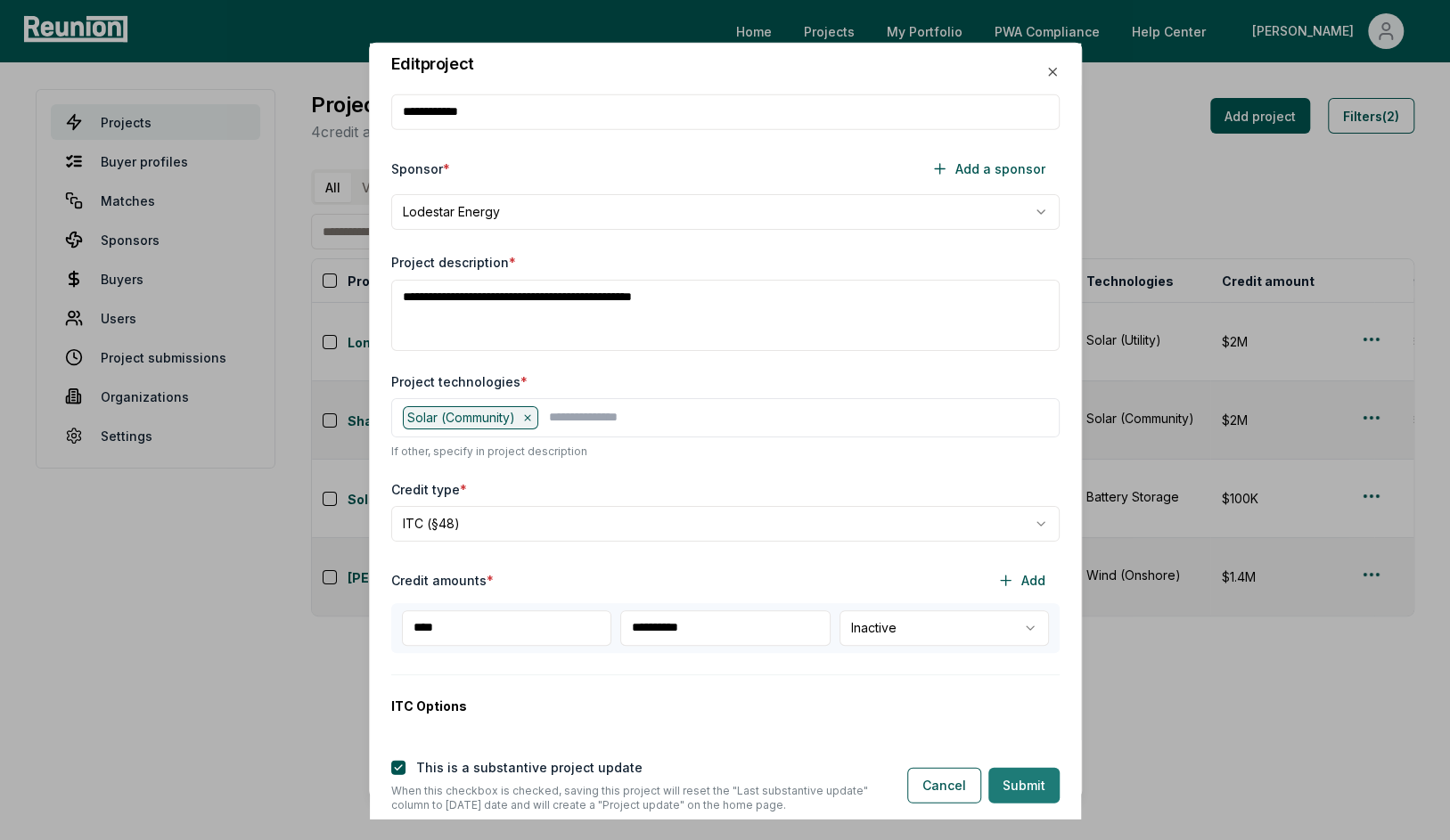 click on "Submit" at bounding box center (1024, 785) 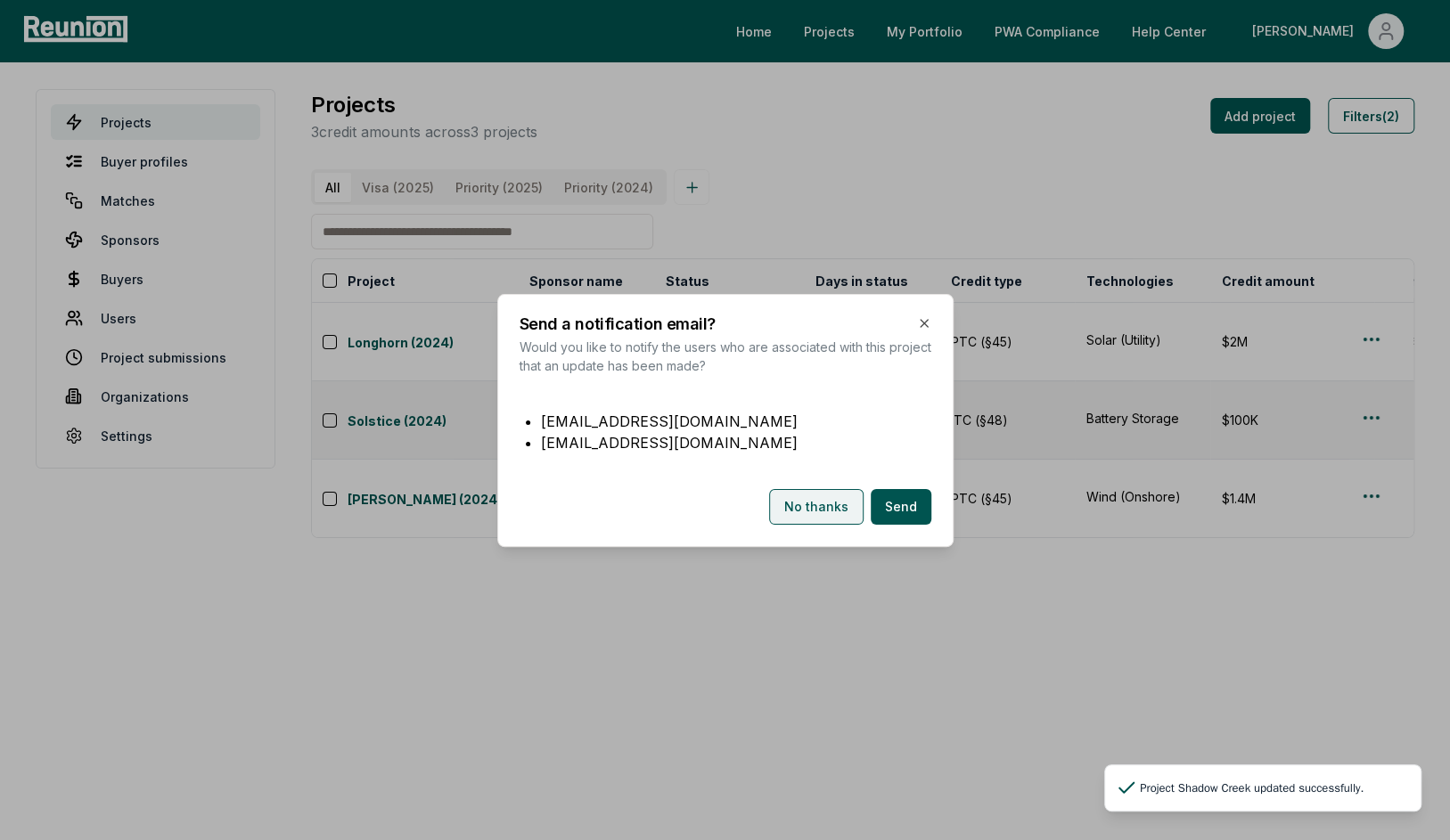 click on "No thanks" at bounding box center [816, 507] 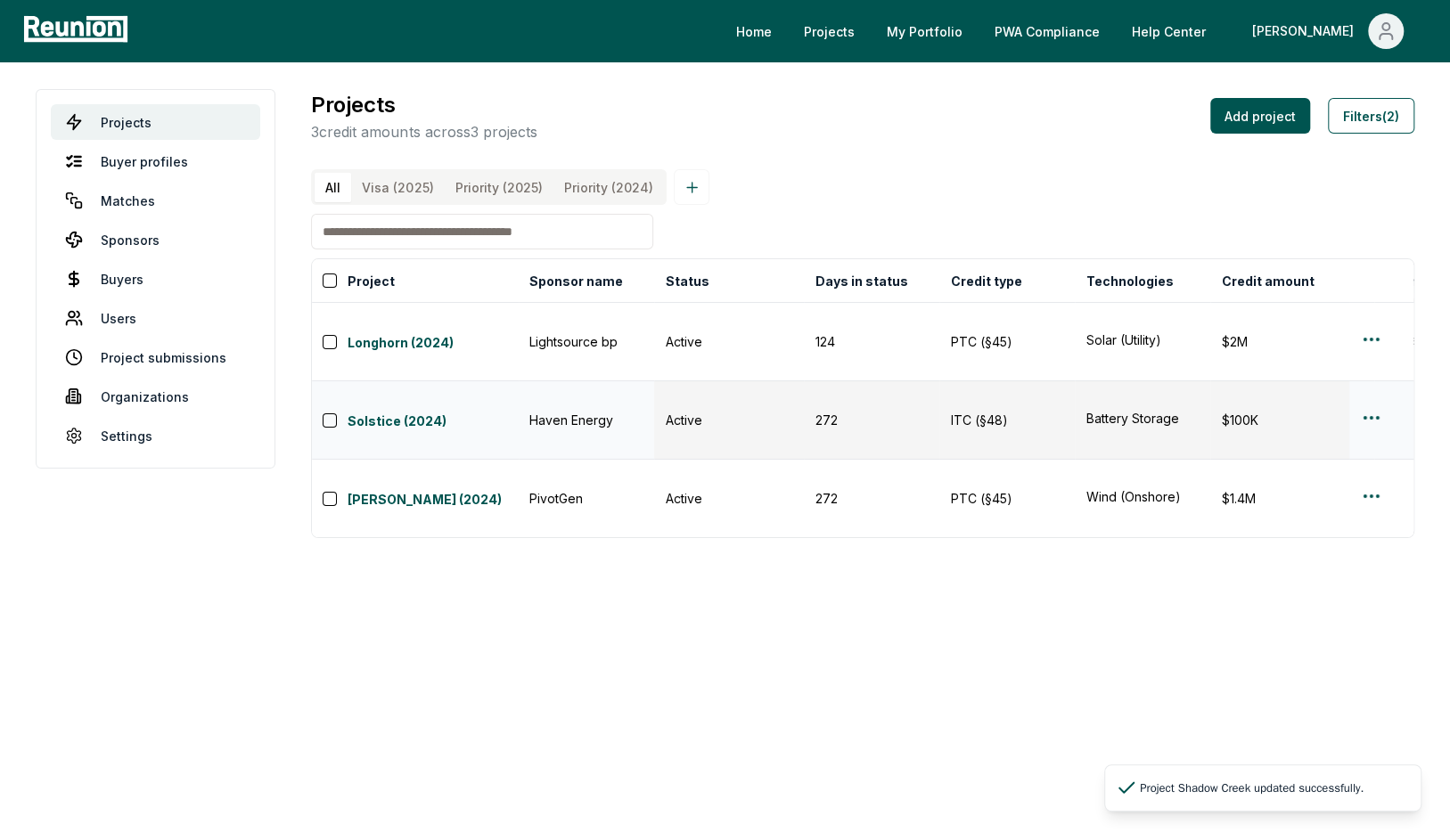 click on "Please visit us on your desktop We're working on making our marketplace mobile-friendly. For now, please visit Reunion on a desktop computer. Home Projects My Portfolio PWA Compliance Help Center Andy Projects Buyer profiles Matches Sponsors Buyers Users Project submissions Organizations Settings Projects 3  credit amounts across  3   projects Add project Filters  (2) All Visa (2025) Priority (2025) Priority (2024) Project Sponsor name Status Days in status Credit type Technologies Credit amount Internal notes PIS Fiscal year US state Credit year Last substantive update Created Lists Created by Longhorn (2024) Lightsource bp Active 124 PTC (§45) Solar (Utility) $2M Project is "Peacock" per LSbp teaser. 2024 Q4 Calendar year Texas 2024 2/28/2025 2/28/2025 0 connor@reunioninfra.com Solstice (2024) Haven Energy Active 272 ITC (§48) Battery Storage $100K 2024 Q4 TBD California 2024 6/5/2024 6/3/2024 0 danny@reunioninfra.com Moran (2024) PivotGen Active 272 PTC (§45) Wind (Onshore) $1.4M TBD Texas 2024 1" at bounding box center [725, 420] 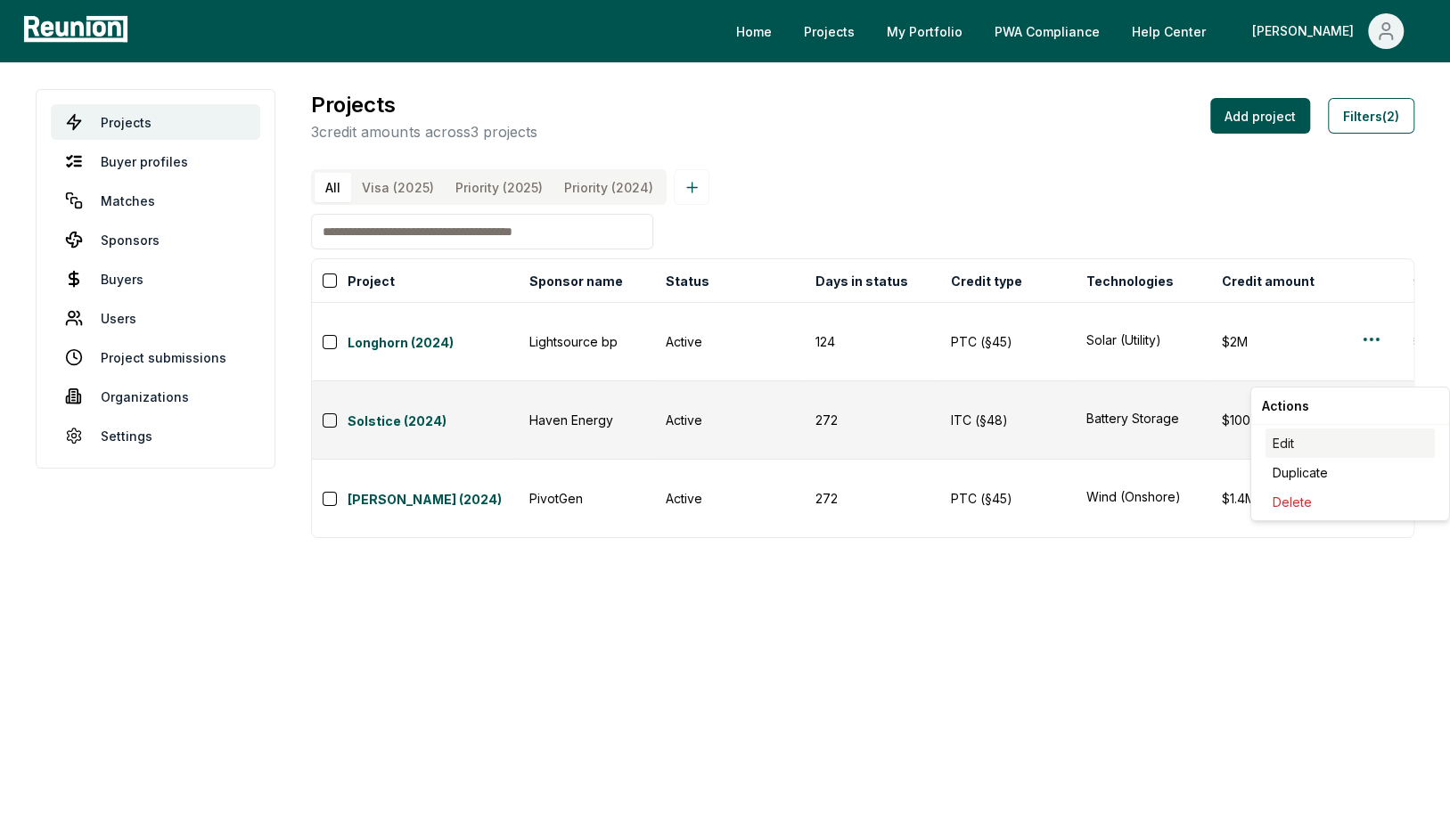 click on "Edit" at bounding box center (1350, 443) 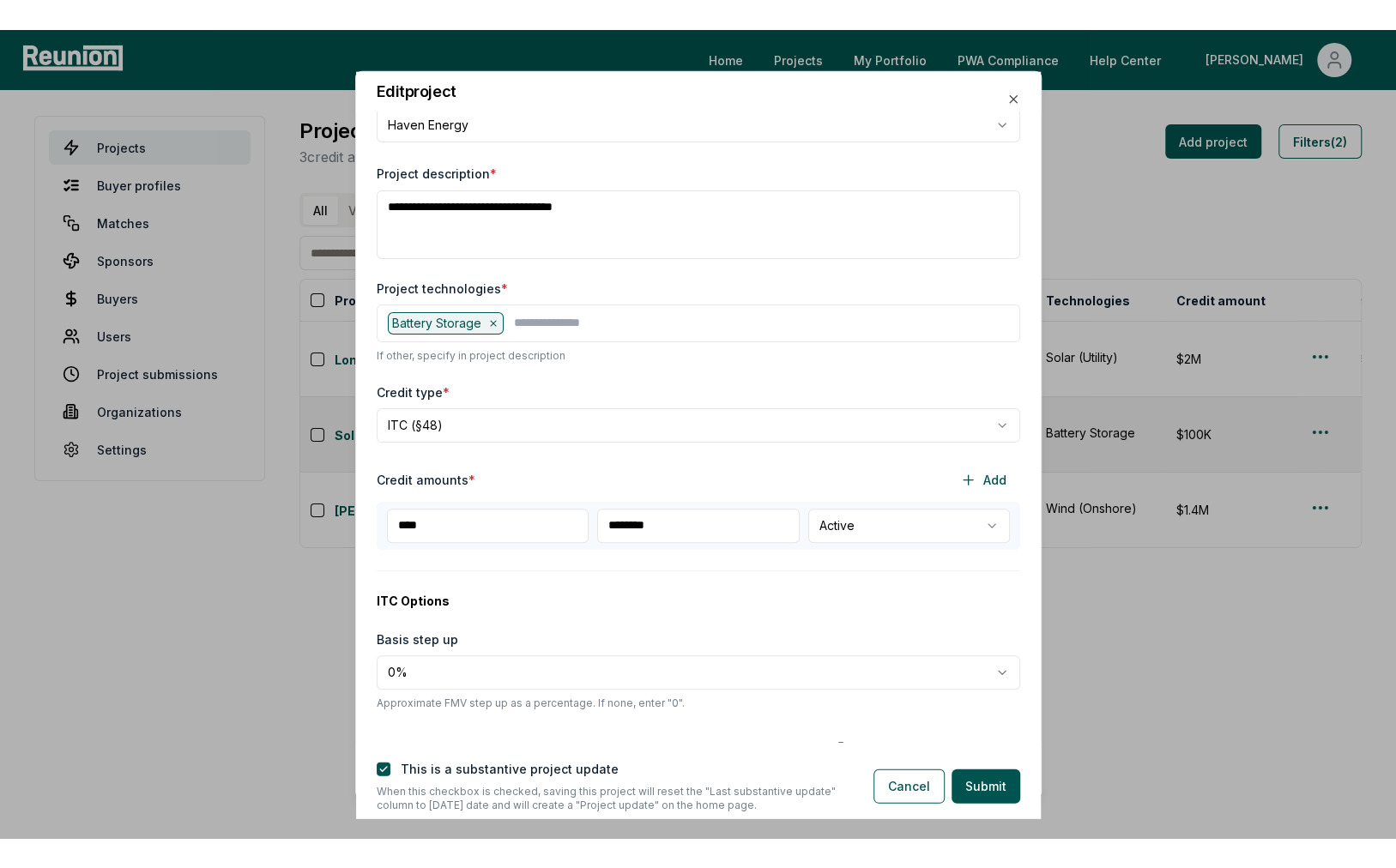 scroll, scrollTop: 210, scrollLeft: 0, axis: vertical 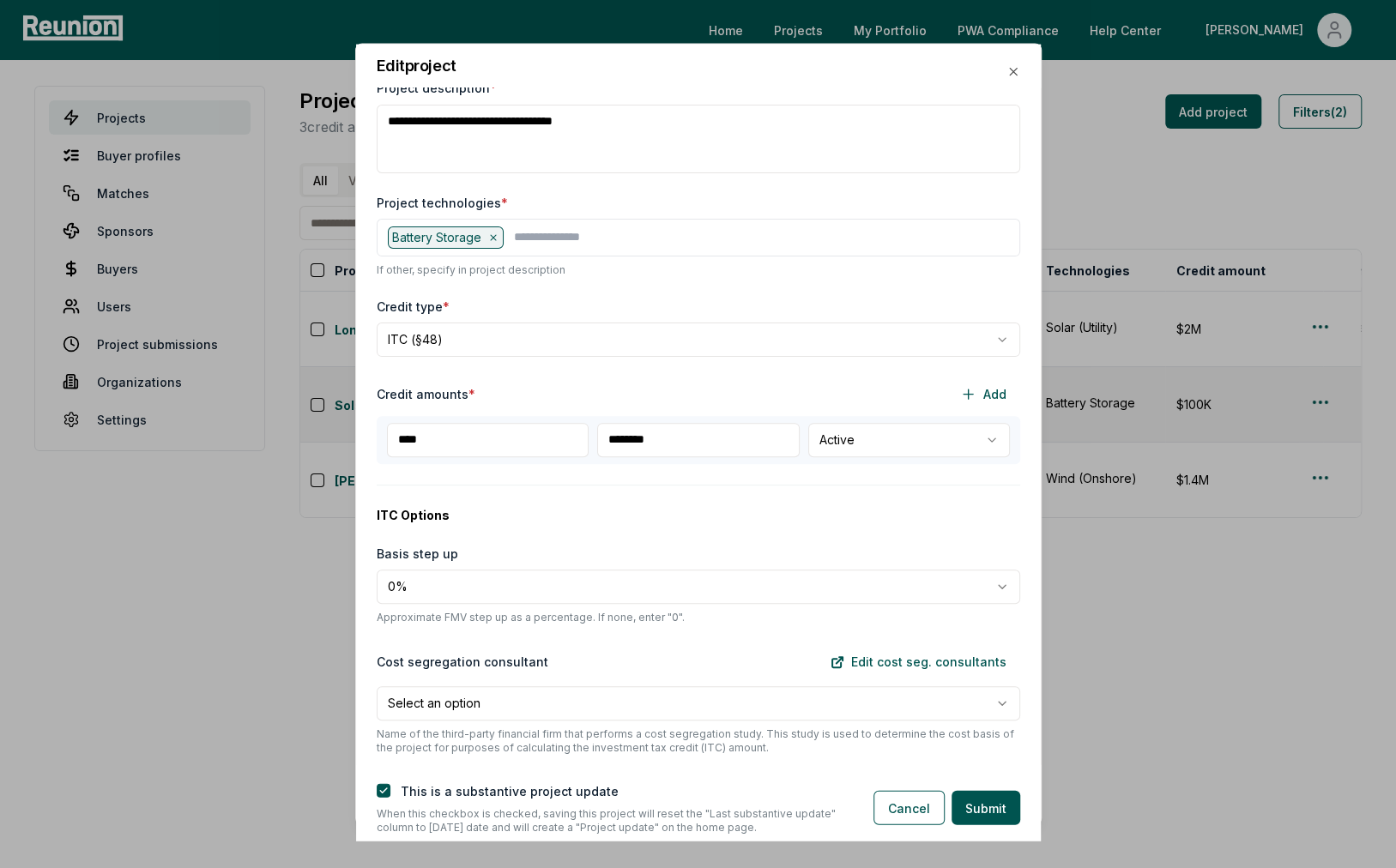 click on "**********" at bounding box center [698, 439] 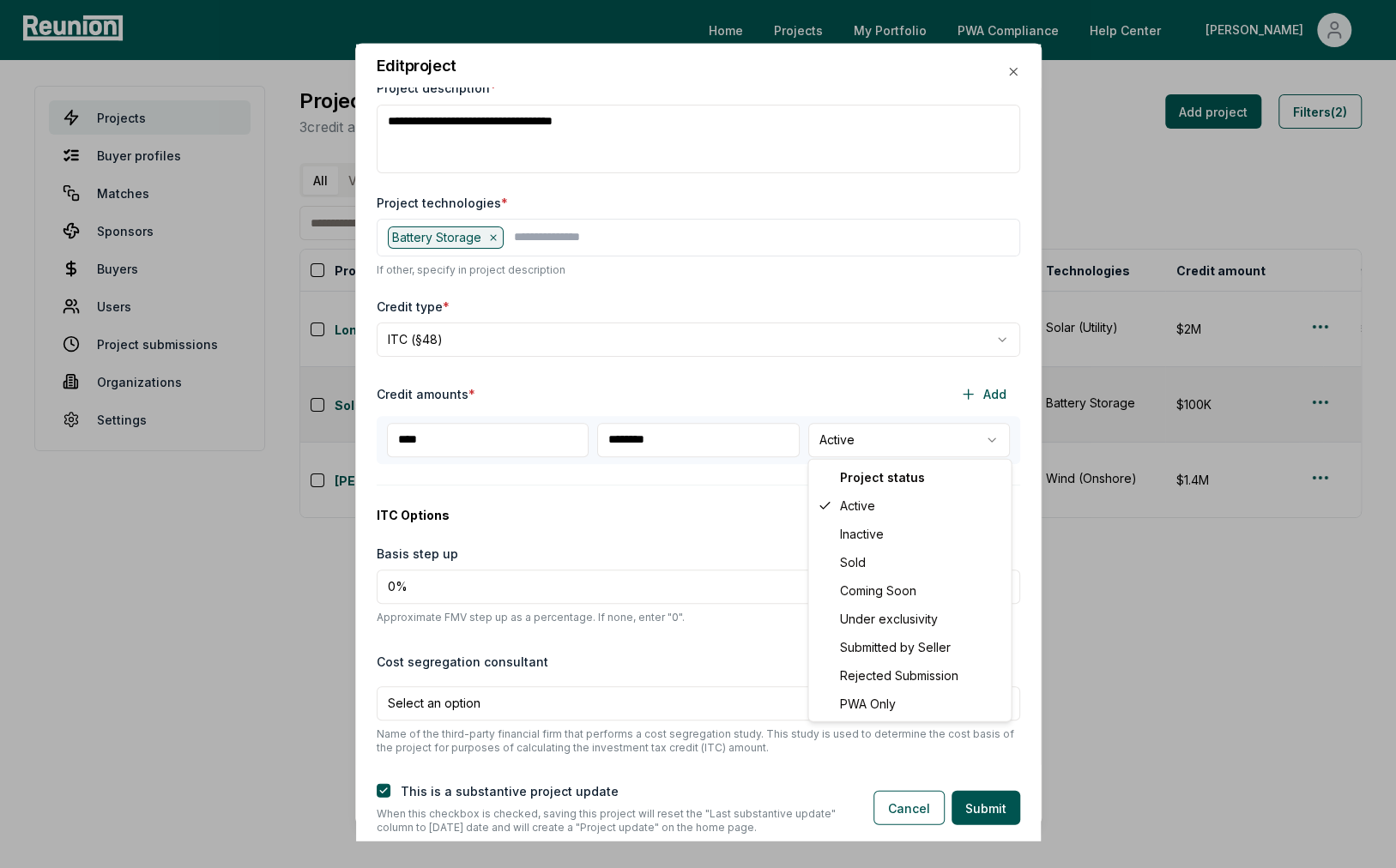 click on "Please visit us on your desktop We're working on making our marketplace mobile-friendly. For now, please visit Reunion on a desktop computer. Home Projects My Portfolio PWA Compliance Help Center Andy Projects Buyer profiles Matches Sponsors Buyers Users Project submissions Organizations Settings Projects 3  credit amounts across  3   projects Add project Filters  (2) All Visa (2025) Priority (2025) Priority (2024) Project Sponsor name Status Days in status Credit type Technologies Credit amount Internal notes PIS Fiscal year US state Credit year Last substantive update Created Lists Created by Longhorn (2024) Lightsource bp Active 124 PTC (§45) Solar (Utility) $2M Project is "Peacock" per LSbp teaser. 2024 Q4 Calendar year Texas 2024 2/28/2025 2/28/2025 0 connor@reunioninfra.com Solstice (2024) Haven Energy Active 272 ITC (§48) Battery Storage $100K 2024 Q4 TBD California 2024 6/5/2024 6/3/2024 0 danny@reunioninfra.com Moran (2024) PivotGen Active 272 PTC (§45) Wind (Onshore) $1.4M TBD Texas 2024 1" at bounding box center (698, 434) 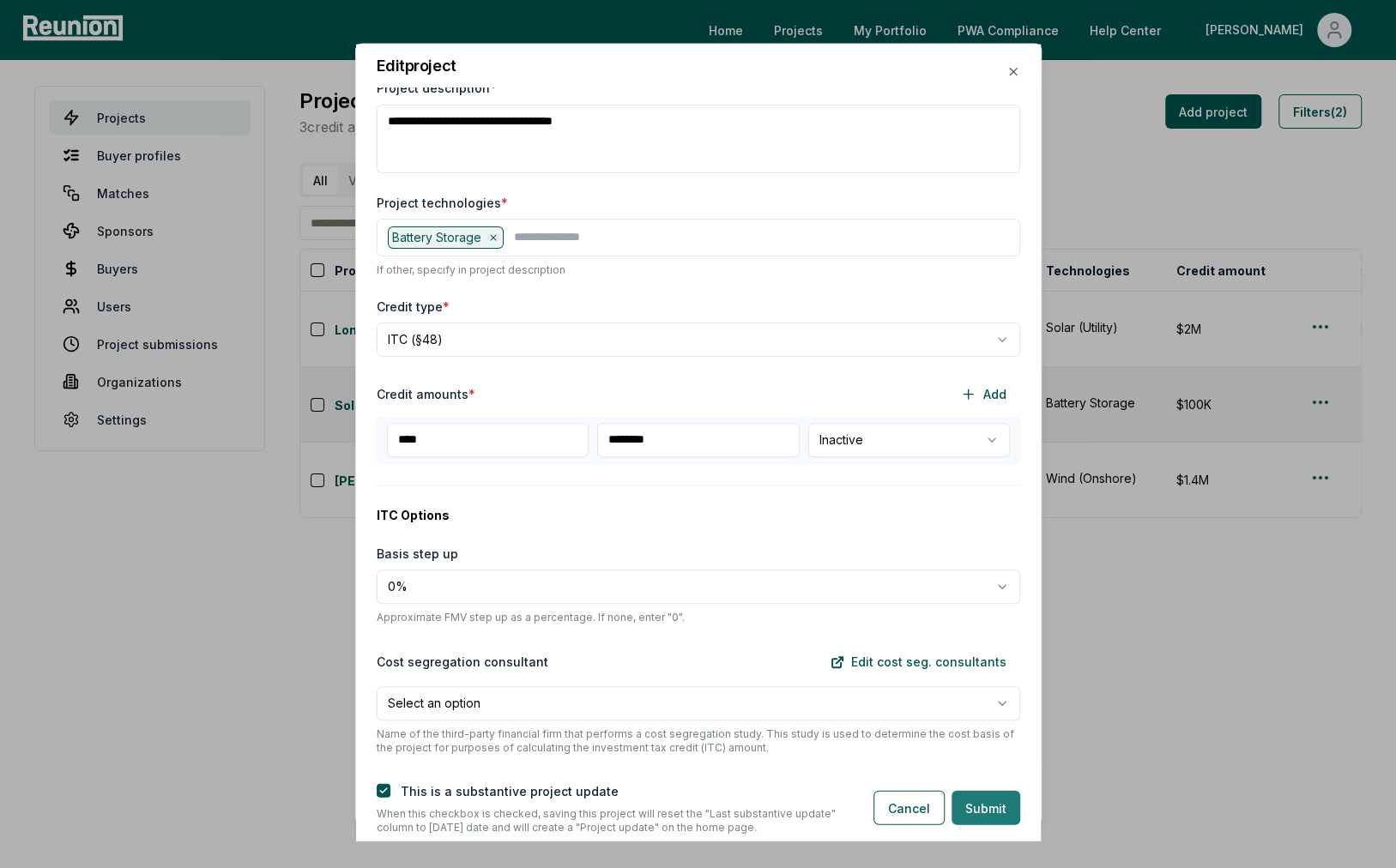 click on "Submit" at bounding box center [986, 808] 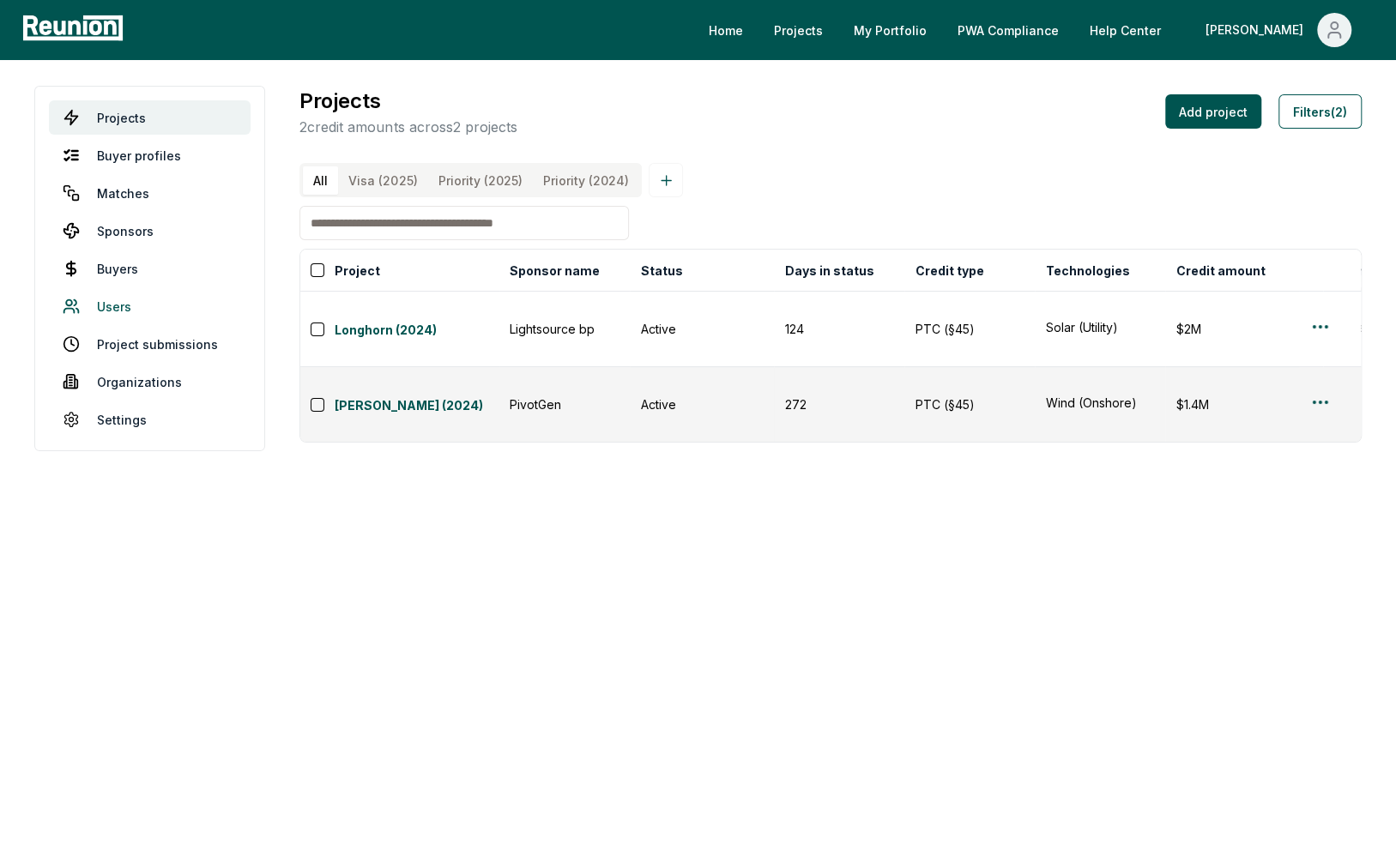 click on "Users" at bounding box center [149, 306] 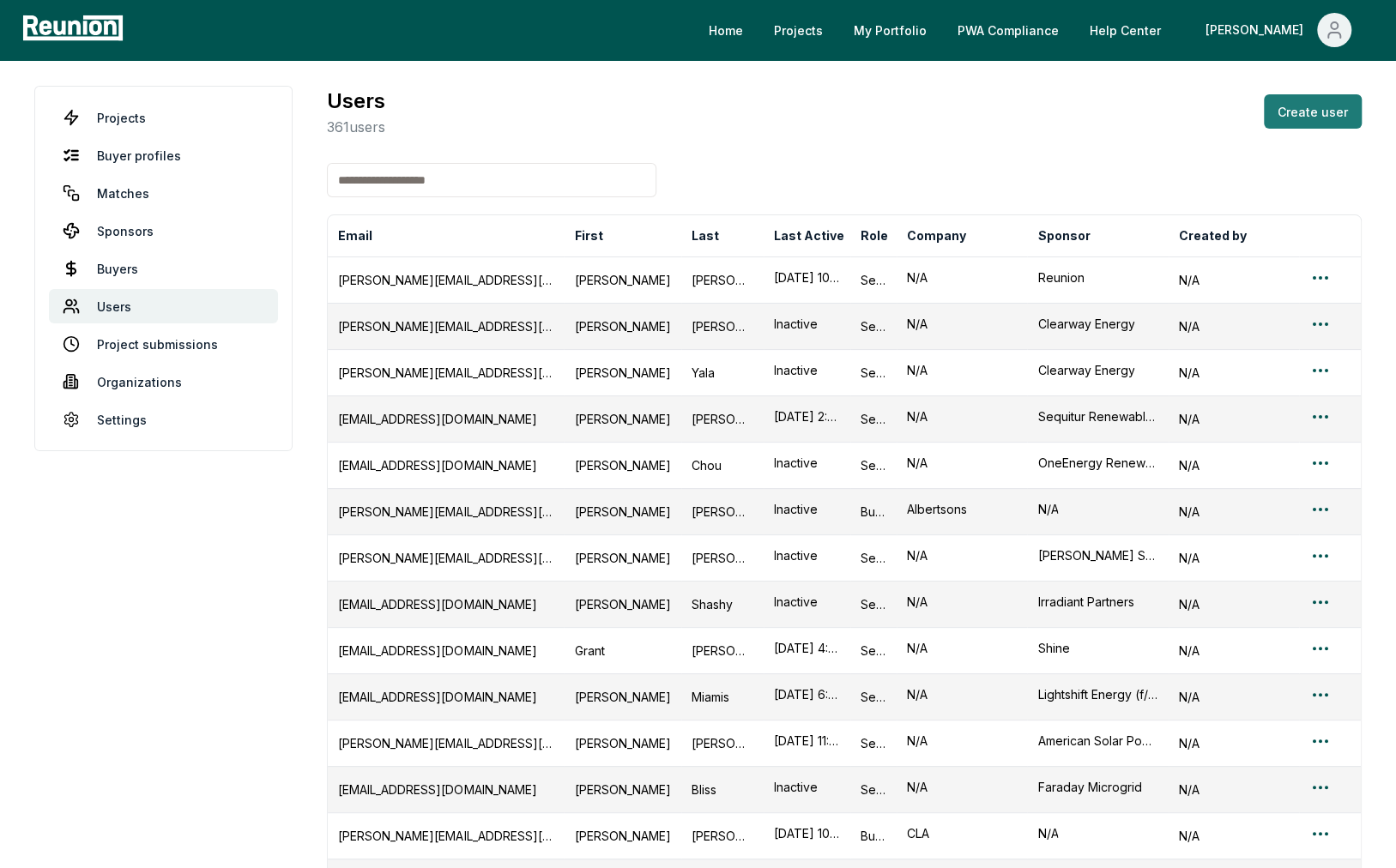 click on "Create user" at bounding box center [1313, 112] 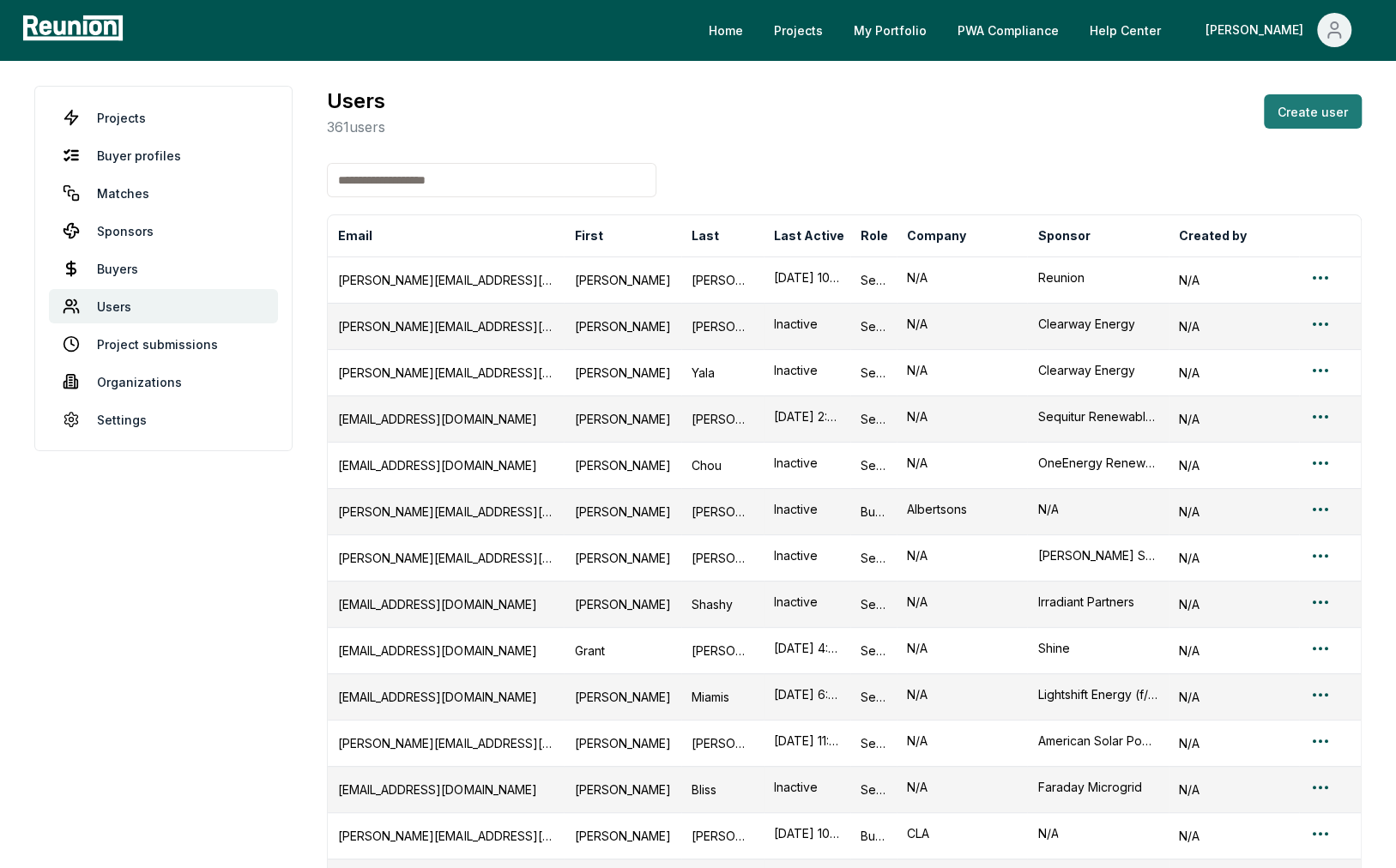 click on "Create user" at bounding box center [1313, 112] 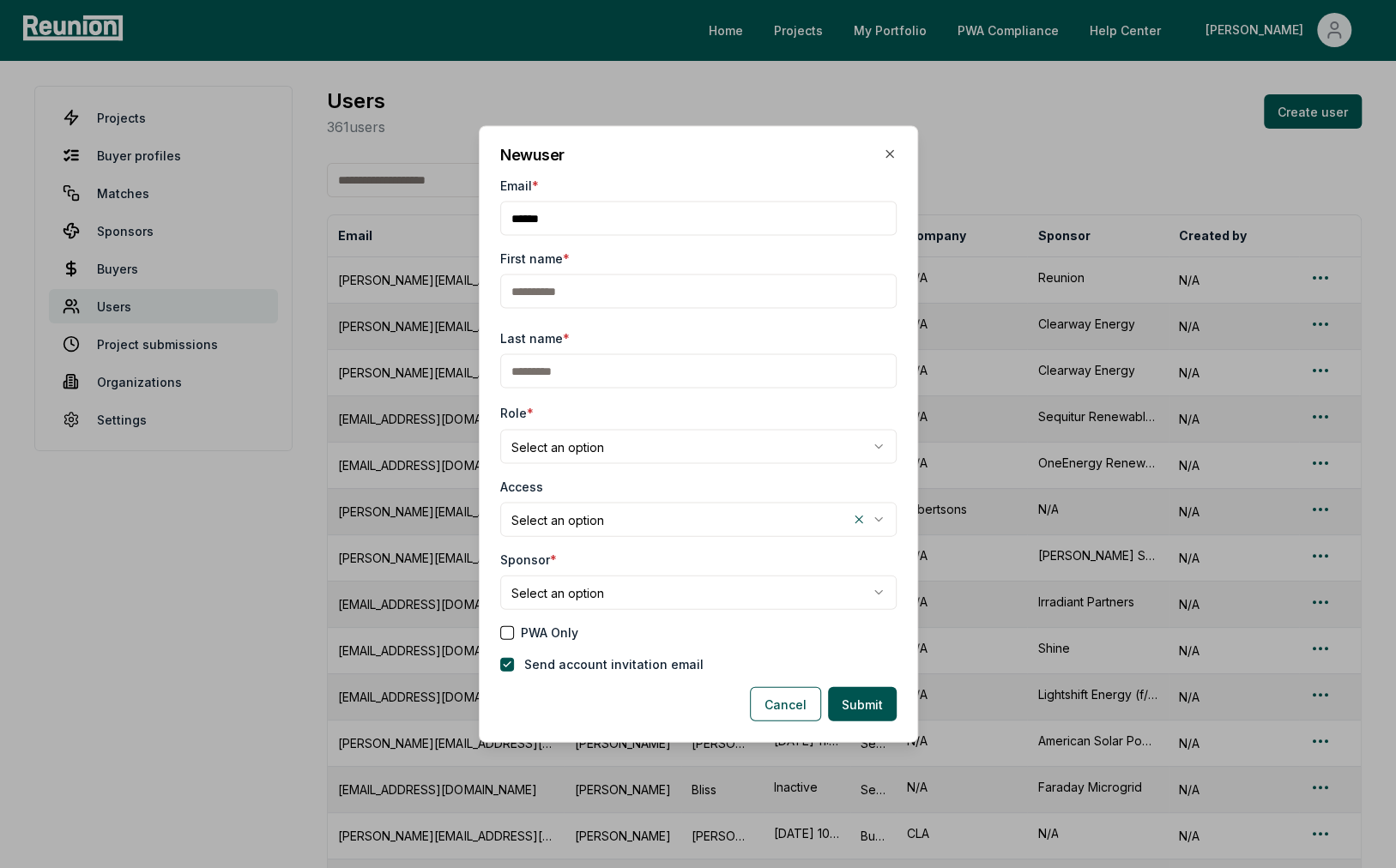 click on "First name  *" at bounding box center [698, 292] 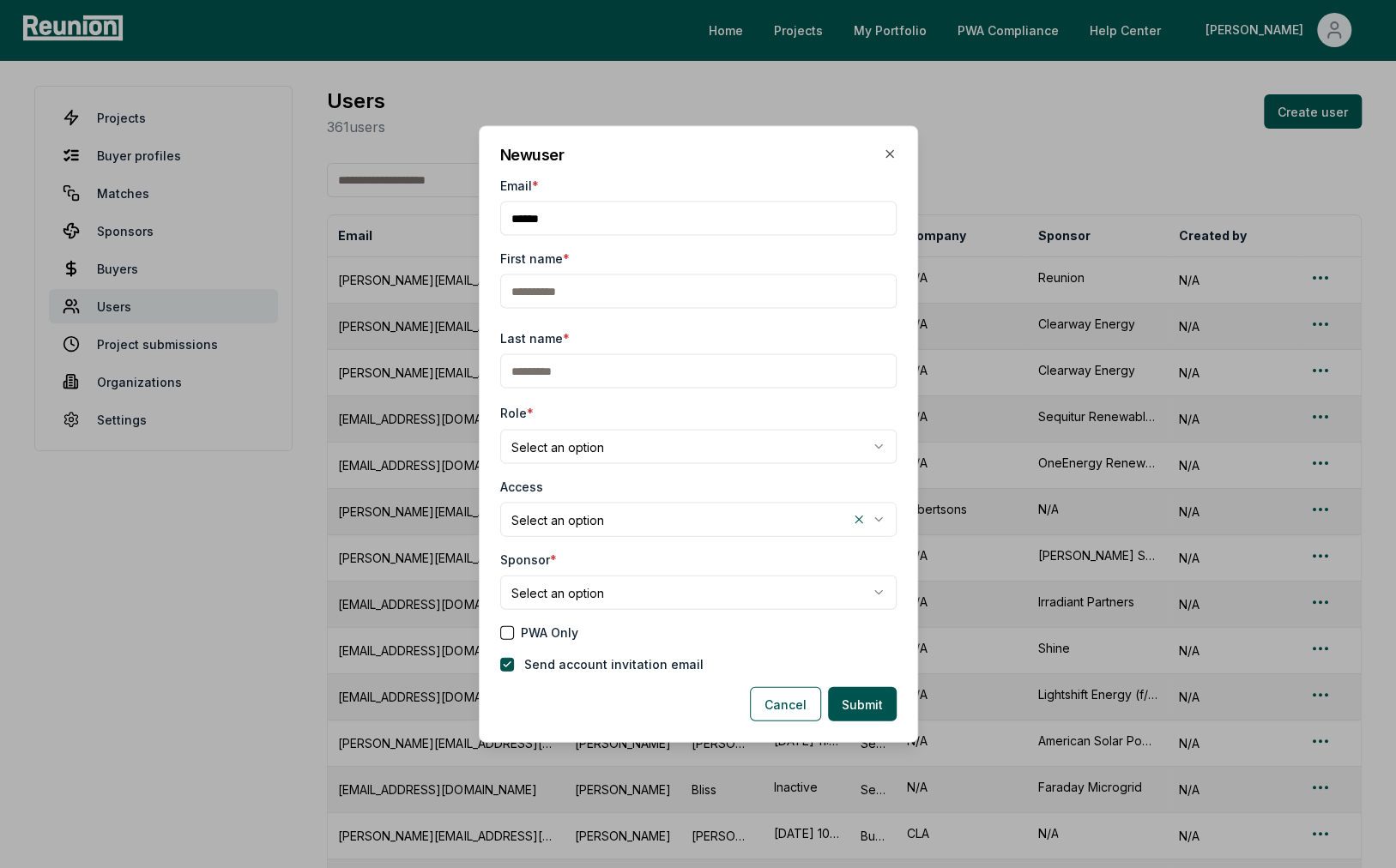 click on "**********" at bounding box center (698, 449) 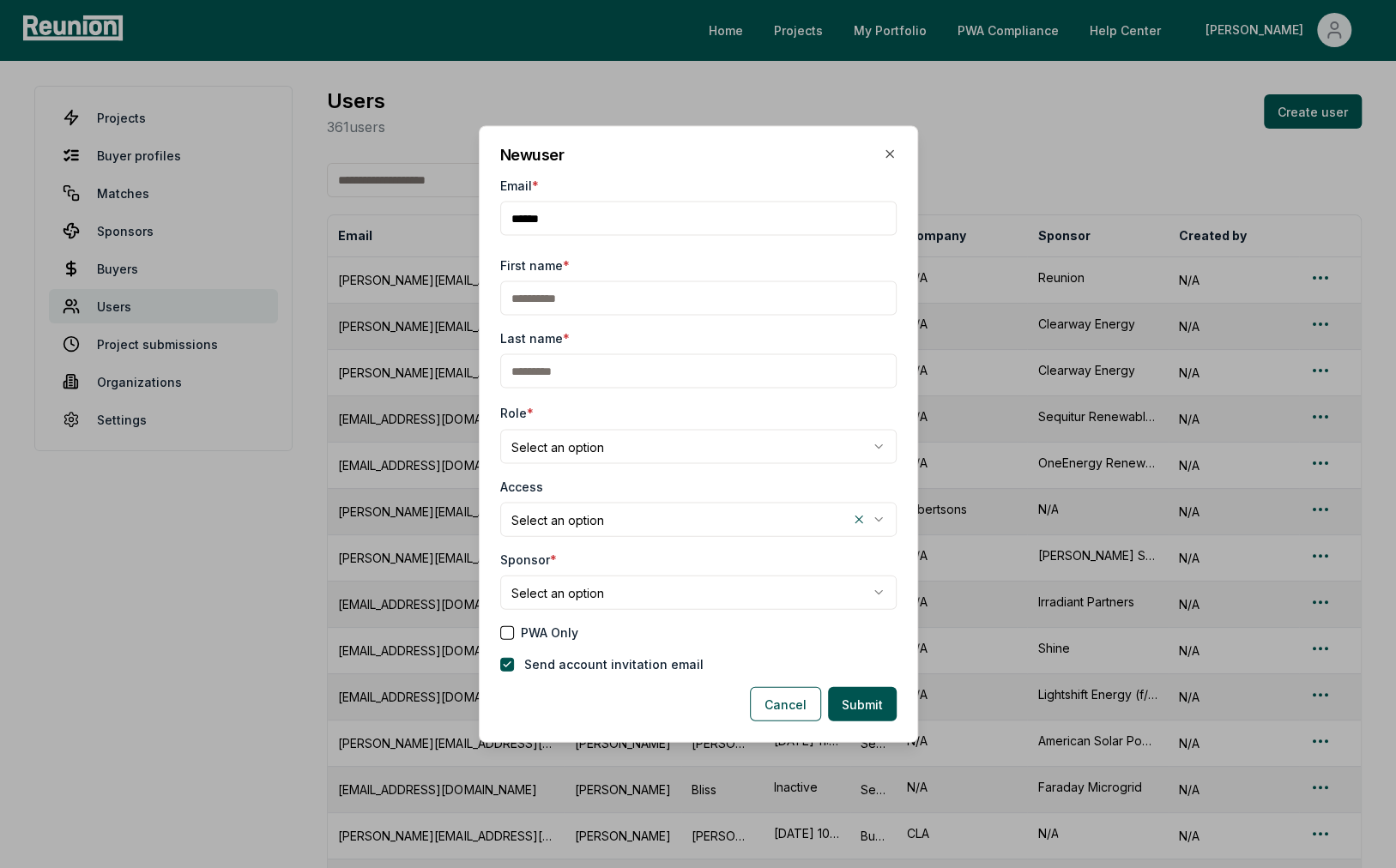 click on "Email  *" at bounding box center (698, 219) 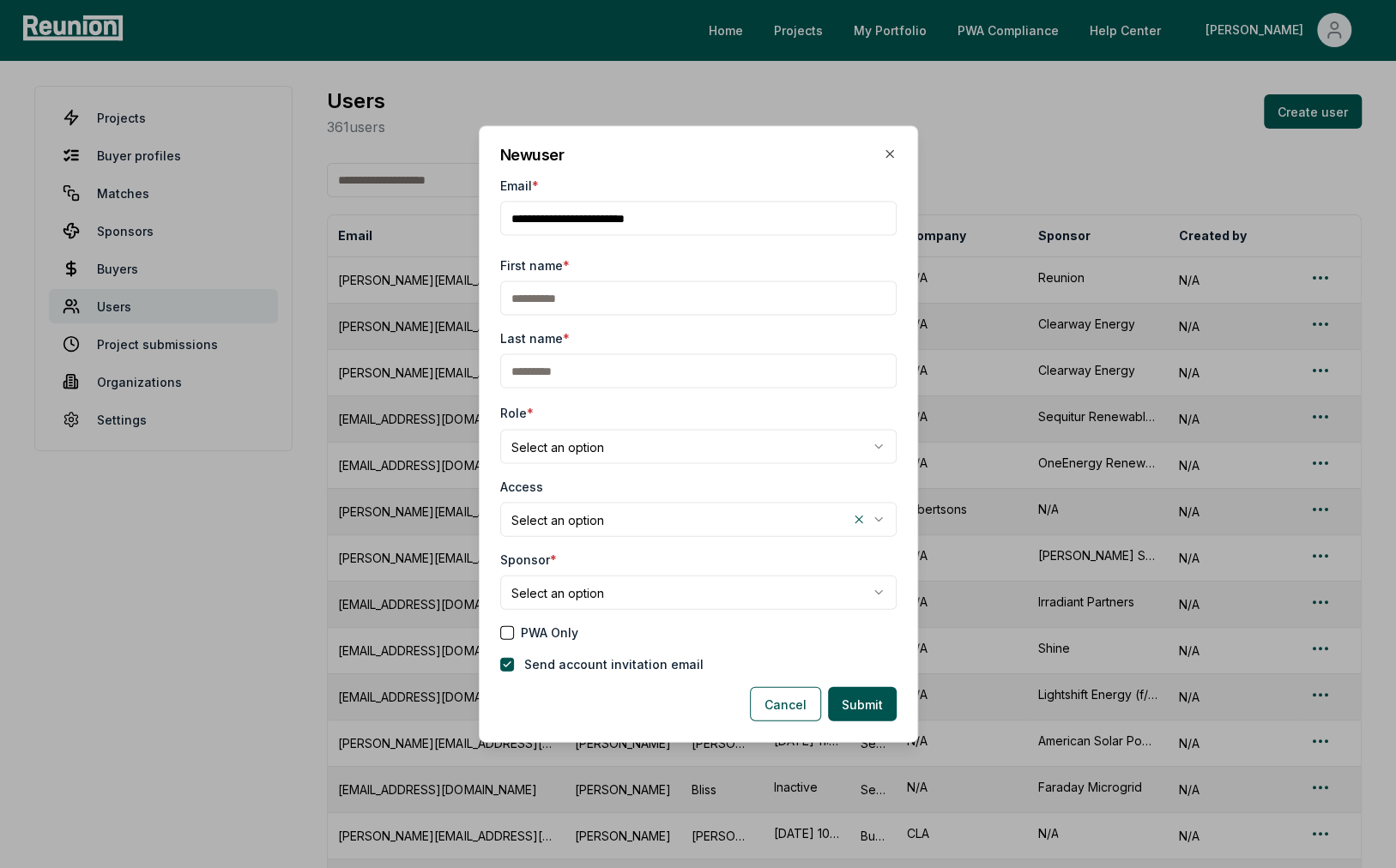 type on "**********" 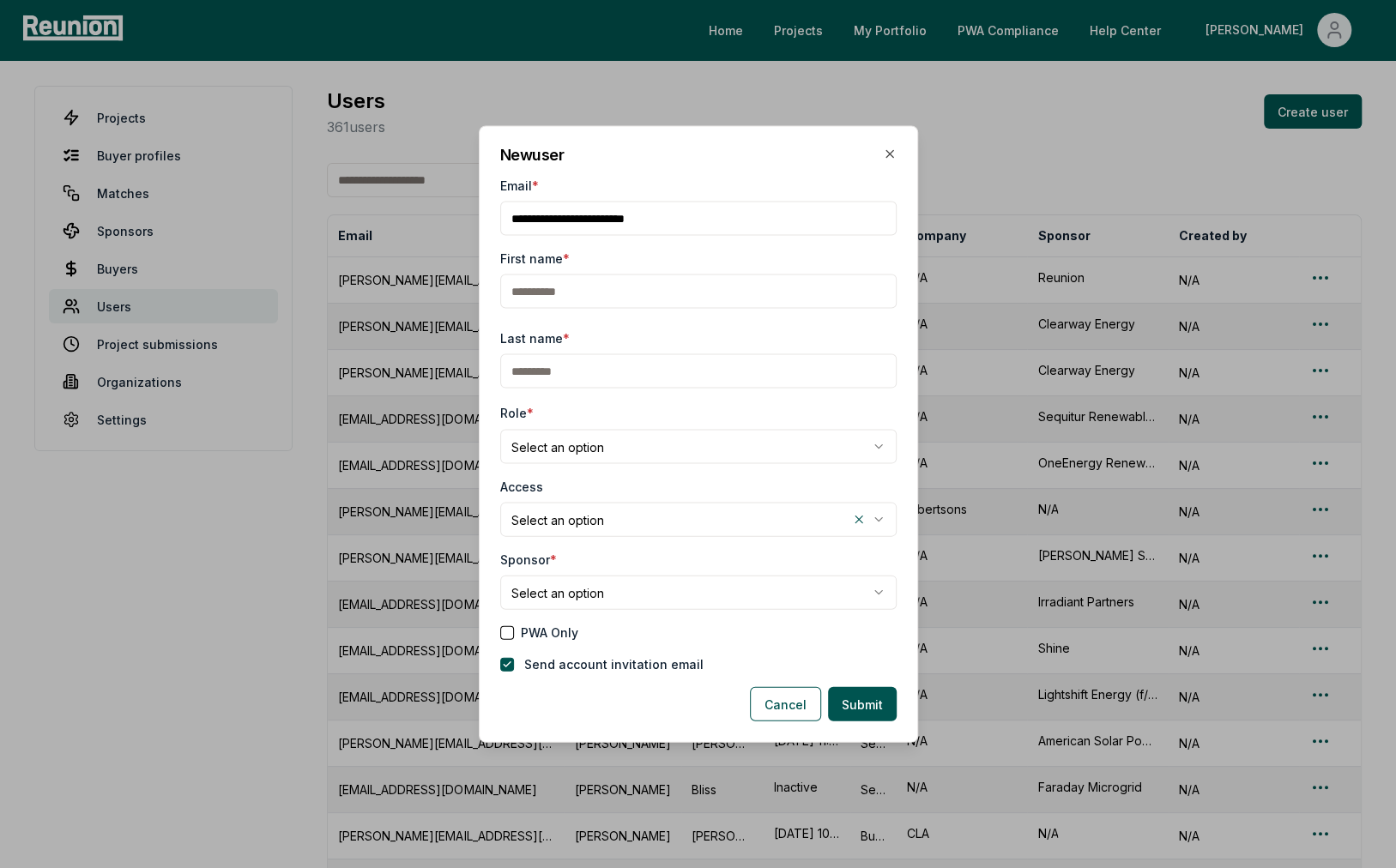 click on "First name  *" at bounding box center (698, 292) 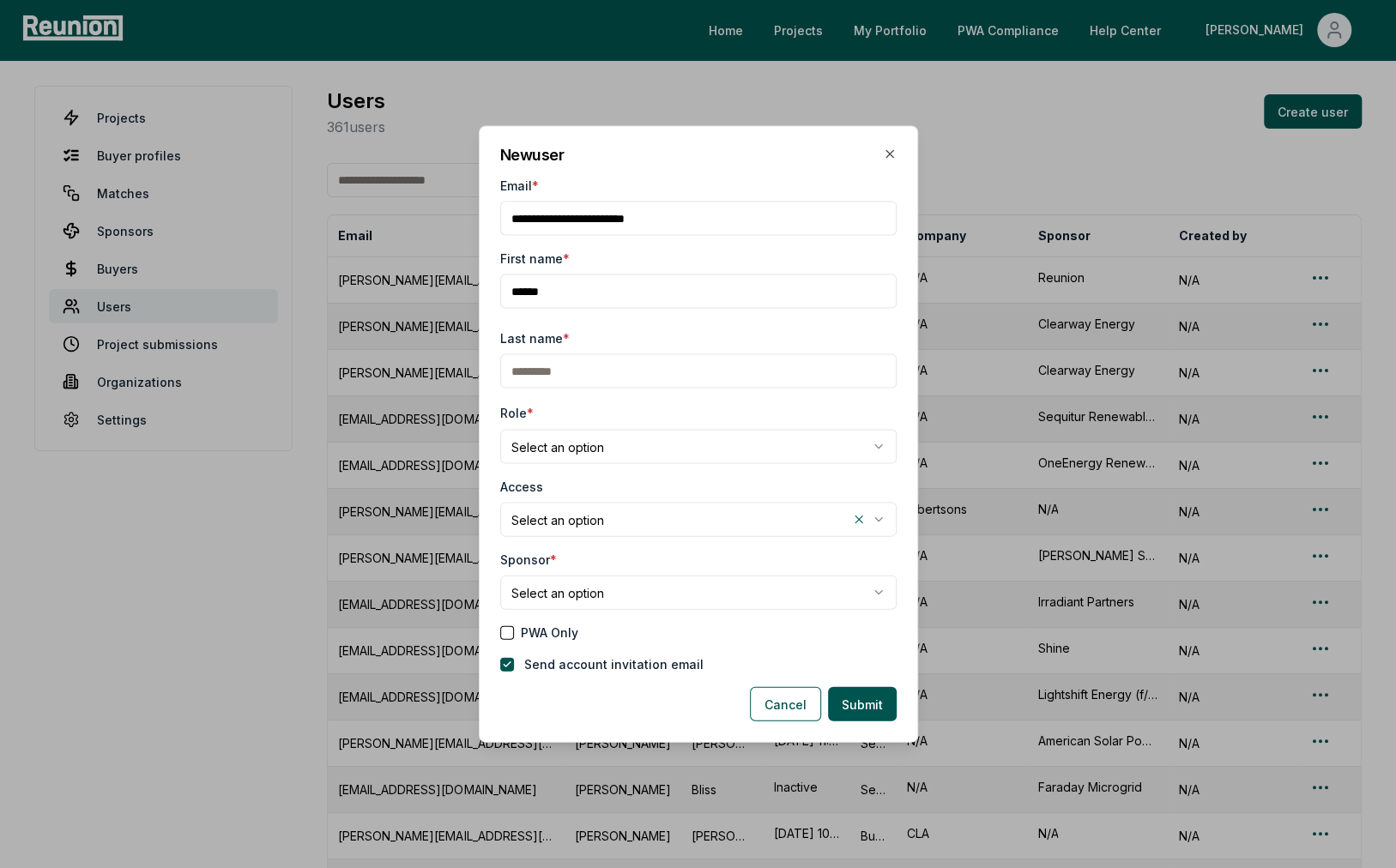 type on "******" 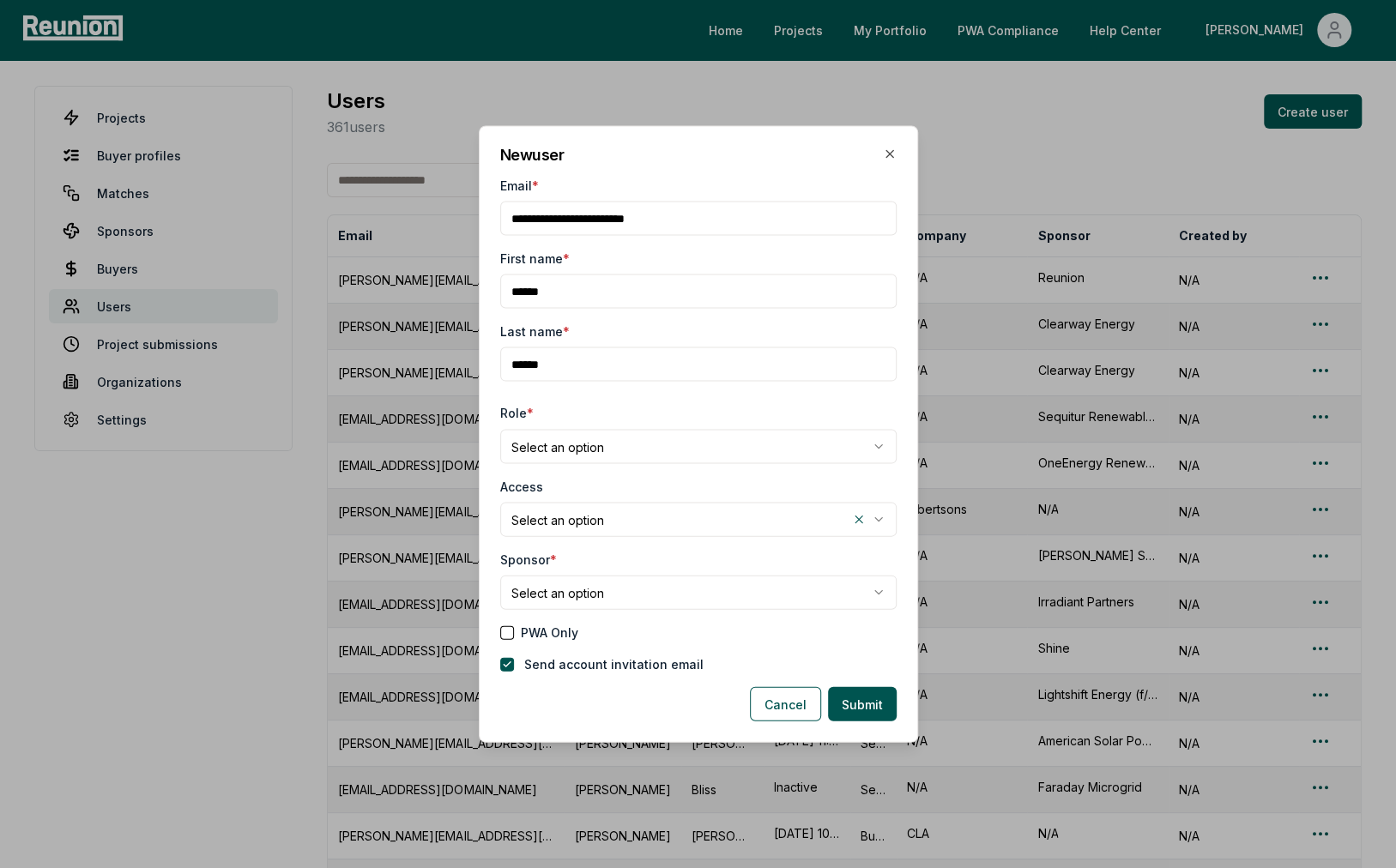 type on "******" 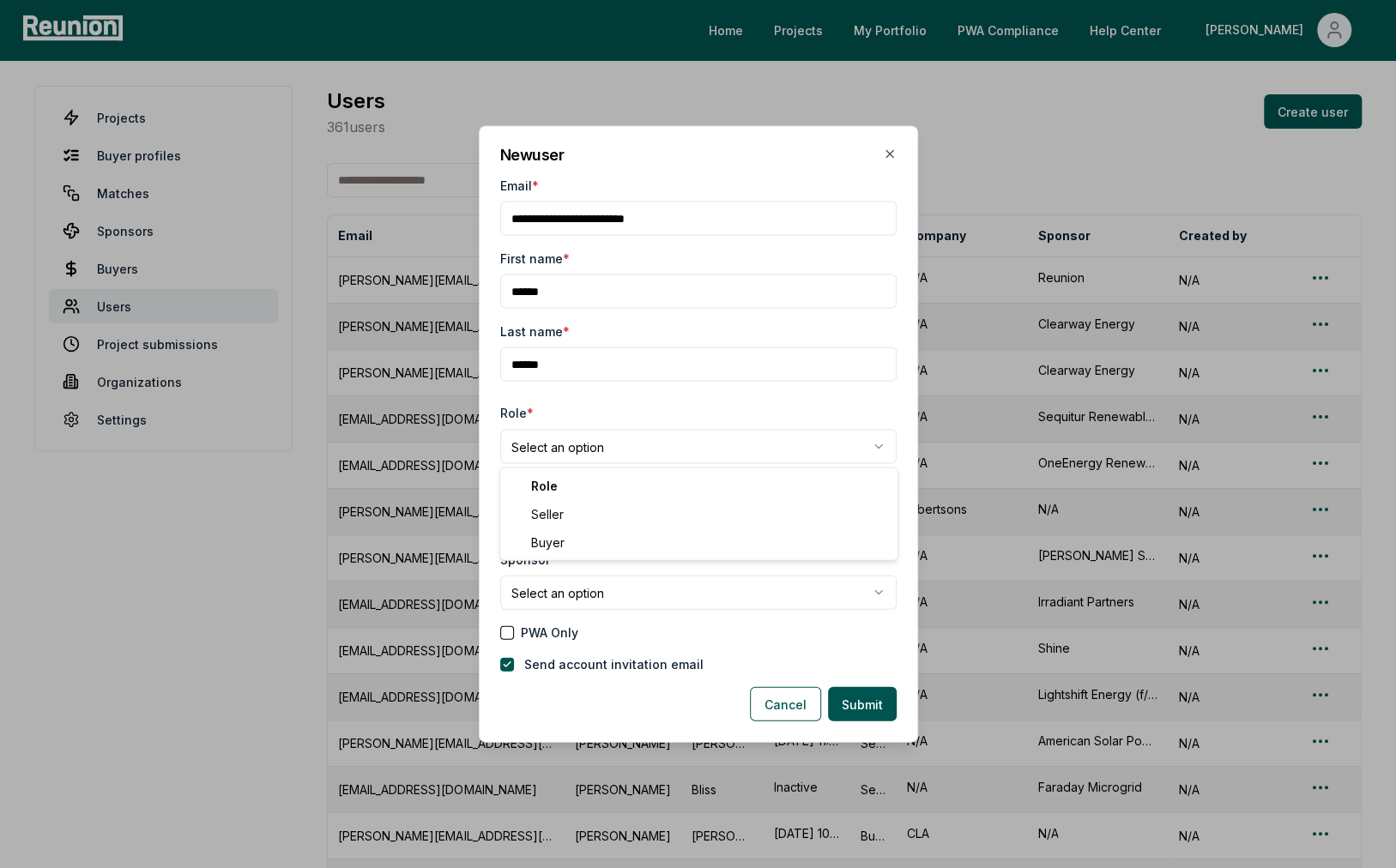 select on "*****" 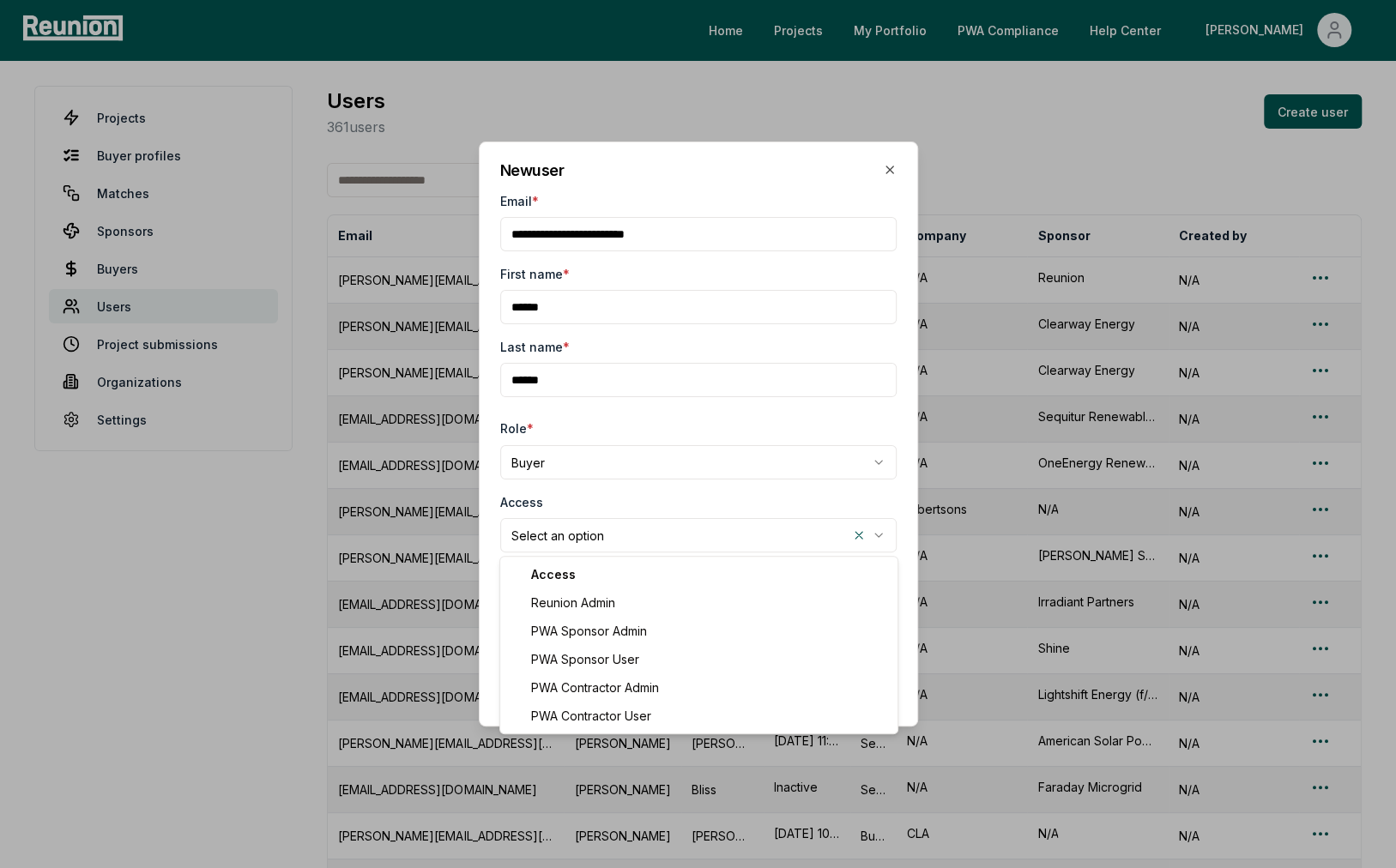 click on "Please visit us on your desktop We're working on making our marketplace mobile-friendly. For now, please visit Reunion on a desktop computer. Home Projects My Portfolio PWA Compliance Help Center Andy Projects Buyer profiles Matches Sponsors Buyers Users Project submissions Organizations Settings Users 361  users Create user Email First Last Last Active Role Company Sponsor Created by danny@reunioninfra.com Danny Robinson 7/2/2025, 10:03:51 AM Seller N/A Reunion N/A michael.berry@clearwayenergy.com Michael Berry Inactive Seller N/A Clearway Energy N/A ryan.yala@clearwayenergy.com Ryan Yala Inactive Seller N/A Clearway Energy N/A jfreer@sequiturrenewables.com Jared Freer 5/15/2024, 2:04:01 PM Seller N/A Sequitur Renewables, LLC N/A matt.chou@oneenergyrenewables.com Matt Chou Inactive Seller N/A OneEnergy Renewables N/A craig.paprocki@albertsons.com Craig Paprocki Inactive Buyer Albertsons N/A N/A robert.gibbons@trinasolar.com Robert Gibbons Inactive Seller N/A Trina Solar Co., Ltd. N/A Nick Shashy Inactive N/A" at bounding box center [698, 10091] 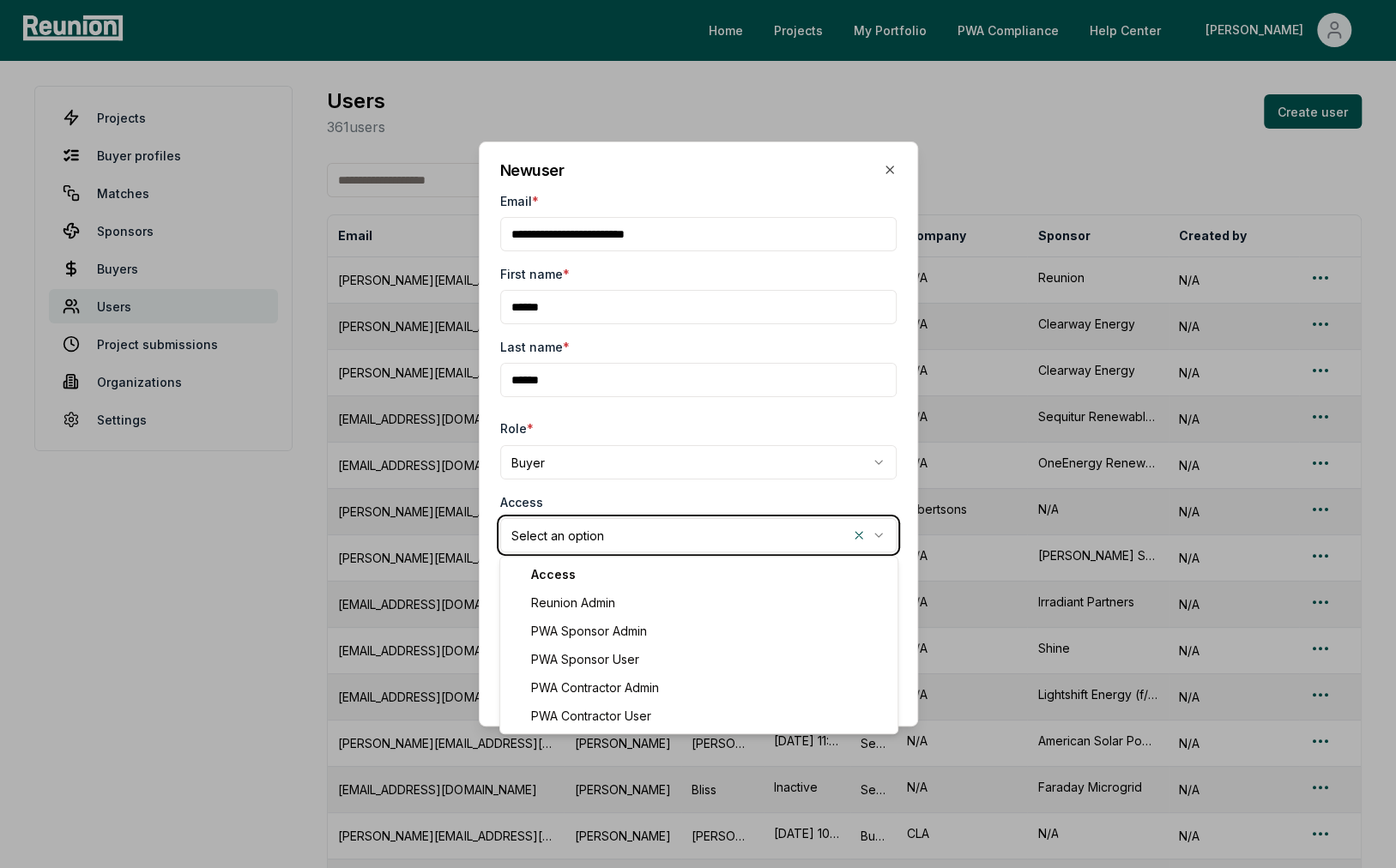 click on "Please visit us on your desktop We're working on making our marketplace mobile-friendly. For now, please visit Reunion on a desktop computer. Home Projects My Portfolio PWA Compliance Help Center Andy Projects Buyer profiles Matches Sponsors Buyers Users Project submissions Organizations Settings Users 361  users Create user Email First Last Last Active Role Company Sponsor Created by danny@reunioninfra.com Danny Robinson 7/2/2025, 10:03:51 AM Seller N/A Reunion N/A michael.berry@clearwayenergy.com Michael Berry Inactive Seller N/A Clearway Energy N/A ryan.yala@clearwayenergy.com Ryan Yala Inactive Seller N/A Clearway Energy N/A jfreer@sequiturrenewables.com Jared Freer 5/15/2024, 2:04:01 PM Seller N/A Sequitur Renewables, LLC N/A matt.chou@oneenergyrenewables.com Matt Chou Inactive Seller N/A OneEnergy Renewables N/A craig.paprocki@albertsons.com Craig Paprocki Inactive Buyer Albertsons N/A N/A robert.gibbons@trinasolar.com Robert Gibbons Inactive Seller N/A Trina Solar Co., Ltd. N/A Nick Shashy Inactive N/A" at bounding box center [698, 10091] 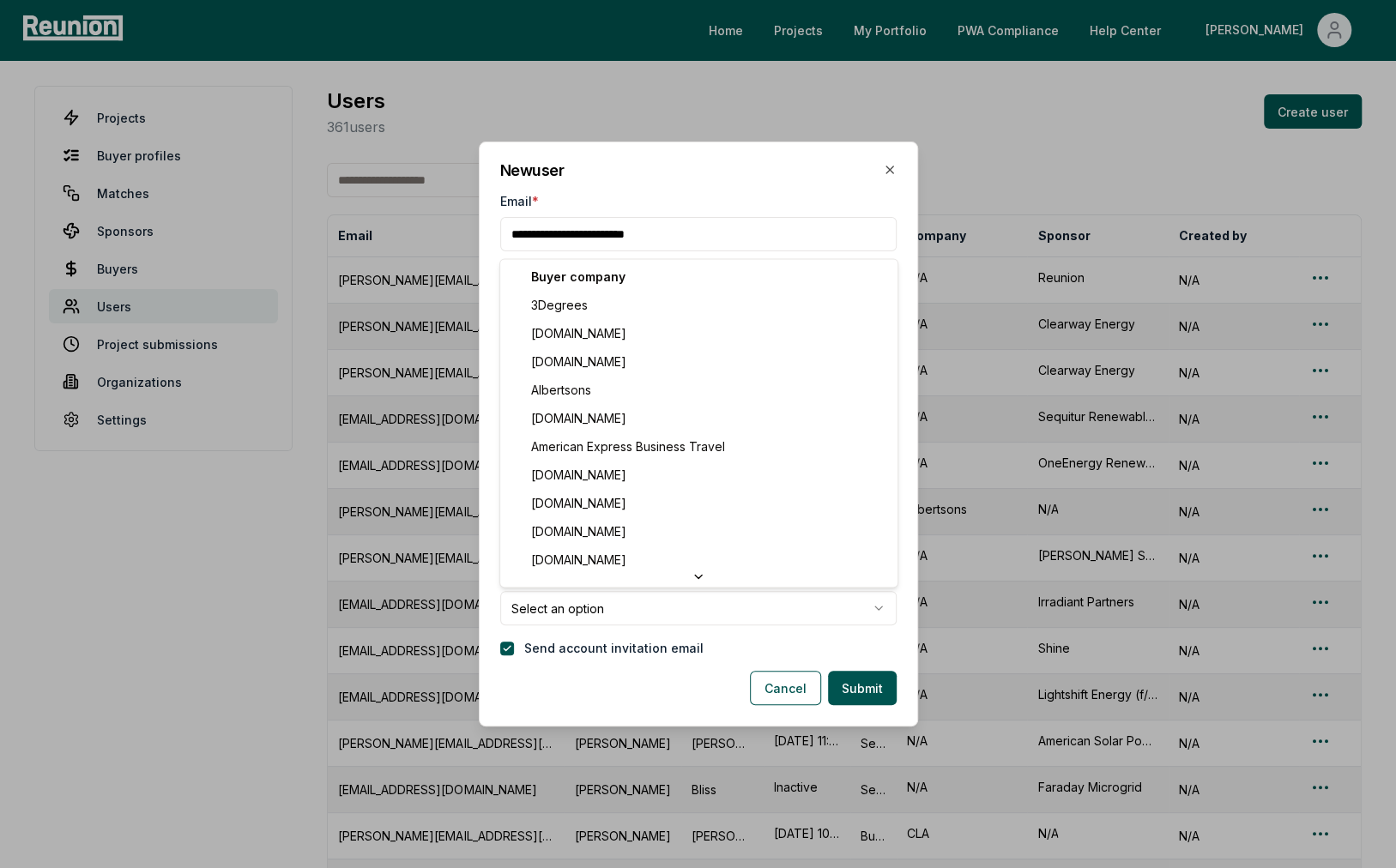 click on "Please visit us on your desktop We're working on making our marketplace mobile-friendly. For now, please visit Reunion on a desktop computer. Home Projects My Portfolio PWA Compliance Help Center Andy Projects Buyer profiles Matches Sponsors Buyers Users Project submissions Organizations Settings Users 361  users Create user Email First Last Last Active Role Company Sponsor Created by danny@reunioninfra.com Danny Robinson 7/2/2025, 10:03:51 AM Seller N/A Reunion N/A michael.berry@clearwayenergy.com Michael Berry Inactive Seller N/A Clearway Energy N/A ryan.yala@clearwayenergy.com Ryan Yala Inactive Seller N/A Clearway Energy N/A jfreer@sequiturrenewables.com Jared Freer 5/15/2024, 2:04:01 PM Seller N/A Sequitur Renewables, LLC N/A matt.chou@oneenergyrenewables.com Matt Chou Inactive Seller N/A OneEnergy Renewables N/A craig.paprocki@albertsons.com Craig Paprocki Inactive Buyer Albertsons N/A N/A robert.gibbons@trinasolar.com Robert Gibbons Inactive Seller N/A Trina Solar Co., Ltd. N/A Nick Shashy Inactive N/A" at bounding box center (698, 10091) 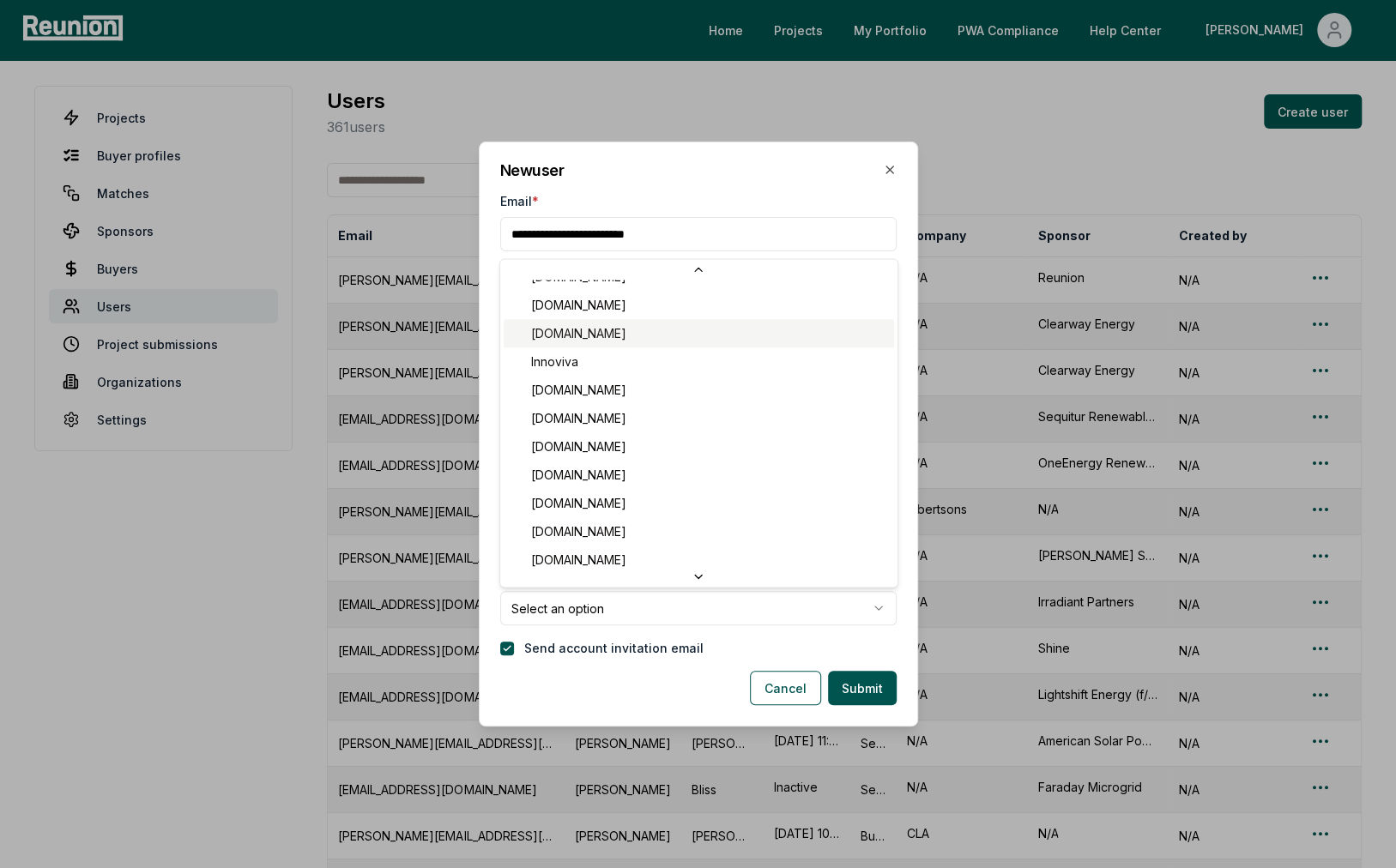 scroll, scrollTop: 1325, scrollLeft: 0, axis: vertical 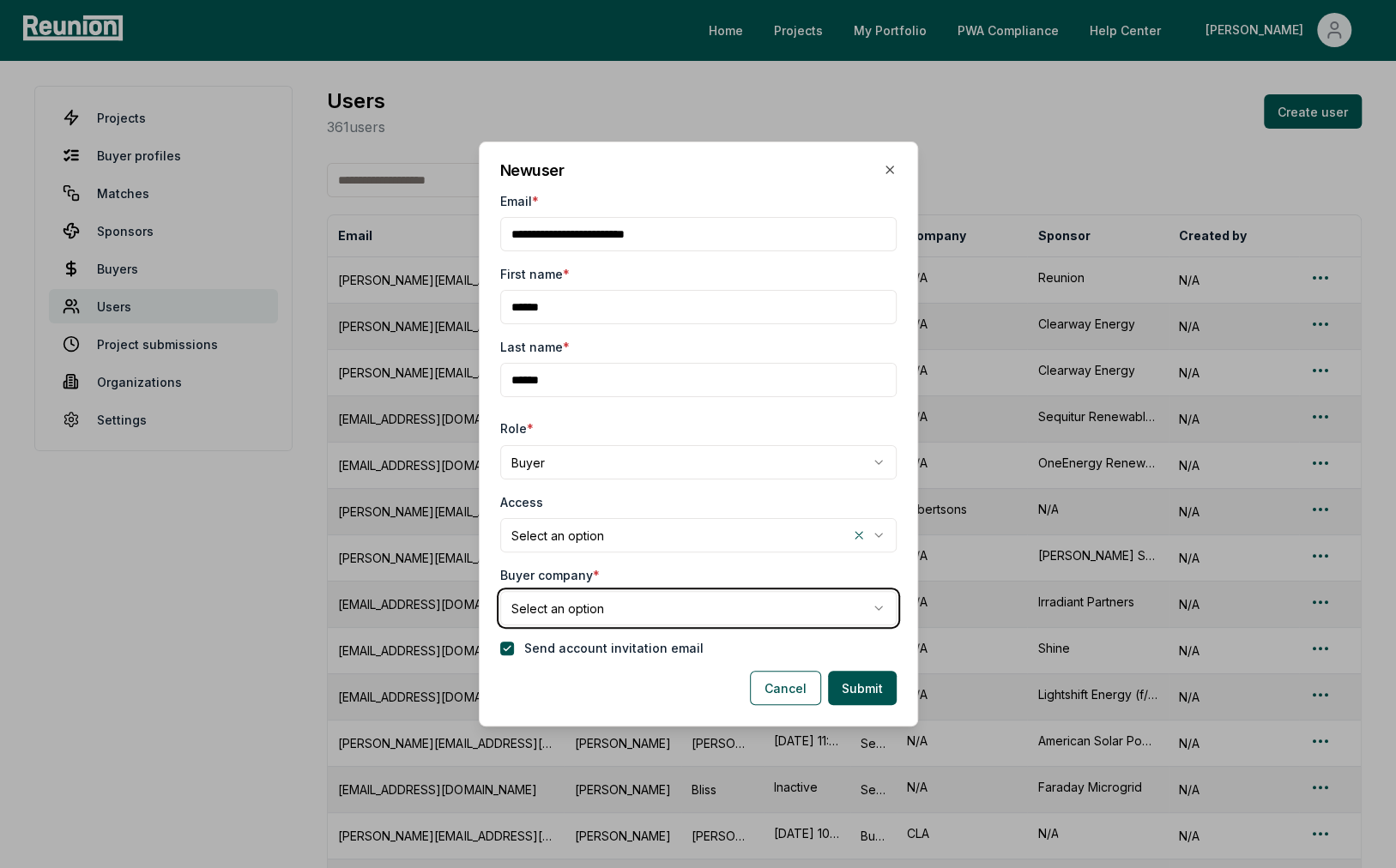type 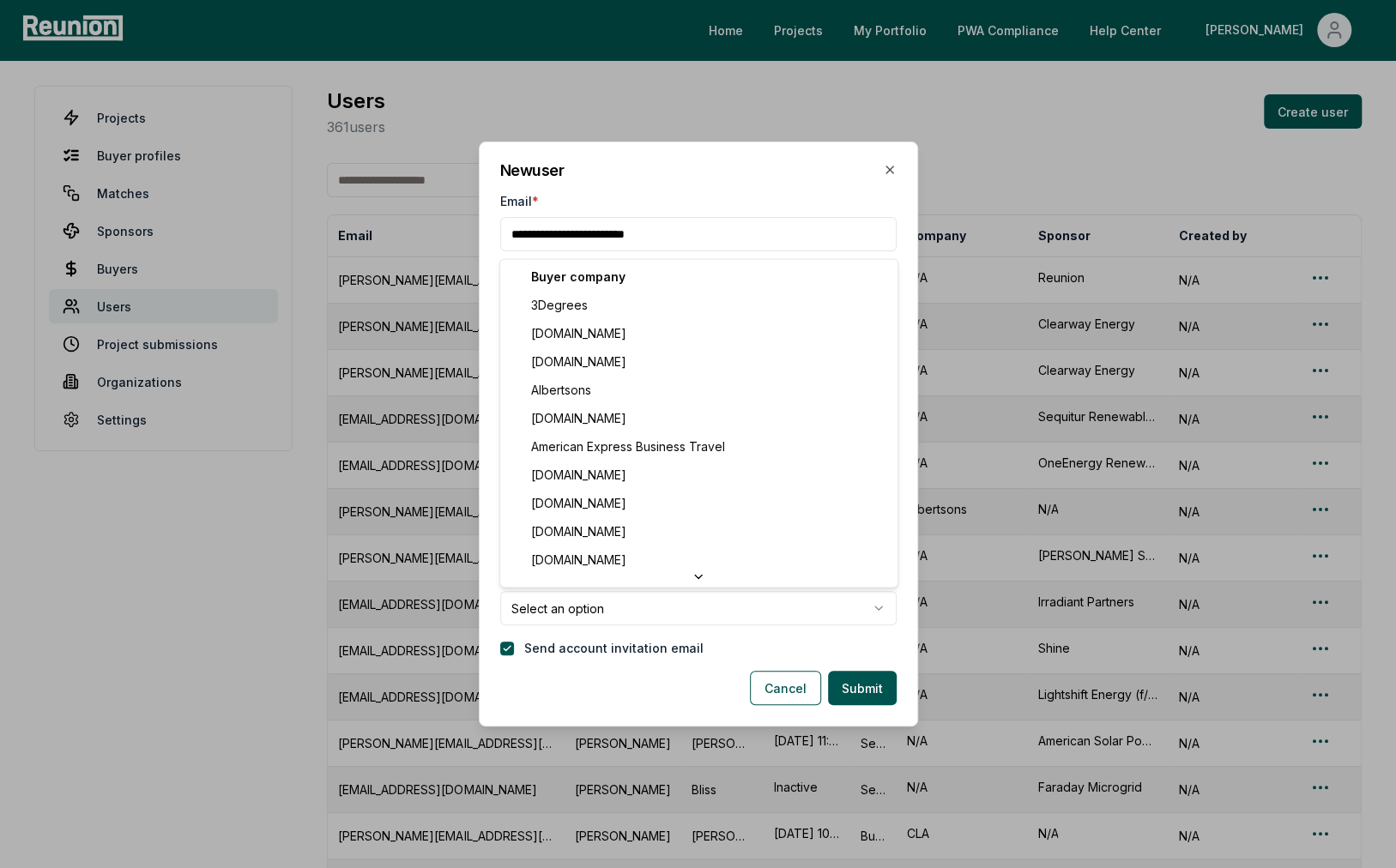 click on "Please visit us on your desktop We're working on making our marketplace mobile-friendly. For now, please visit Reunion on a desktop computer. Home Projects My Portfolio PWA Compliance Help Center Andy Projects Buyer profiles Matches Sponsors Buyers Users Project submissions Organizations Settings Users 361  users Create user Email First Last Last Active Role Company Sponsor Created by danny@reunioninfra.com Danny Robinson 7/2/2025, 10:03:51 AM Seller N/A Reunion N/A michael.berry@clearwayenergy.com Michael Berry Inactive Seller N/A Clearway Energy N/A ryan.yala@clearwayenergy.com Ryan Yala Inactive Seller N/A Clearway Energy N/A jfreer@sequiturrenewables.com Jared Freer 5/15/2024, 2:04:01 PM Seller N/A Sequitur Renewables, LLC N/A matt.chou@oneenergyrenewables.com Matt Chou Inactive Seller N/A OneEnergy Renewables N/A craig.paprocki@albertsons.com Craig Paprocki Inactive Buyer Albertsons N/A N/A robert.gibbons@trinasolar.com Robert Gibbons Inactive Seller N/A Trina Solar Co., Ltd. N/A Nick Shashy Inactive N/A" at bounding box center (698, 10091) 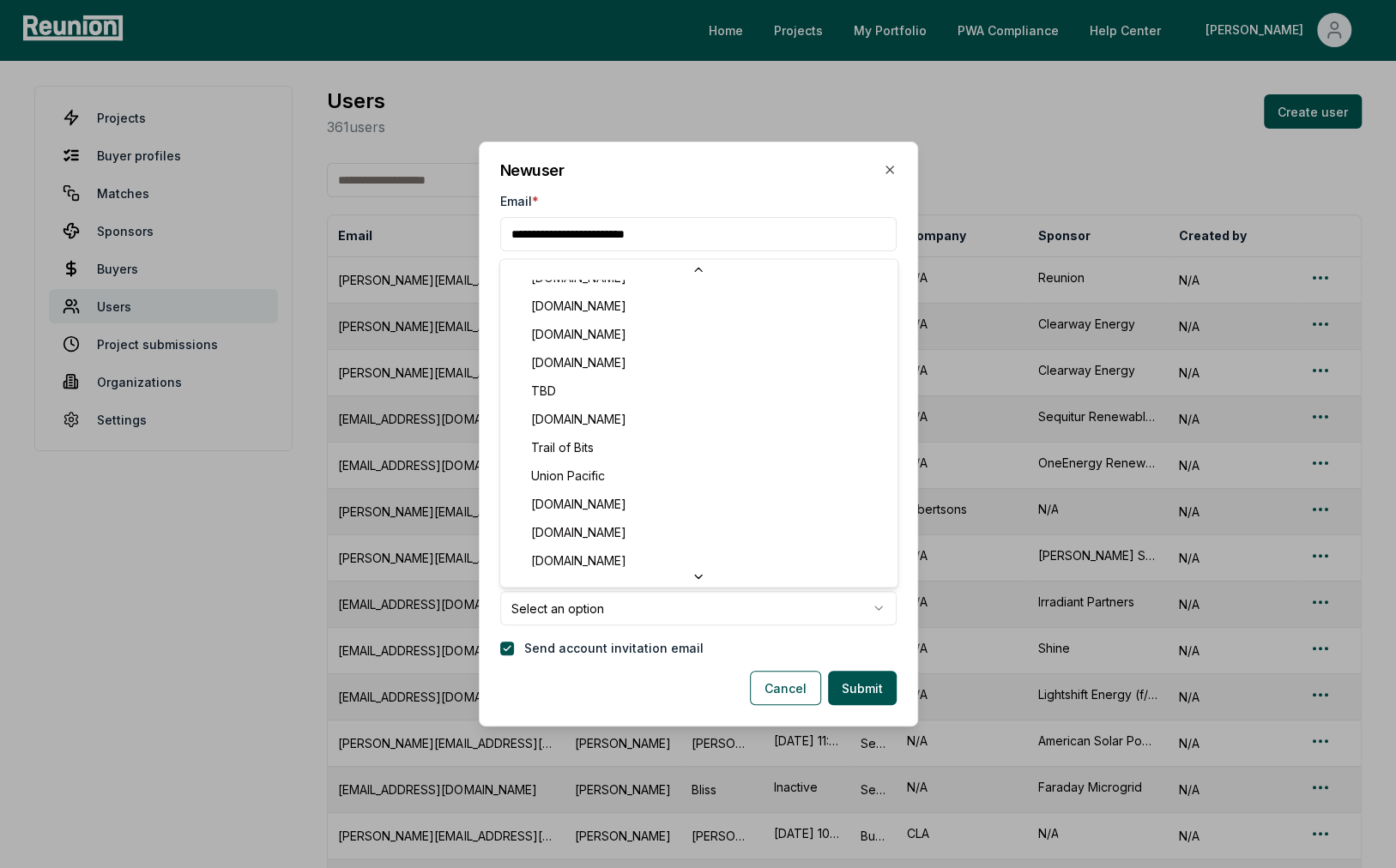 scroll, scrollTop: 2360, scrollLeft: 0, axis: vertical 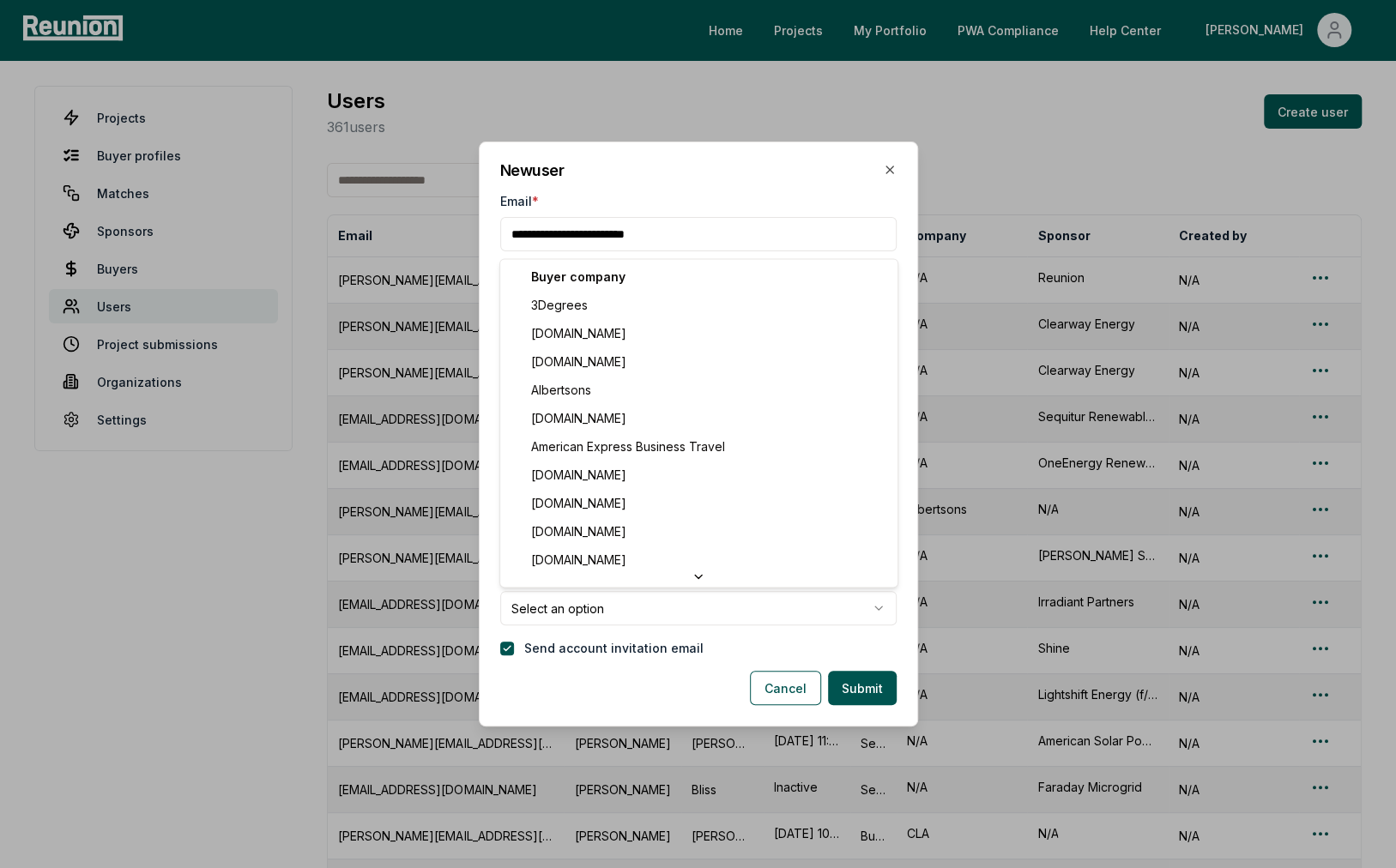 click on "Please visit us on your desktop We're working on making our marketplace mobile-friendly. For now, please visit Reunion on a desktop computer. Home Projects My Portfolio PWA Compliance Help Center Andy Projects Buyer profiles Matches Sponsors Buyers Users Project submissions Organizations Settings Users 361  users Create user Email First Last Last Active Role Company Sponsor Created by danny@reunioninfra.com Danny Robinson 7/2/2025, 10:03:51 AM Seller N/A Reunion N/A michael.berry@clearwayenergy.com Michael Berry Inactive Seller N/A Clearway Energy N/A ryan.yala@clearwayenergy.com Ryan Yala Inactive Seller N/A Clearway Energy N/A jfreer@sequiturrenewables.com Jared Freer 5/15/2024, 2:04:01 PM Seller N/A Sequitur Renewables, LLC N/A matt.chou@oneenergyrenewables.com Matt Chou Inactive Seller N/A OneEnergy Renewables N/A craig.paprocki@albertsons.com Craig Paprocki Inactive Buyer Albertsons N/A N/A robert.gibbons@trinasolar.com Robert Gibbons Inactive Seller N/A Trina Solar Co., Ltd. N/A Nick Shashy Inactive N/A" at bounding box center [698, 10091] 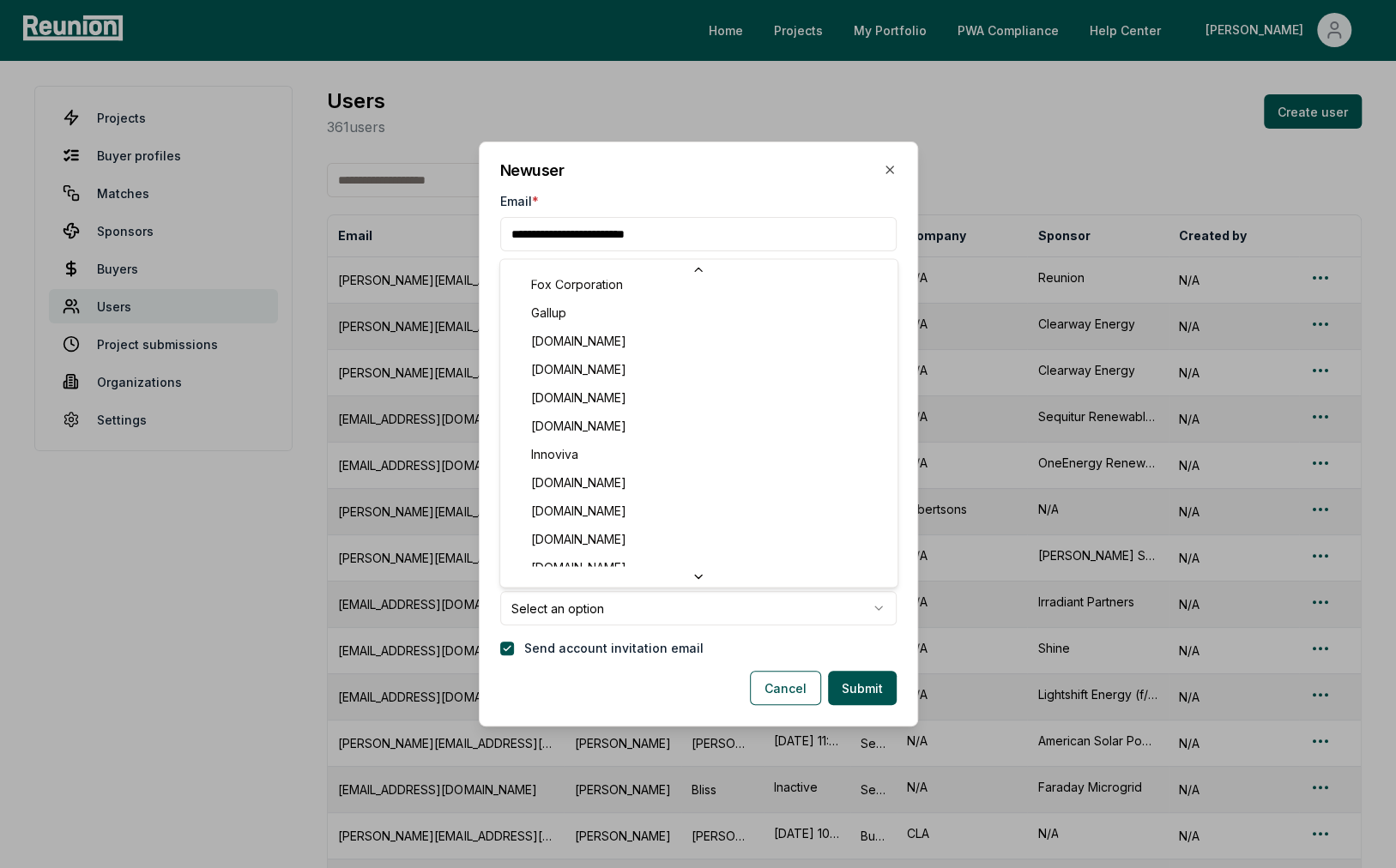 scroll, scrollTop: 1299, scrollLeft: 0, axis: vertical 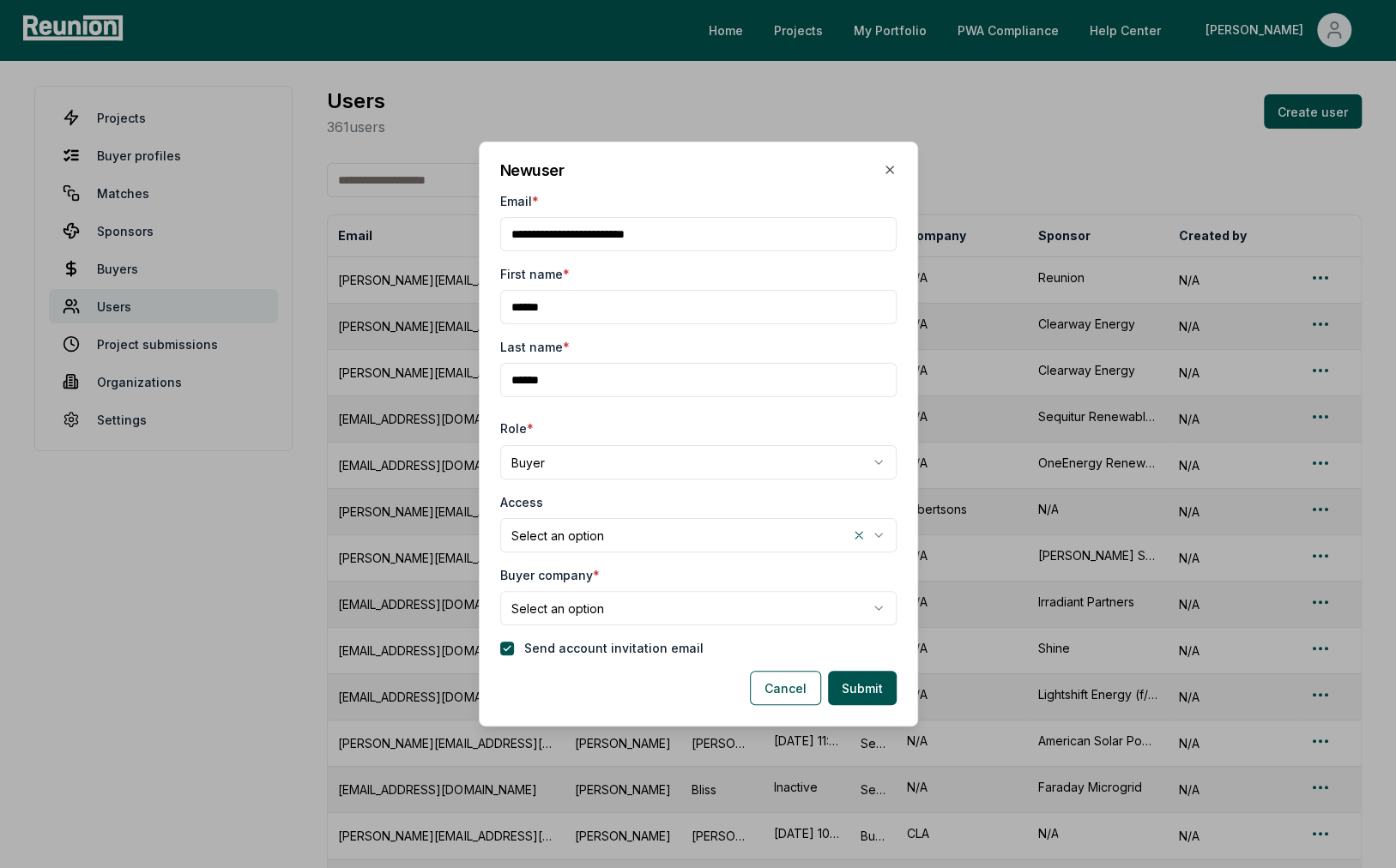 click on "Email  *" at bounding box center (698, 234) 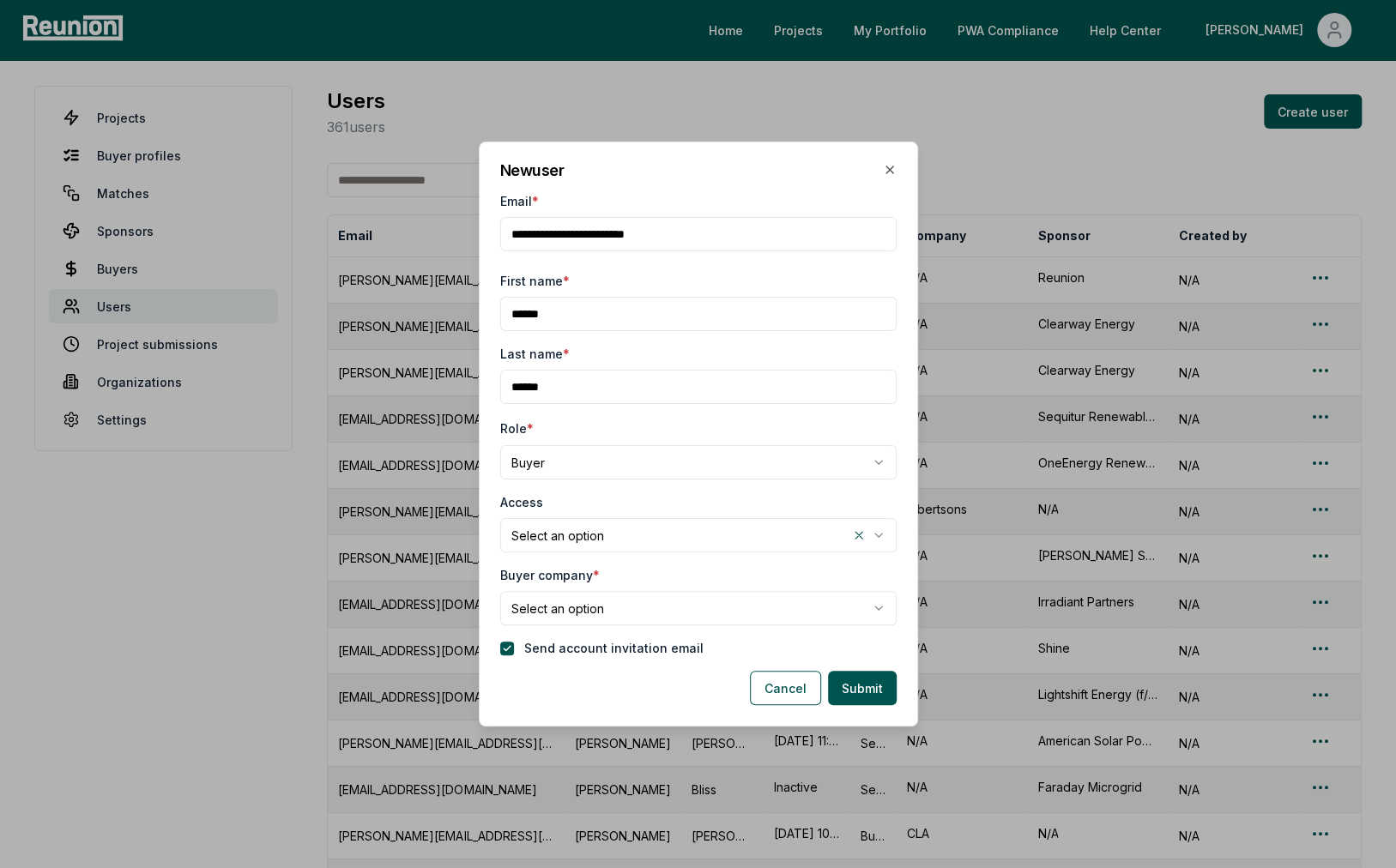 click on "Email  *" at bounding box center [698, 234] 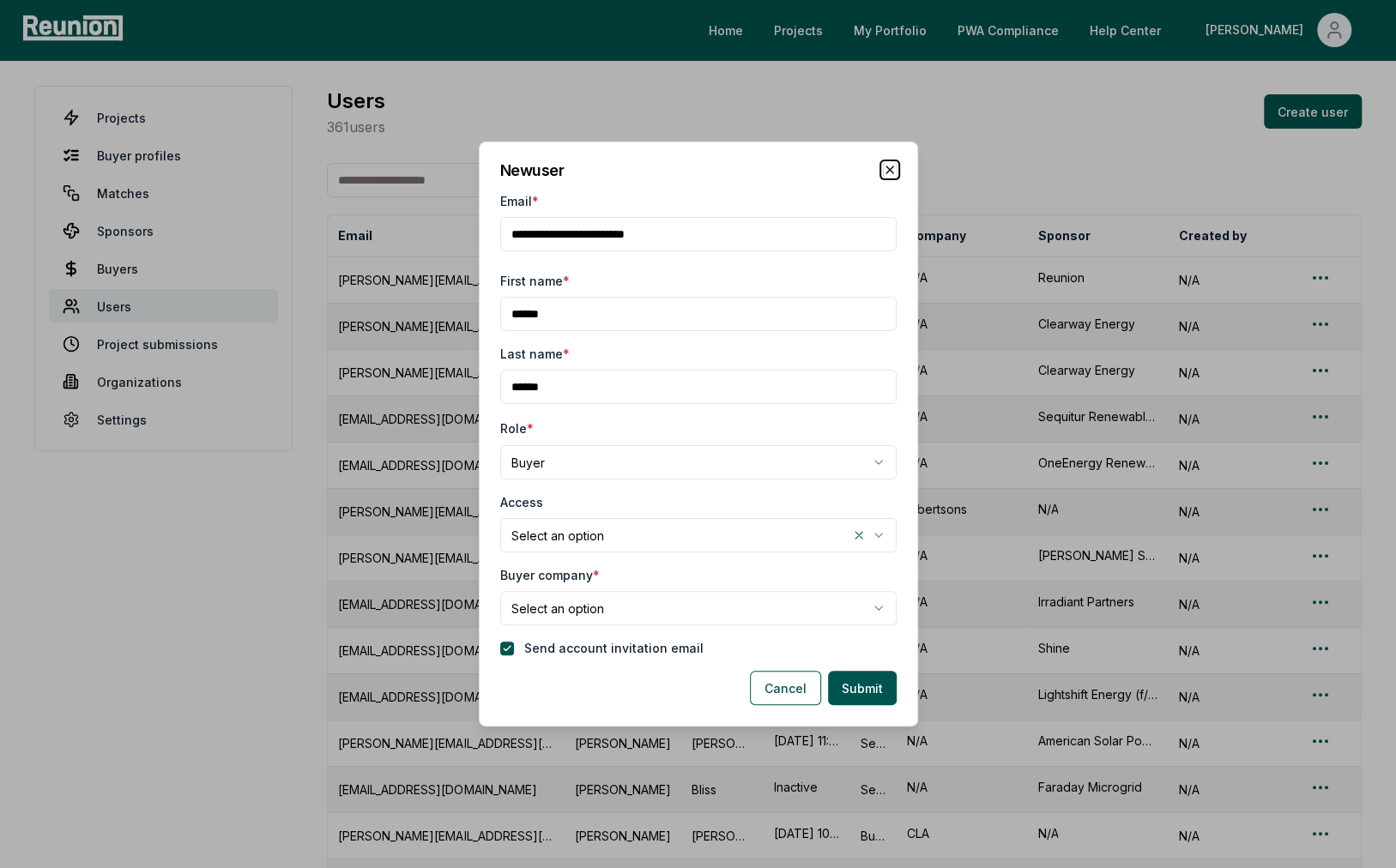 click 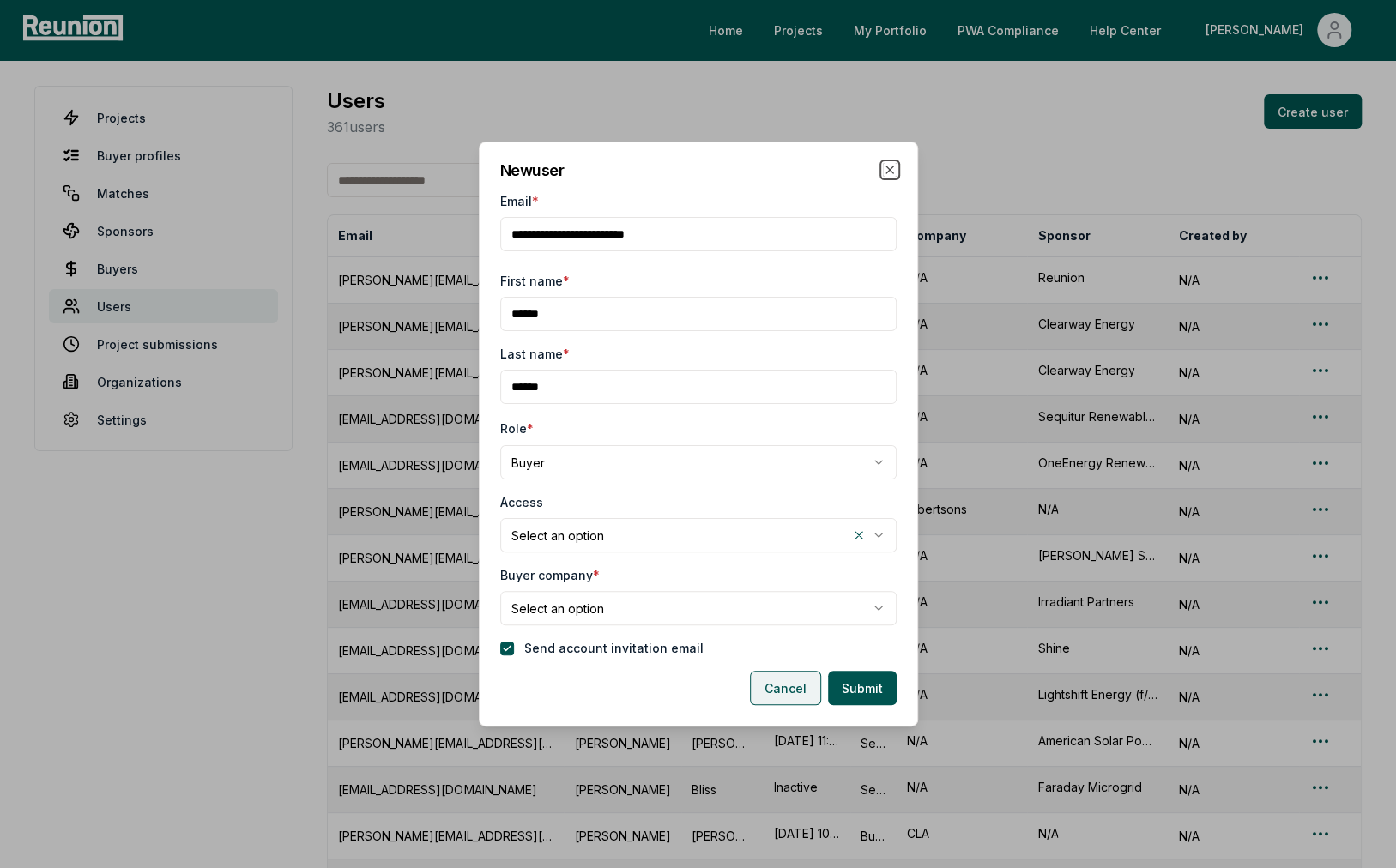 click on "Cancel" at bounding box center (785, 688) 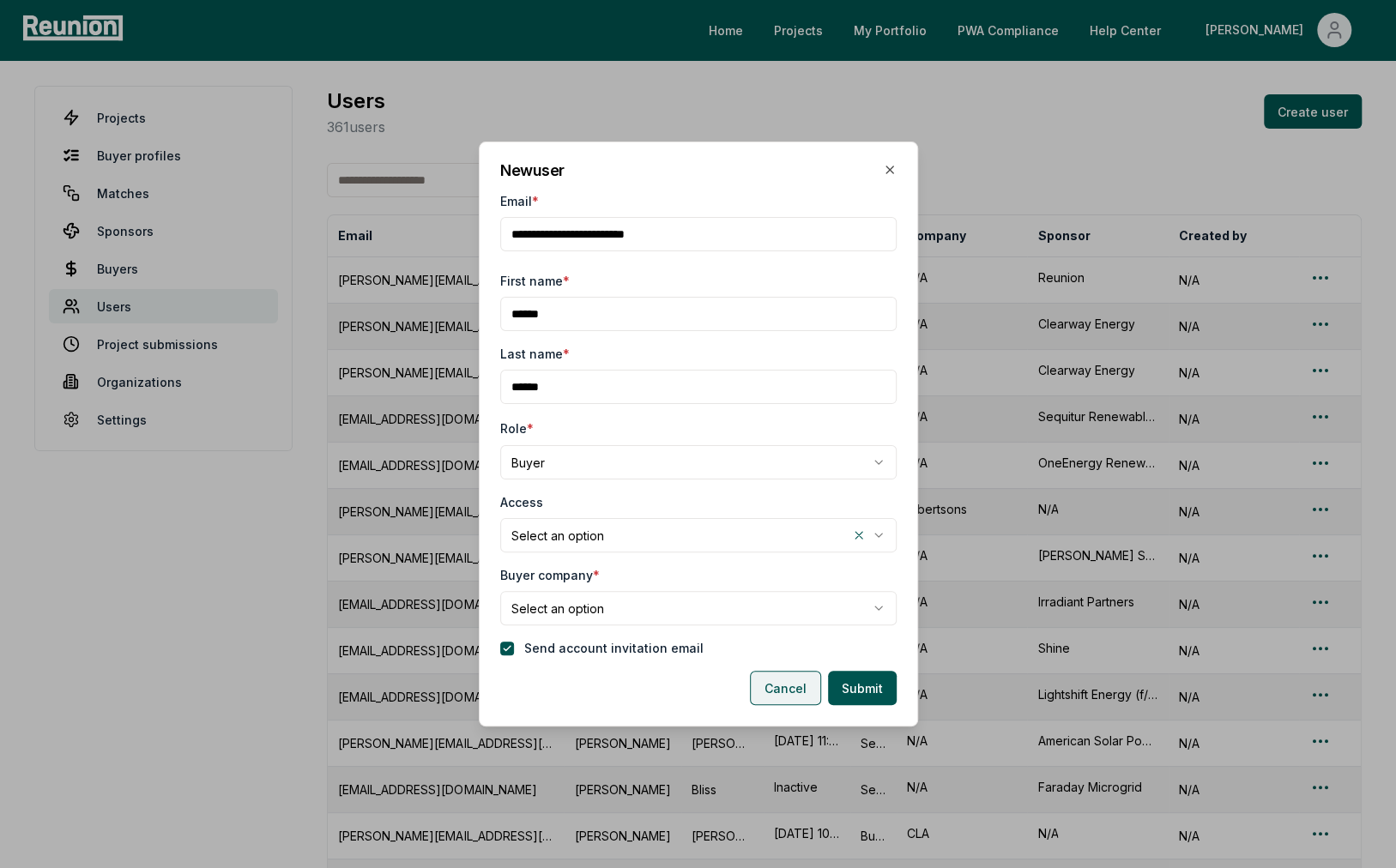 click on "4/30/2024, 6:23:49 PM" at bounding box center [807, 694] 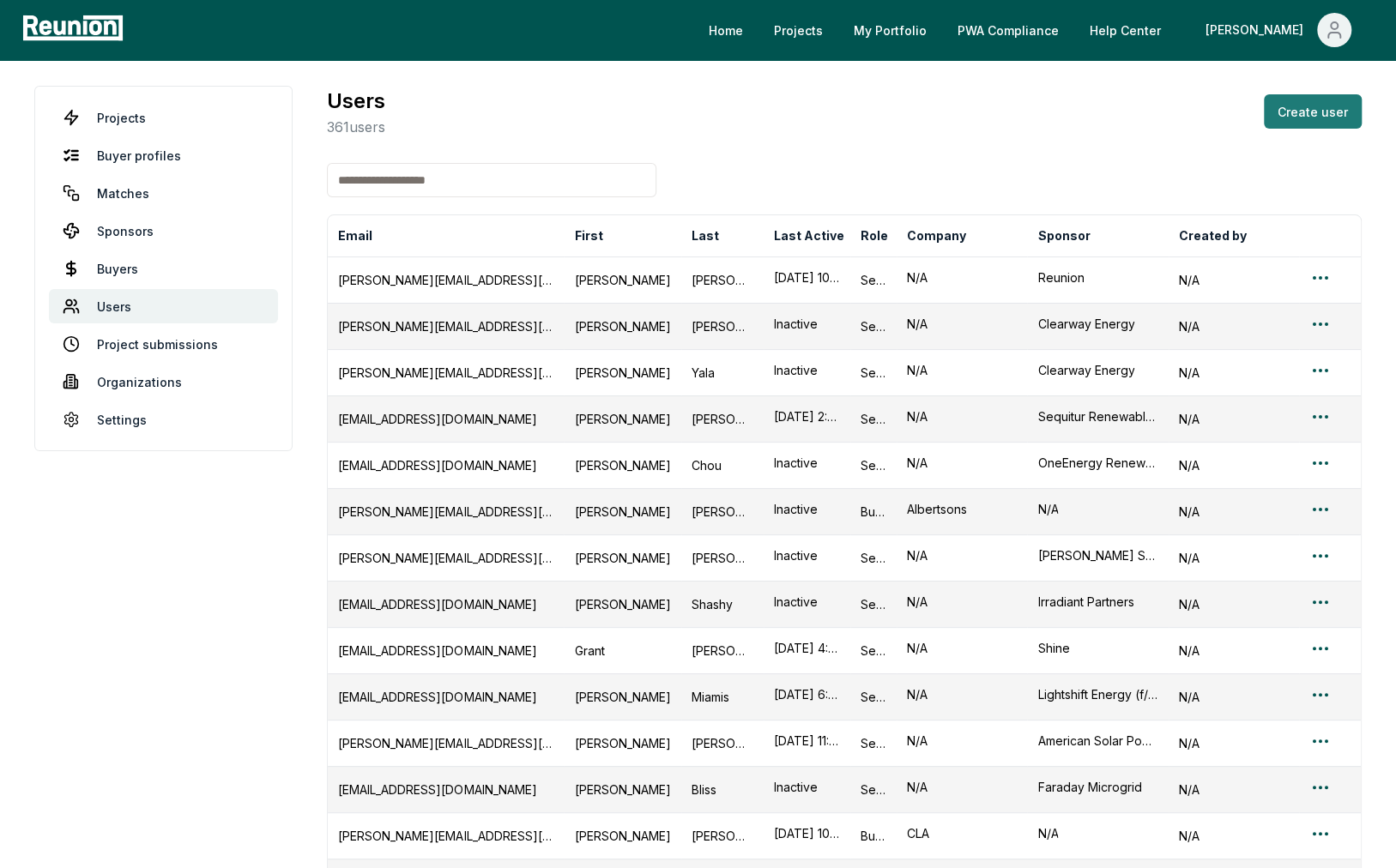 click on "Create user" at bounding box center (1313, 112) 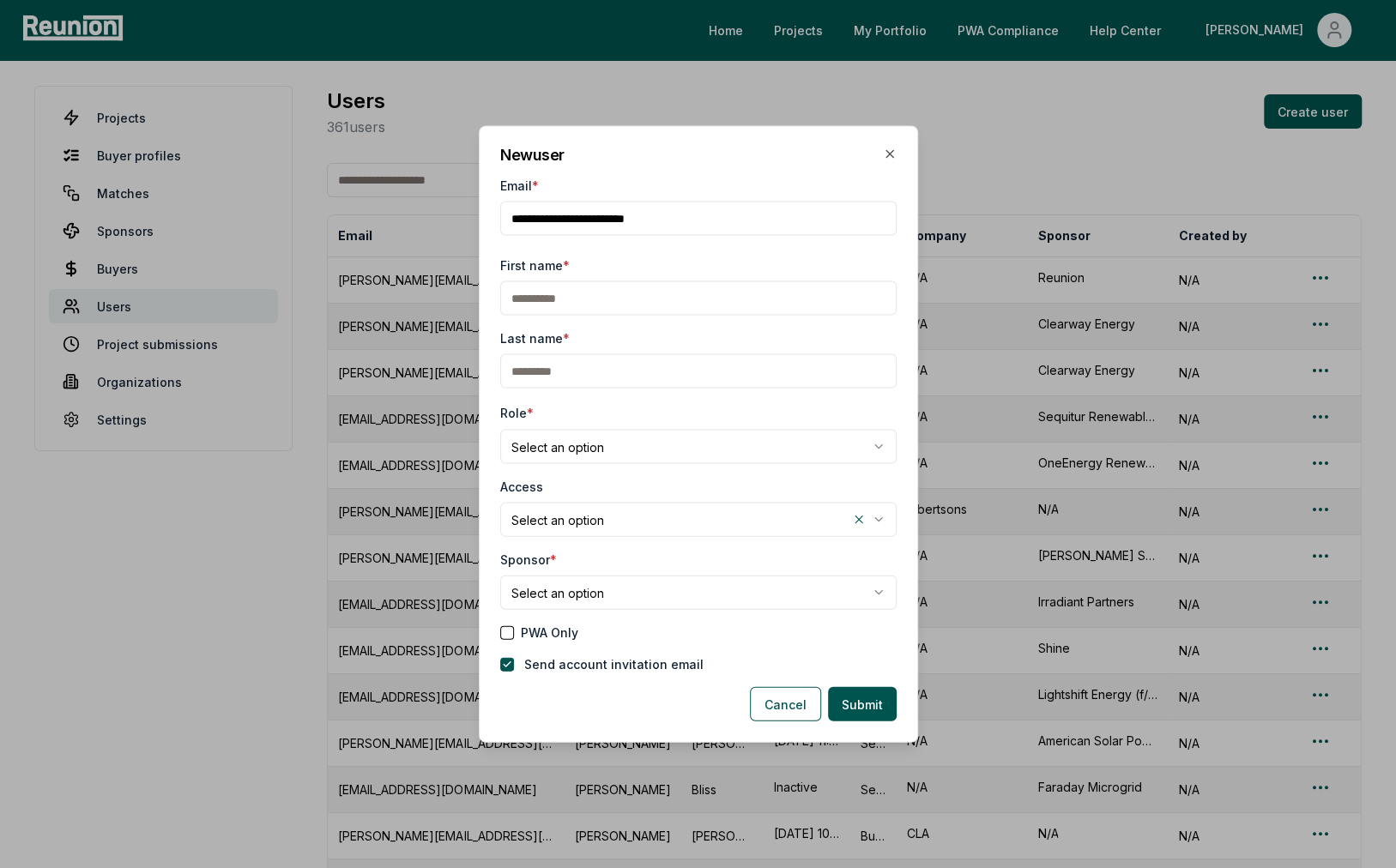 type on "**********" 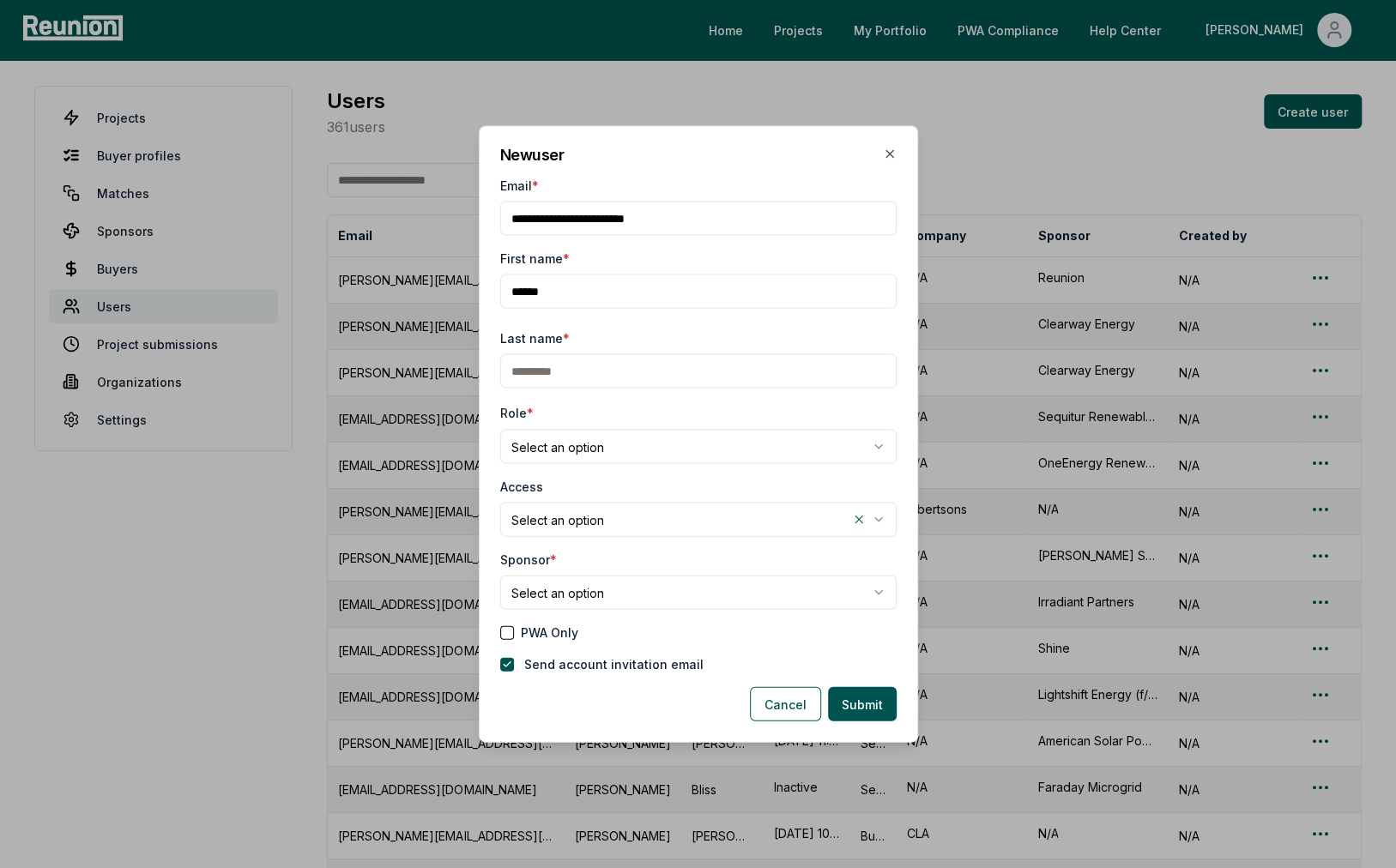 type on "******" 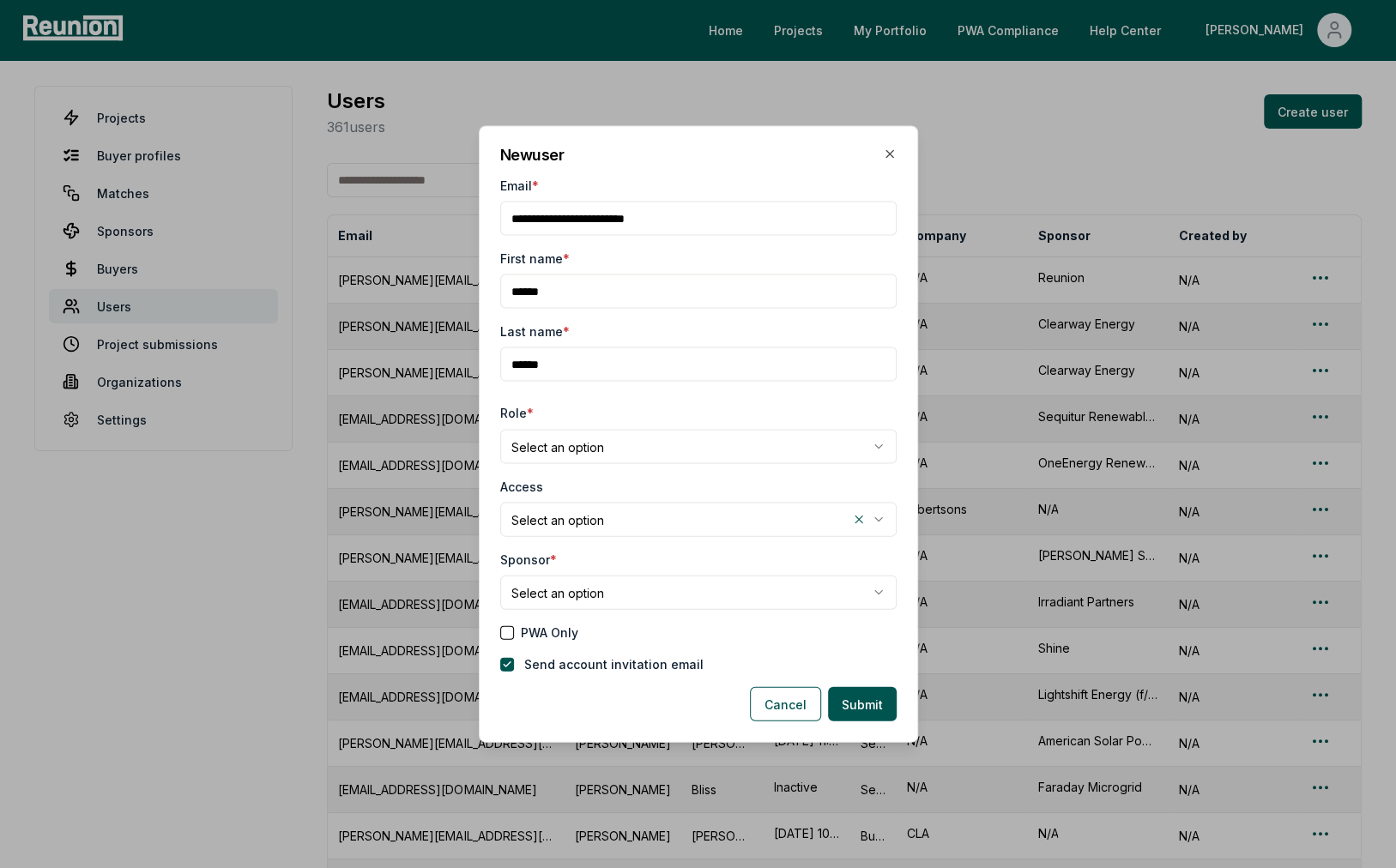 type on "******" 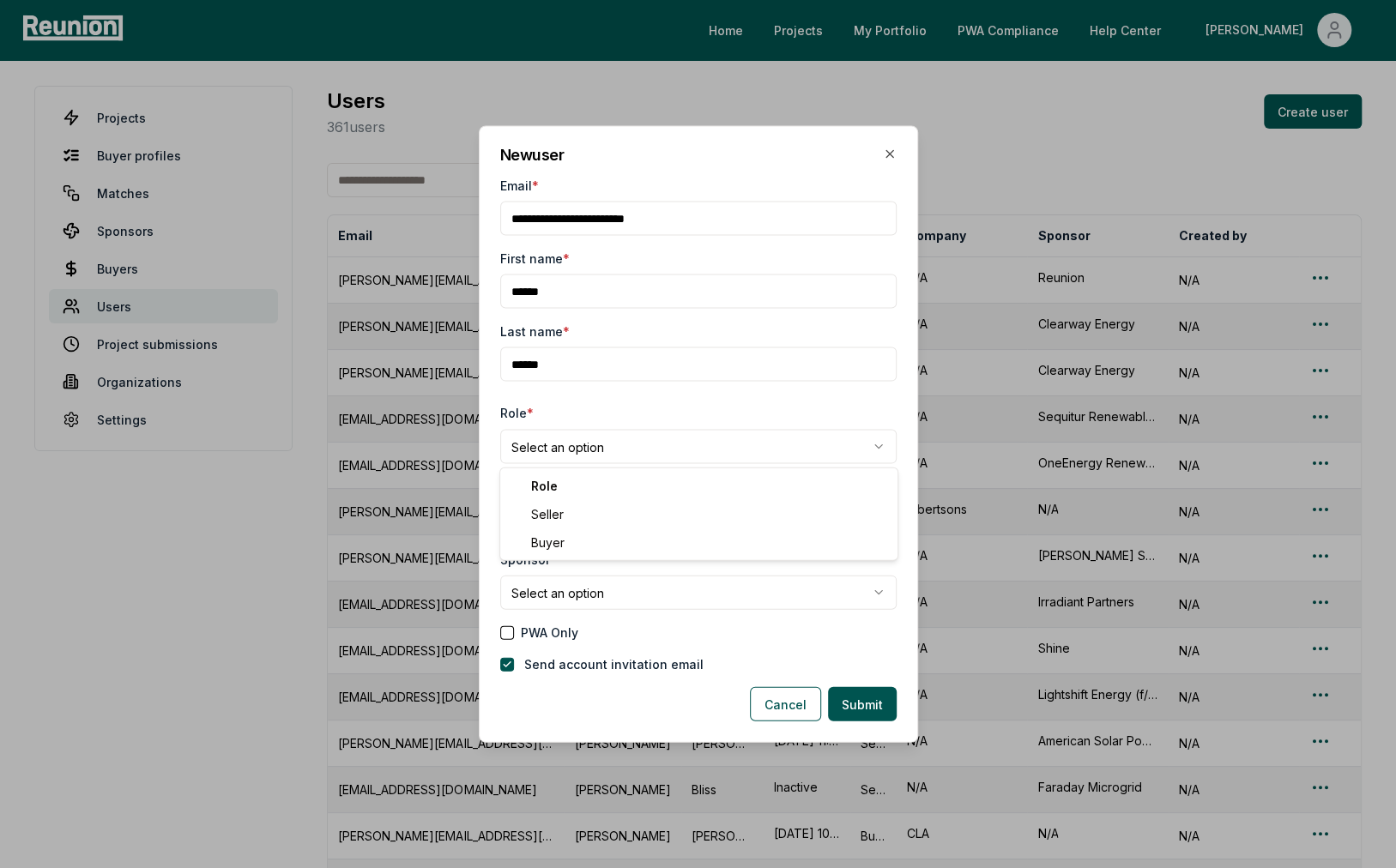 select on "*****" 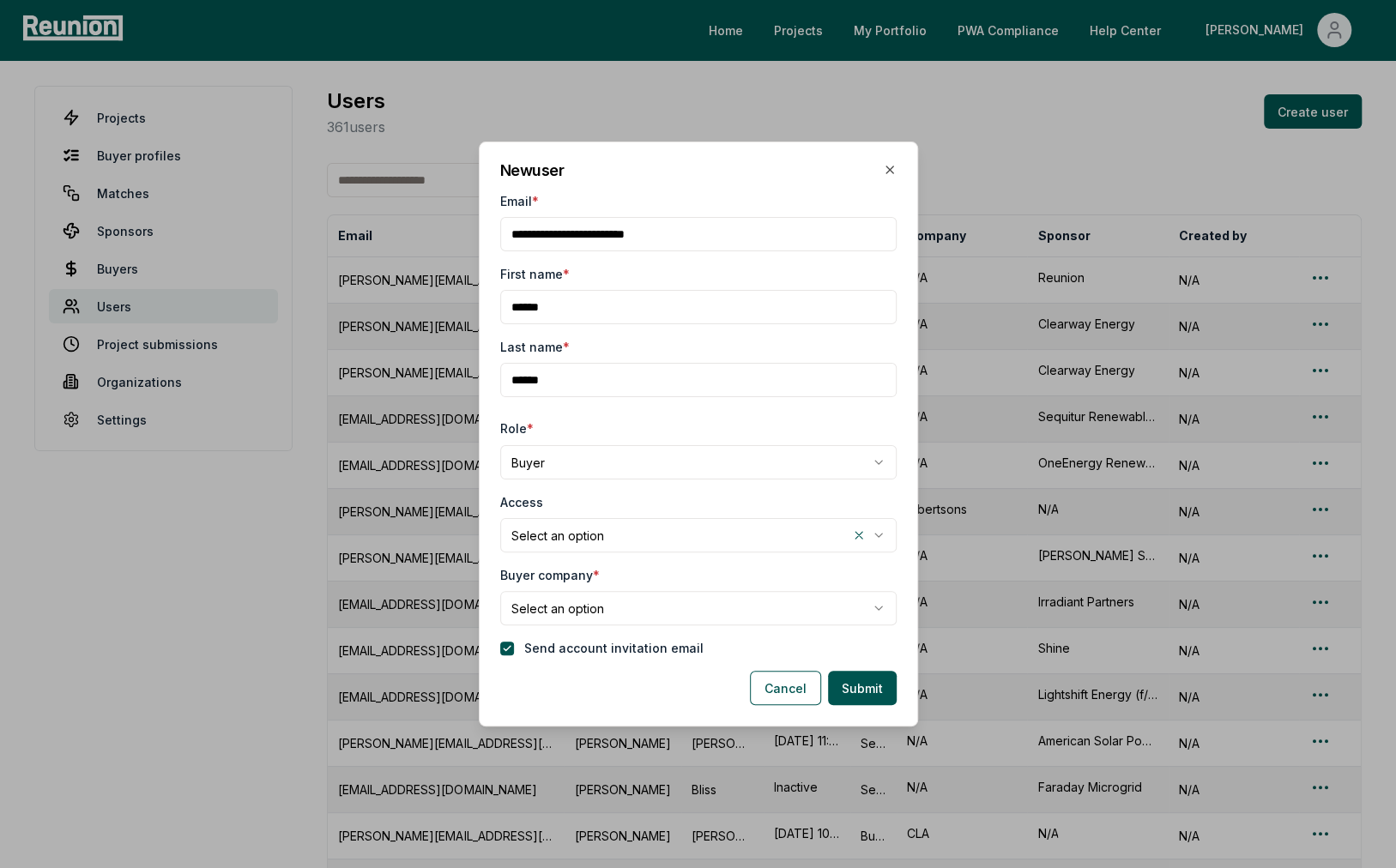 click on "Please visit us on your desktop We're working on making our marketplace mobile-friendly. For now, please visit Reunion on a desktop computer. Home Projects My Portfolio PWA Compliance Help Center Andy Projects Buyer profiles Matches Sponsors Buyers Users Project submissions Organizations Settings Users 361  users Create user Email First Last Last Active Role Company Sponsor Created by danny@reunioninfra.com Danny Robinson 7/2/2025, 10:03:51 AM Seller N/A Reunion N/A michael.berry@clearwayenergy.com Michael Berry Inactive Seller N/A Clearway Energy N/A ryan.yala@clearwayenergy.com Ryan Yala Inactive Seller N/A Clearway Energy N/A jfreer@sequiturrenewables.com Jared Freer 5/15/2024, 2:04:01 PM Seller N/A Sequitur Renewables, LLC N/A matt.chou@oneenergyrenewables.com Matt Chou Inactive Seller N/A OneEnergy Renewables N/A craig.paprocki@albertsons.com Craig Paprocki Inactive Buyer Albertsons N/A N/A robert.gibbons@trinasolar.com Robert Gibbons Inactive Seller N/A Trina Solar Co., Ltd. N/A Nick Shashy Inactive N/A" at bounding box center (698, 10091) 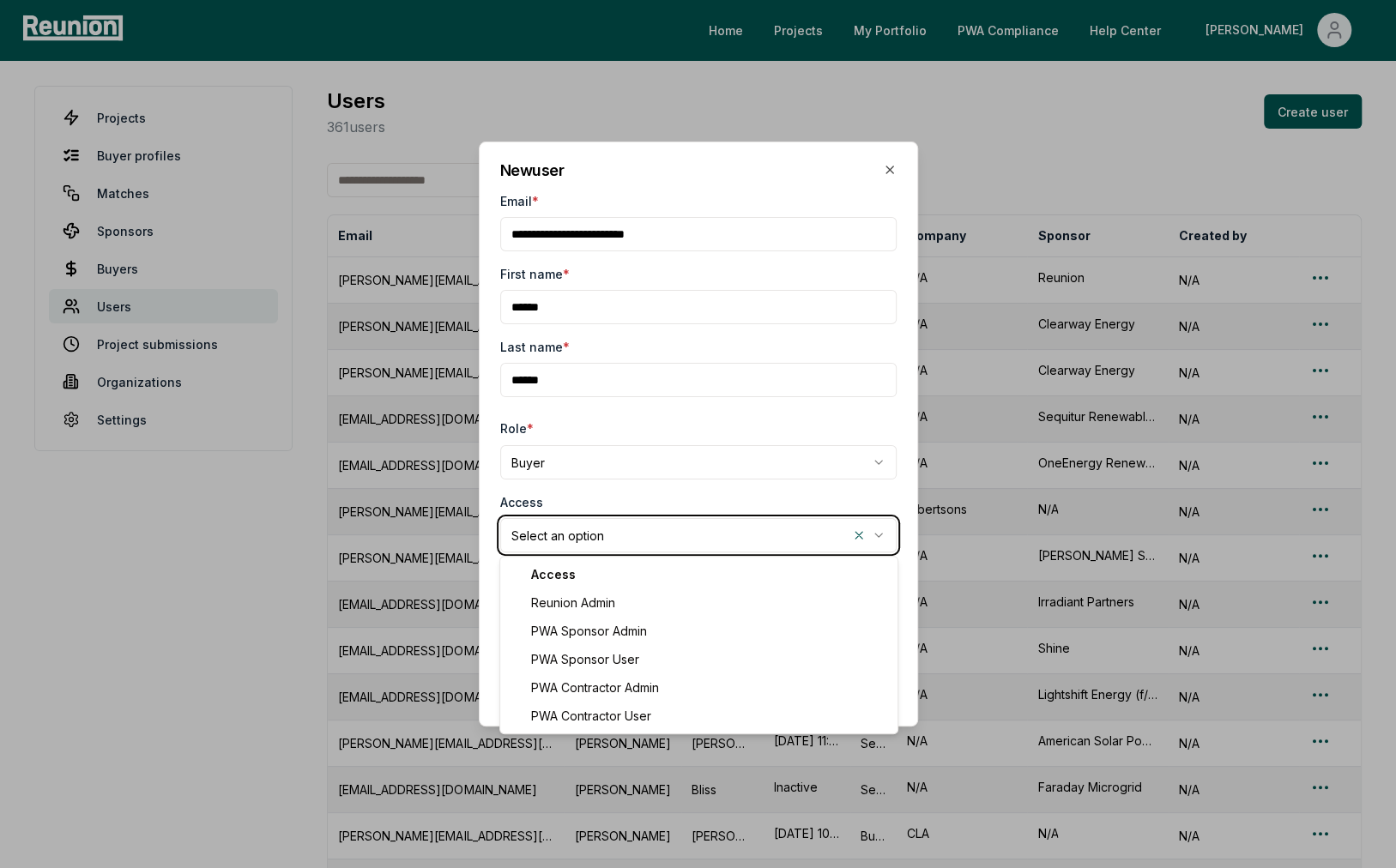 click on "Please visit us on your desktop We're working on making our marketplace mobile-friendly. For now, please visit Reunion on a desktop computer. Home Projects My Portfolio PWA Compliance Help Center Andy Projects Buyer profiles Matches Sponsors Buyers Users Project submissions Organizations Settings Users 361  users Create user Email First Last Last Active Role Company Sponsor Created by danny@reunioninfra.com Danny Robinson 7/2/2025, 10:03:51 AM Seller N/A Reunion N/A michael.berry@clearwayenergy.com Michael Berry Inactive Seller N/A Clearway Energy N/A ryan.yala@clearwayenergy.com Ryan Yala Inactive Seller N/A Clearway Energy N/A jfreer@sequiturrenewables.com Jared Freer 5/15/2024, 2:04:01 PM Seller N/A Sequitur Renewables, LLC N/A matt.chou@oneenergyrenewables.com Matt Chou Inactive Seller N/A OneEnergy Renewables N/A craig.paprocki@albertsons.com Craig Paprocki Inactive Buyer Albertsons N/A N/A robert.gibbons@trinasolar.com Robert Gibbons Inactive Seller N/A Trina Solar Co., Ltd. N/A Nick Shashy Inactive N/A" at bounding box center [698, 10091] 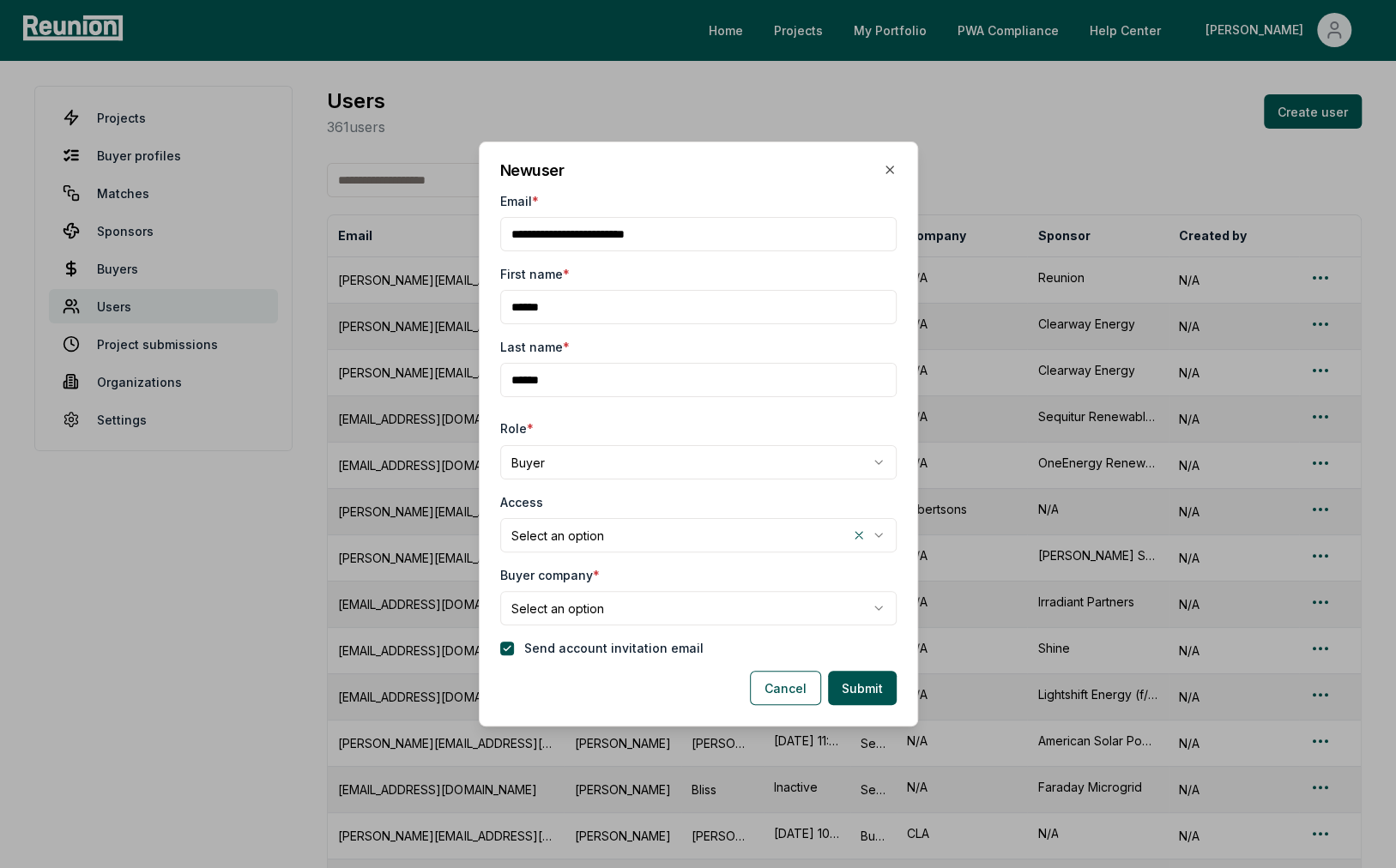 click on "Please visit us on your desktop We're working on making our marketplace mobile-friendly. For now, please visit Reunion on a desktop computer. Home Projects My Portfolio PWA Compliance Help Center Andy Projects Buyer profiles Matches Sponsors Buyers Users Project submissions Organizations Settings Users 361  users Create user Email First Last Last Active Role Company Sponsor Created by danny@reunioninfra.com Danny Robinson 7/2/2025, 10:03:51 AM Seller N/A Reunion N/A michael.berry@clearwayenergy.com Michael Berry Inactive Seller N/A Clearway Energy N/A ryan.yala@clearwayenergy.com Ryan Yala Inactive Seller N/A Clearway Energy N/A jfreer@sequiturrenewables.com Jared Freer 5/15/2024, 2:04:01 PM Seller N/A Sequitur Renewables, LLC N/A matt.chou@oneenergyrenewables.com Matt Chou Inactive Seller N/A OneEnergy Renewables N/A craig.paprocki@albertsons.com Craig Paprocki Inactive Buyer Albertsons N/A N/A robert.gibbons@trinasolar.com Robert Gibbons Inactive Seller N/A Trina Solar Co., Ltd. N/A Nick Shashy Inactive N/A" at bounding box center (698, 10091) 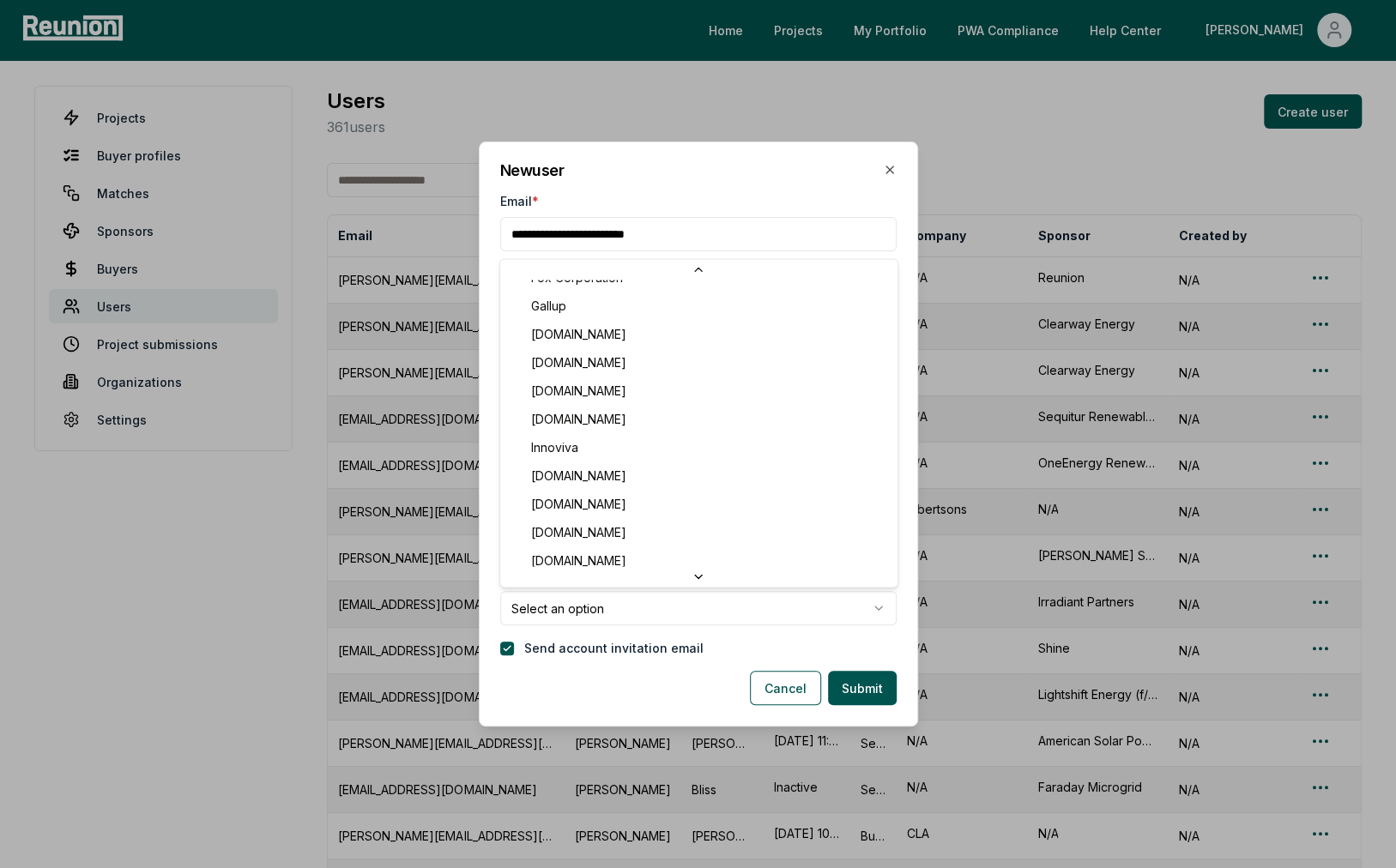 scroll, scrollTop: 1264, scrollLeft: 0, axis: vertical 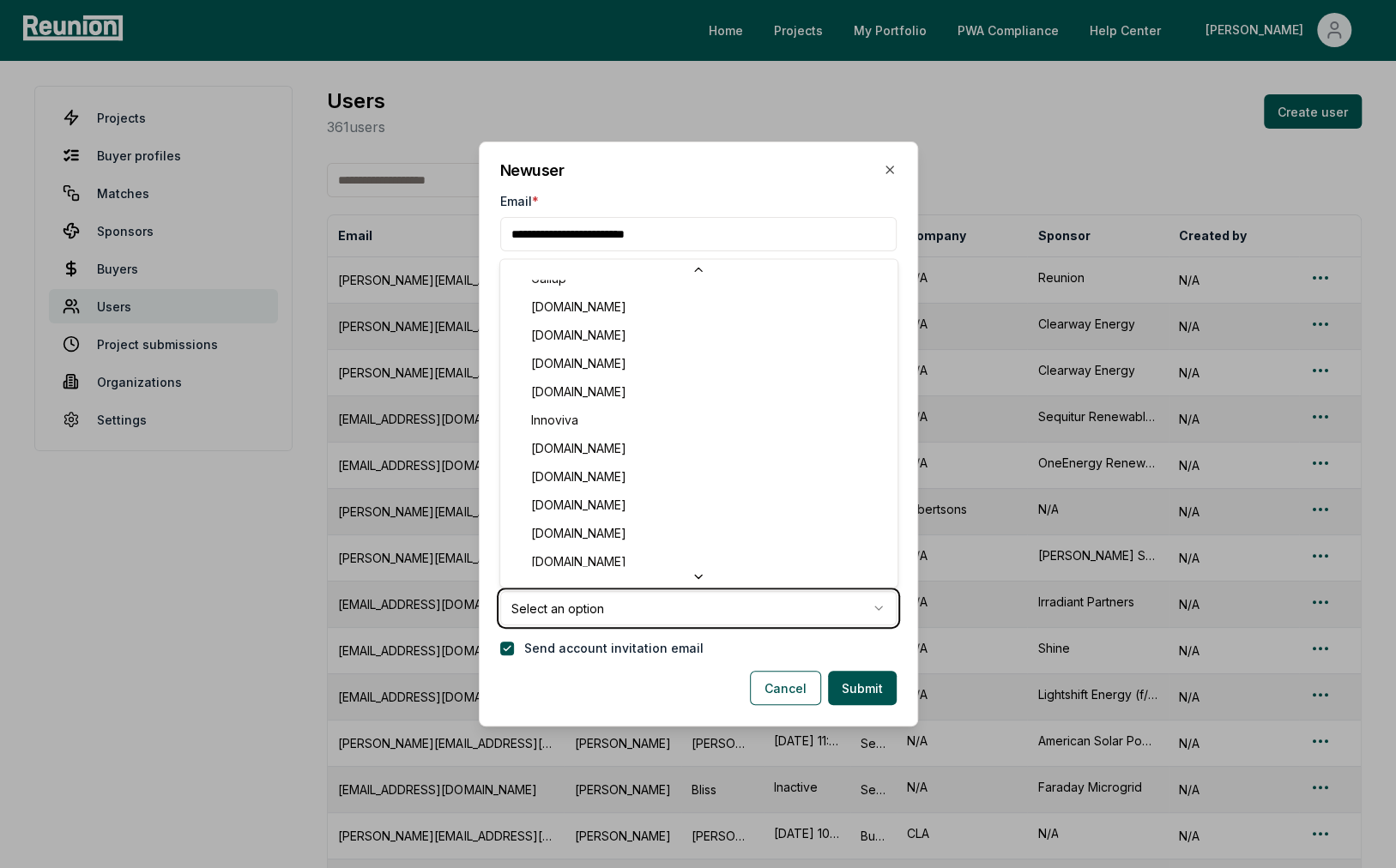 type 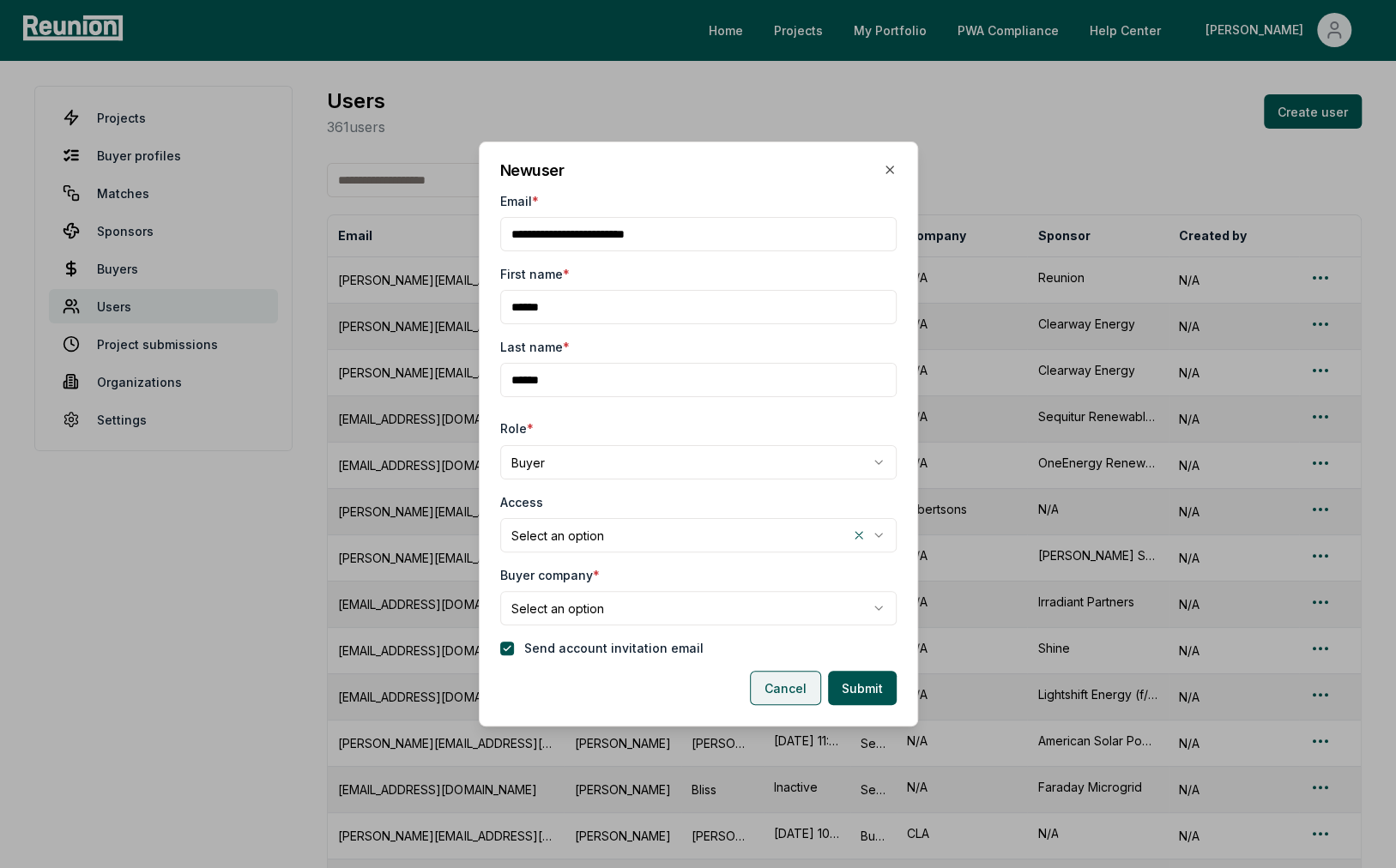 click on "Cancel" at bounding box center (785, 688) 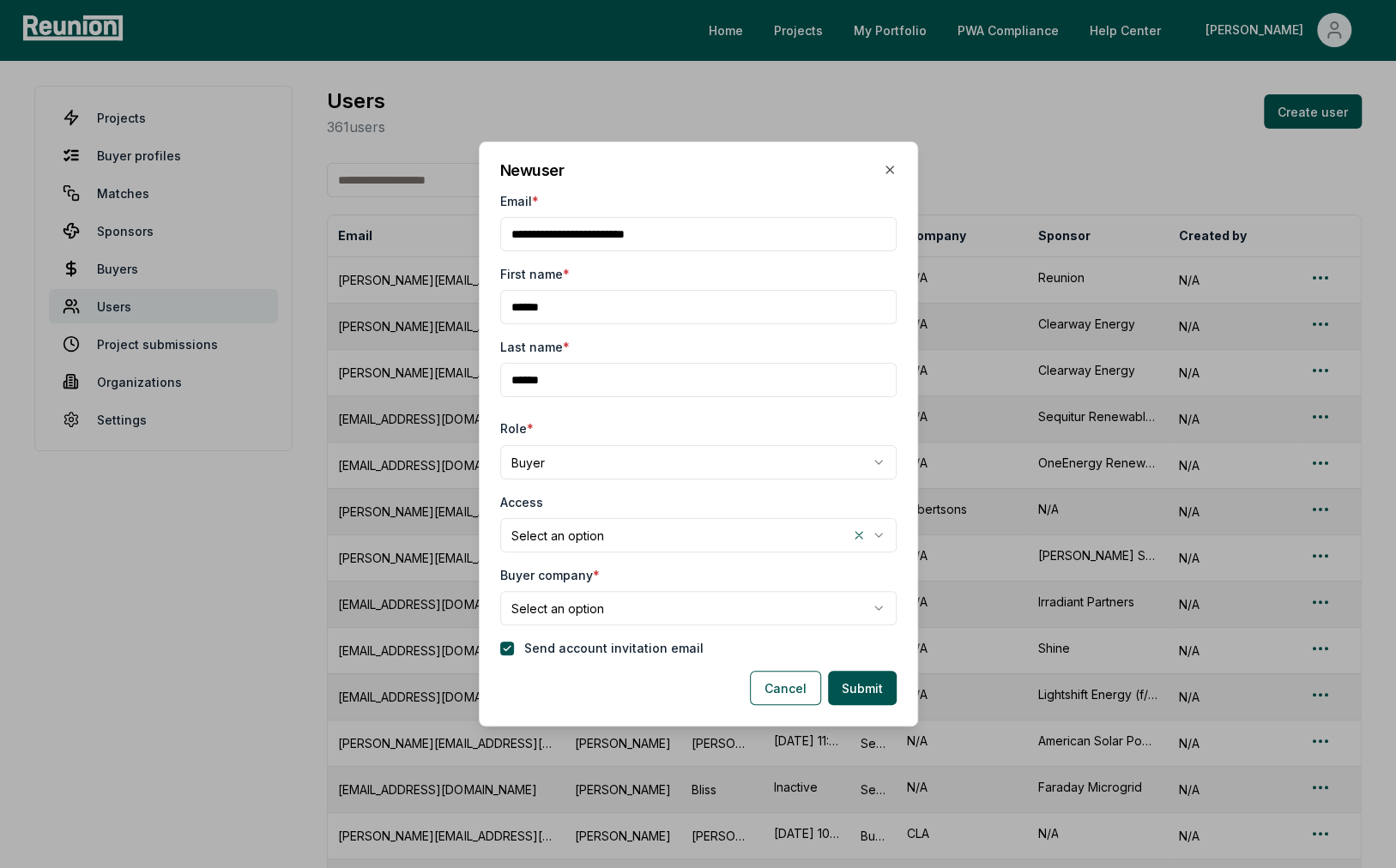 click at bounding box center (698, 434) 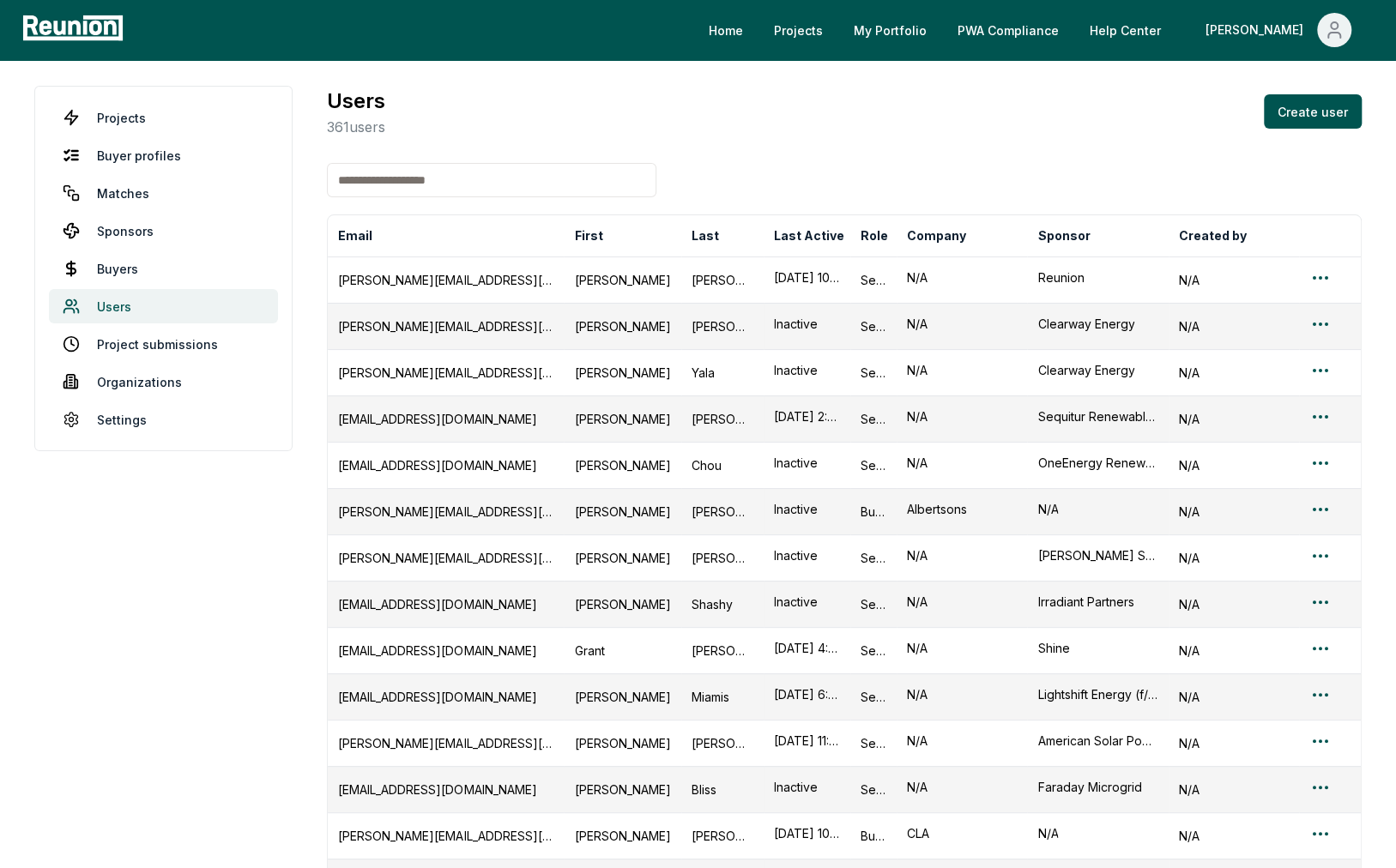 click on "Users" at bounding box center (163, 306) 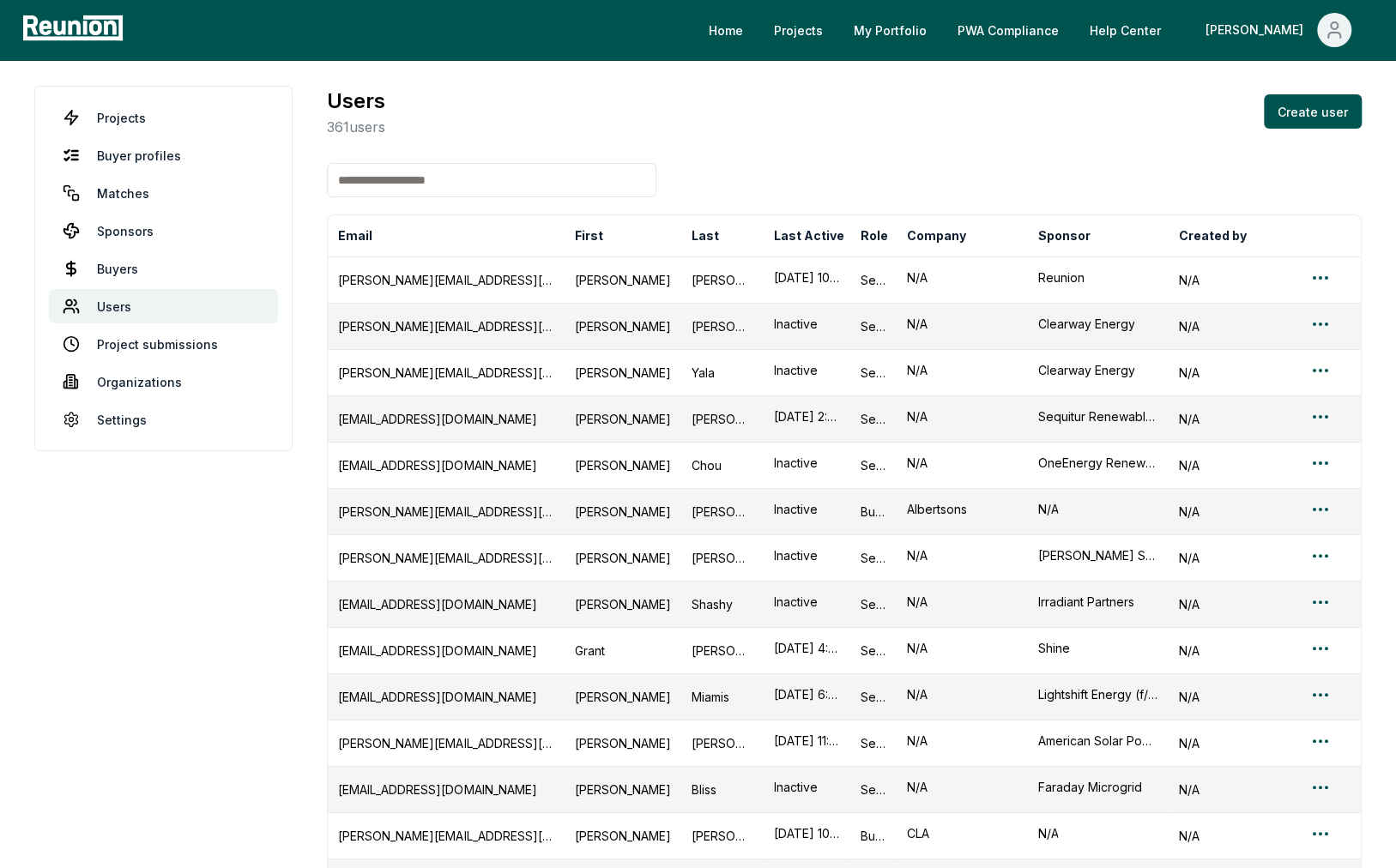 click at bounding box center [492, 180] 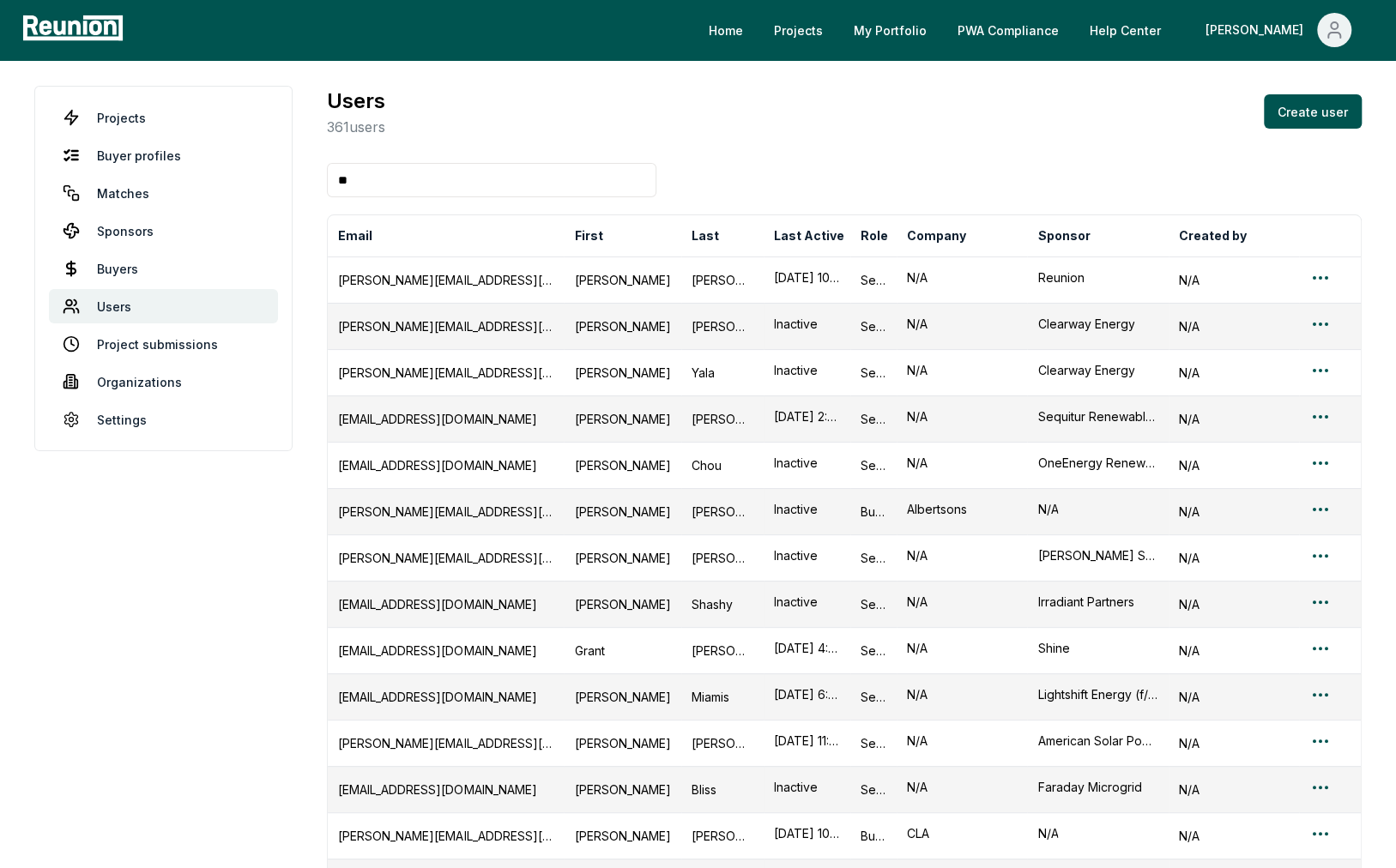 type on "*" 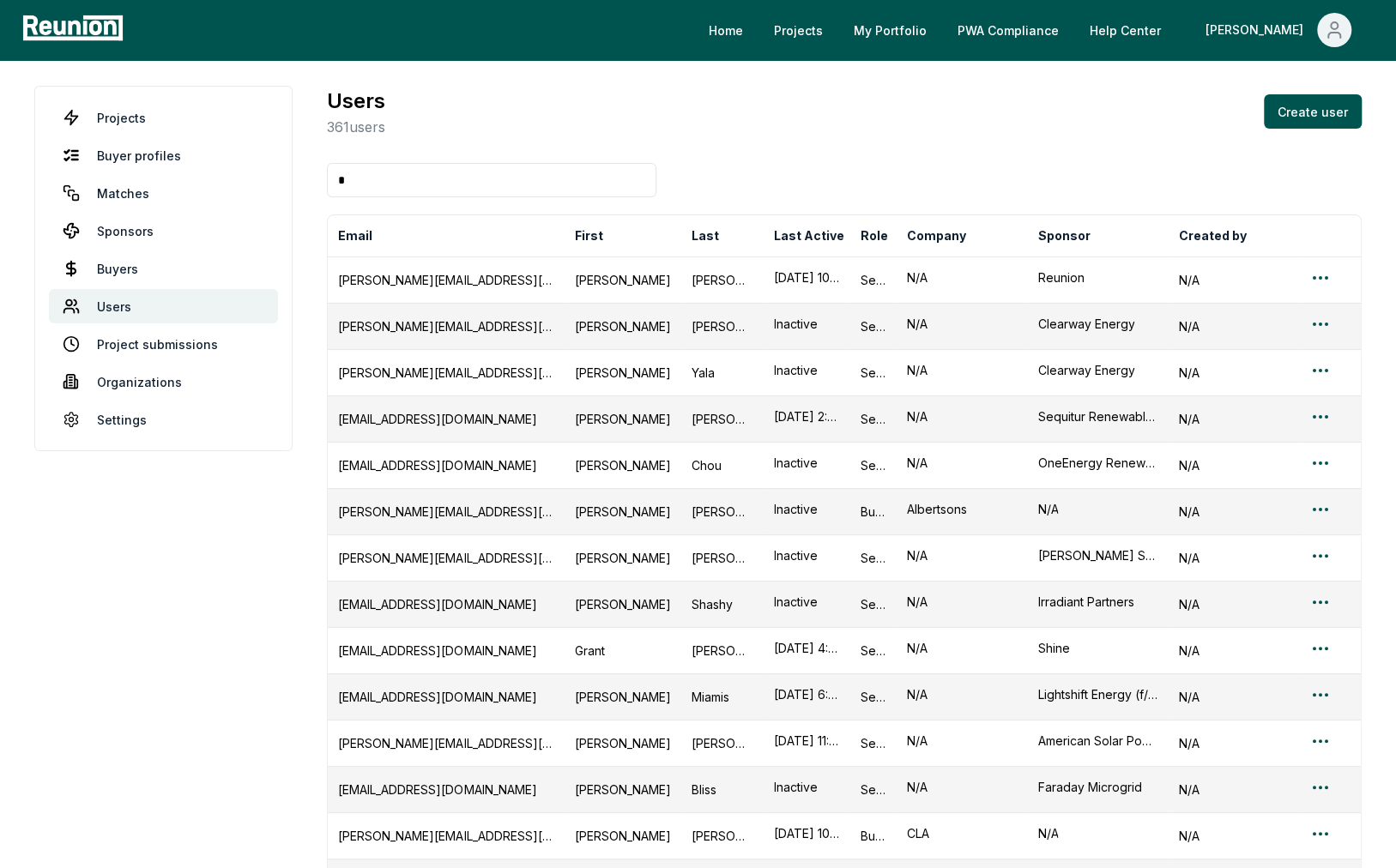type 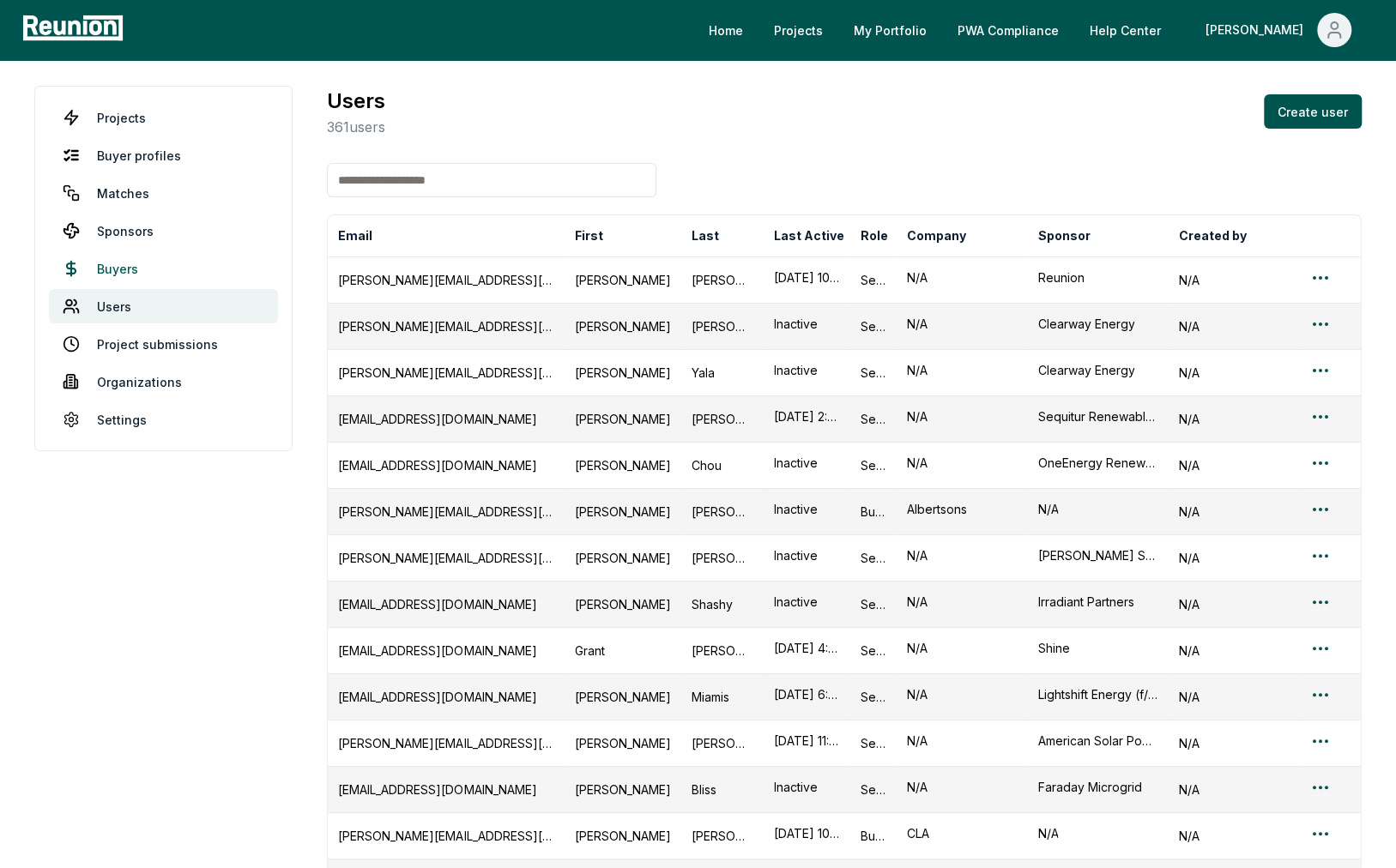 click on "Buyers" at bounding box center (163, 268) 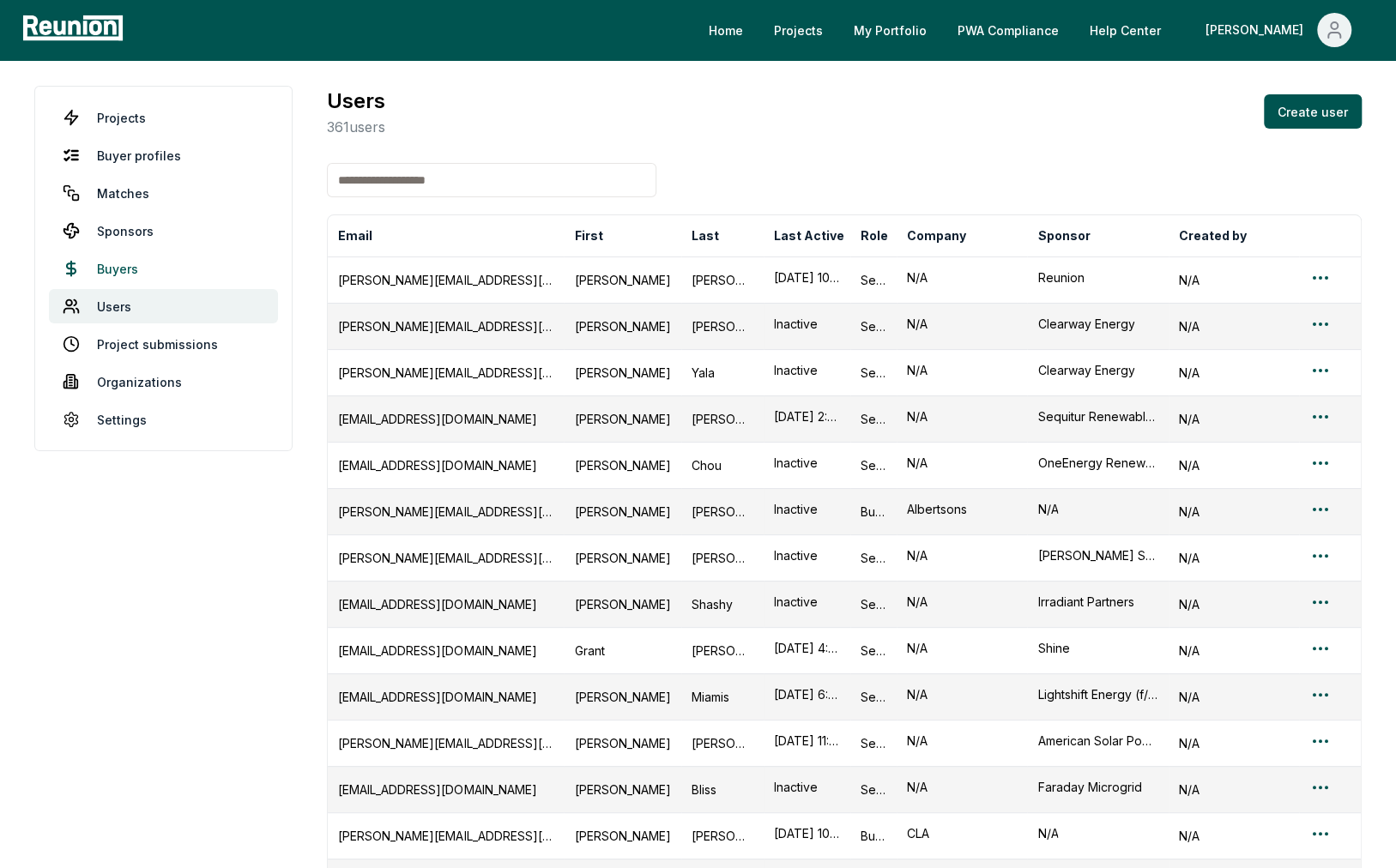 click on "Buyers" at bounding box center [163, 268] 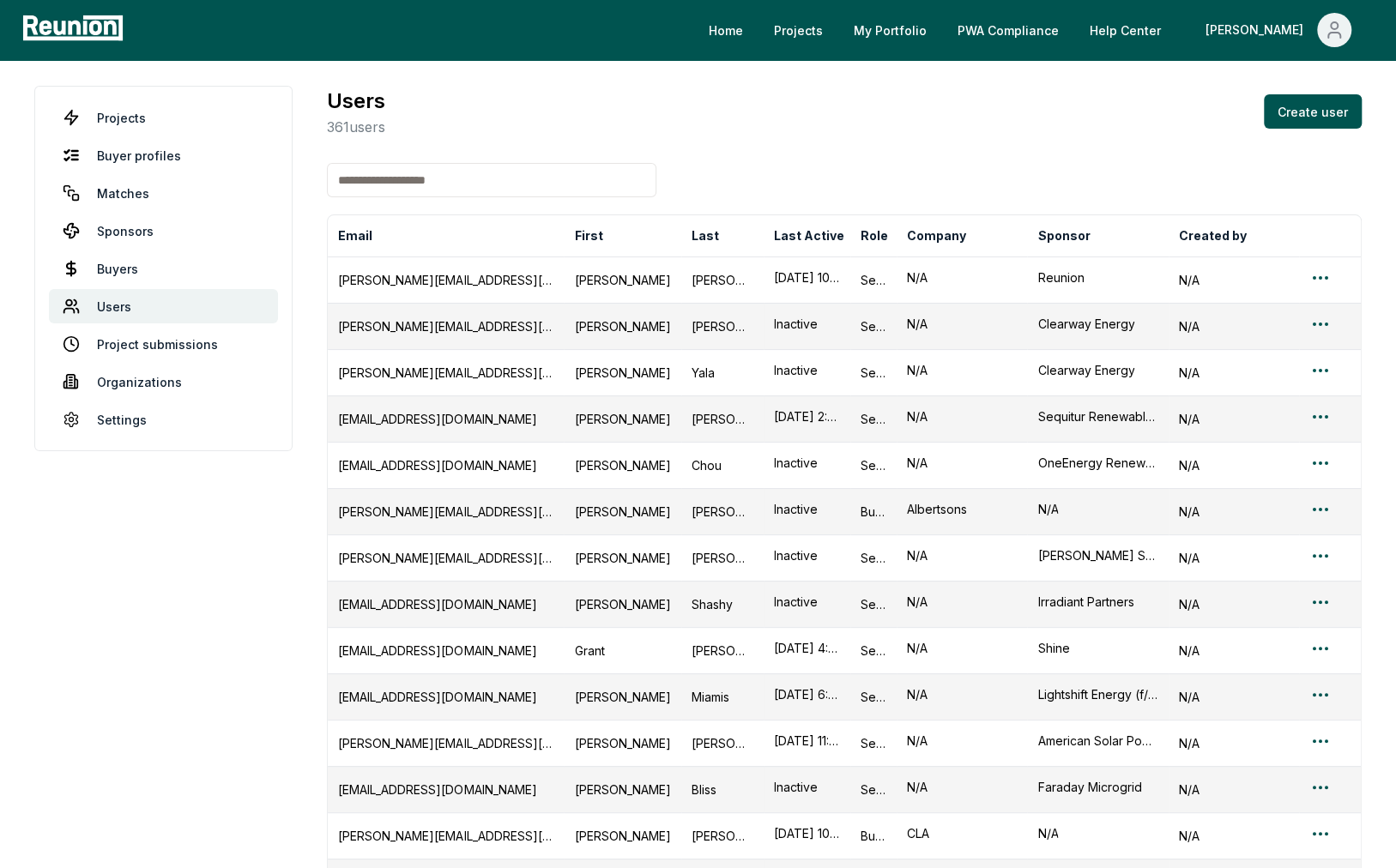 click on "Users 361  users Create user" at bounding box center [844, 112] 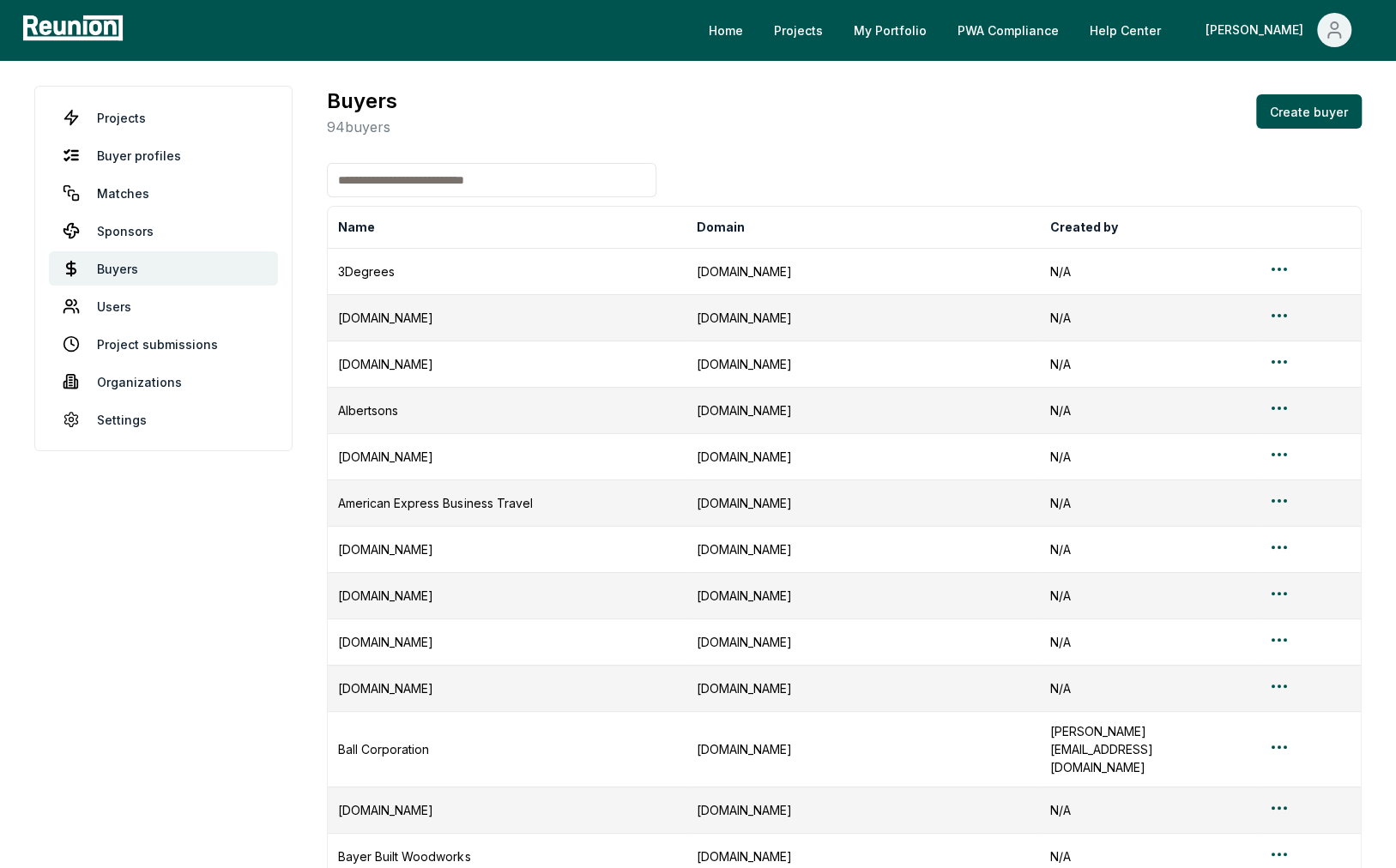 click at bounding box center (492, 180) 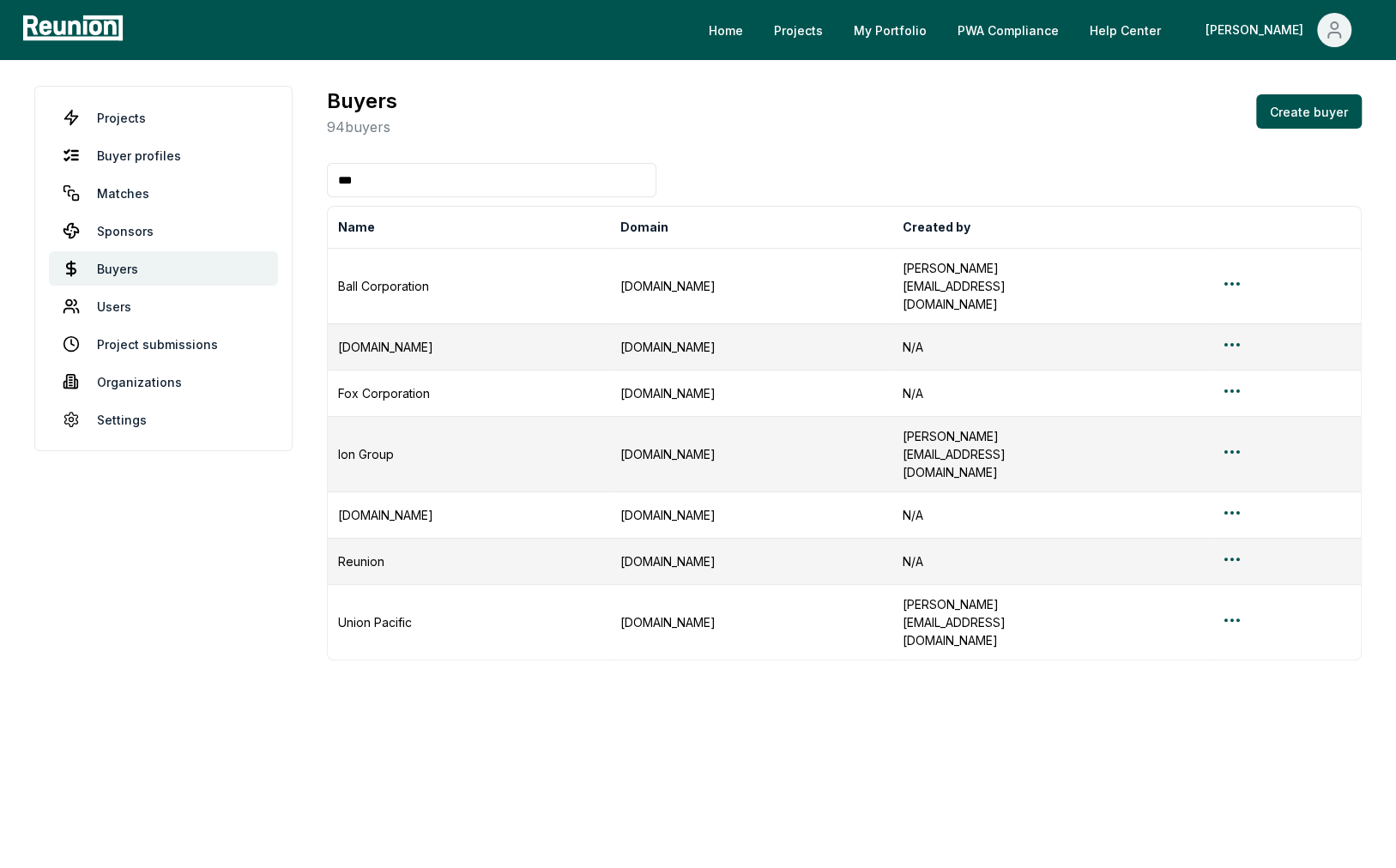 type on "***" 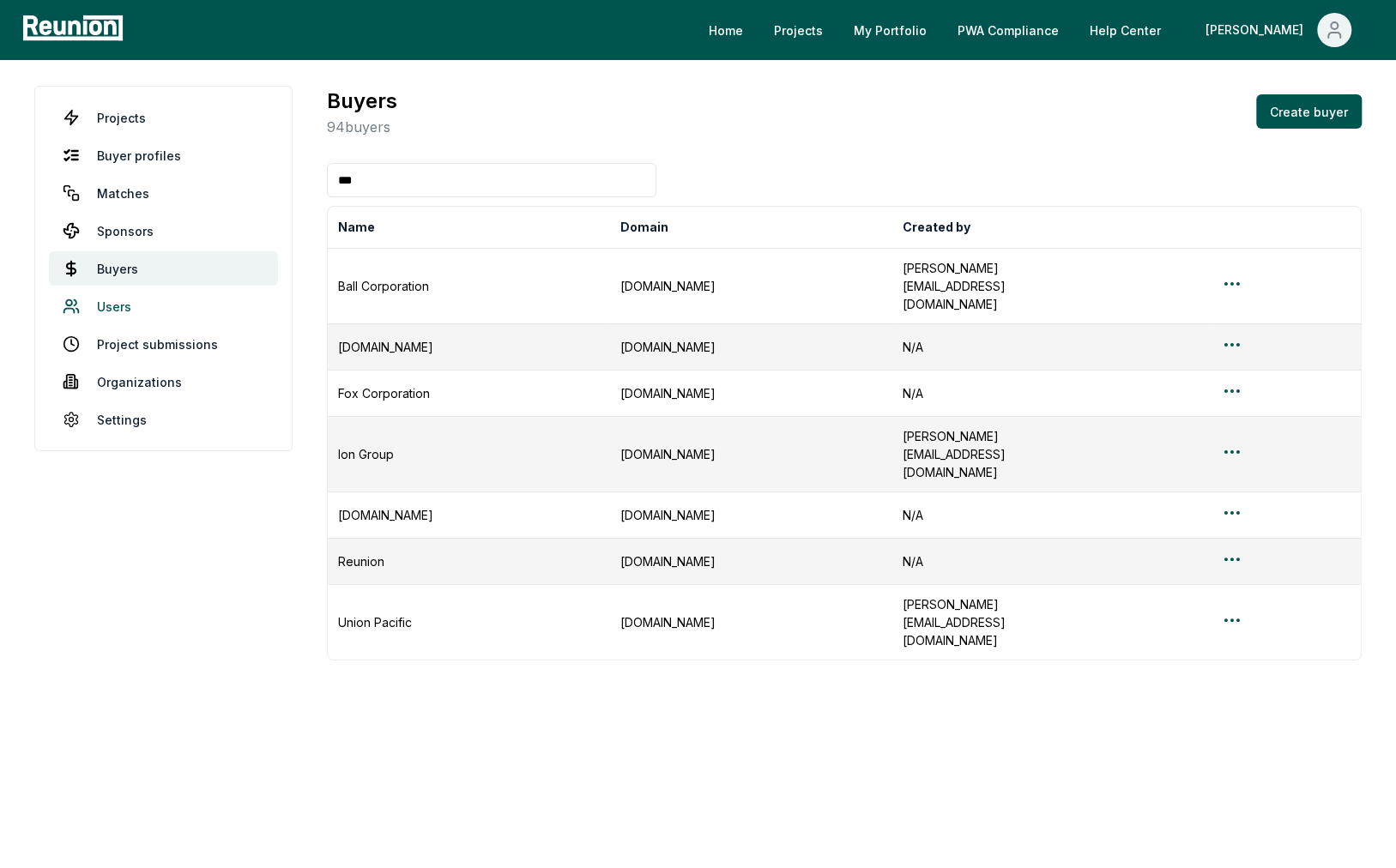 click on "Users" at bounding box center (163, 306) 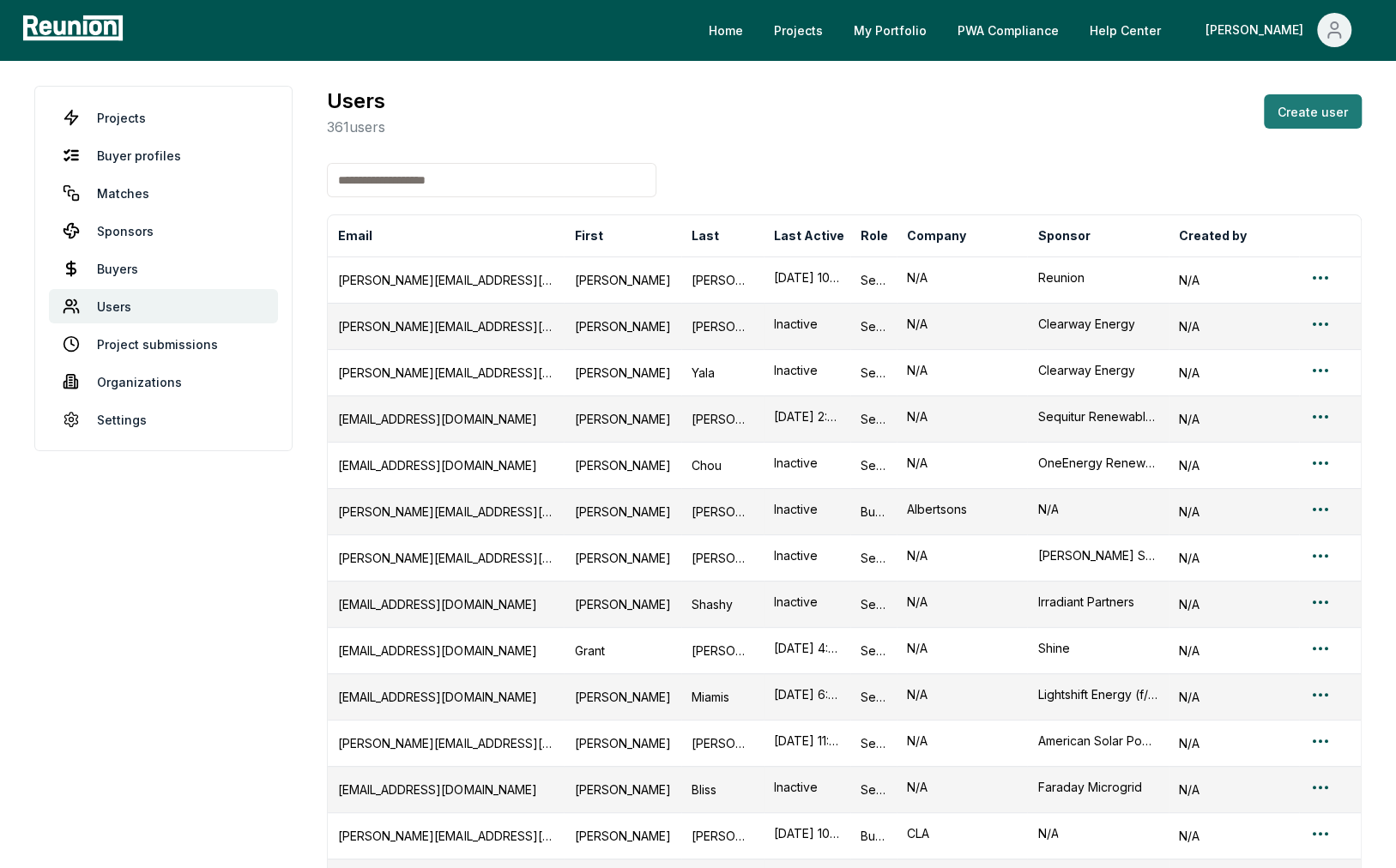 click on "Create user" at bounding box center [1313, 112] 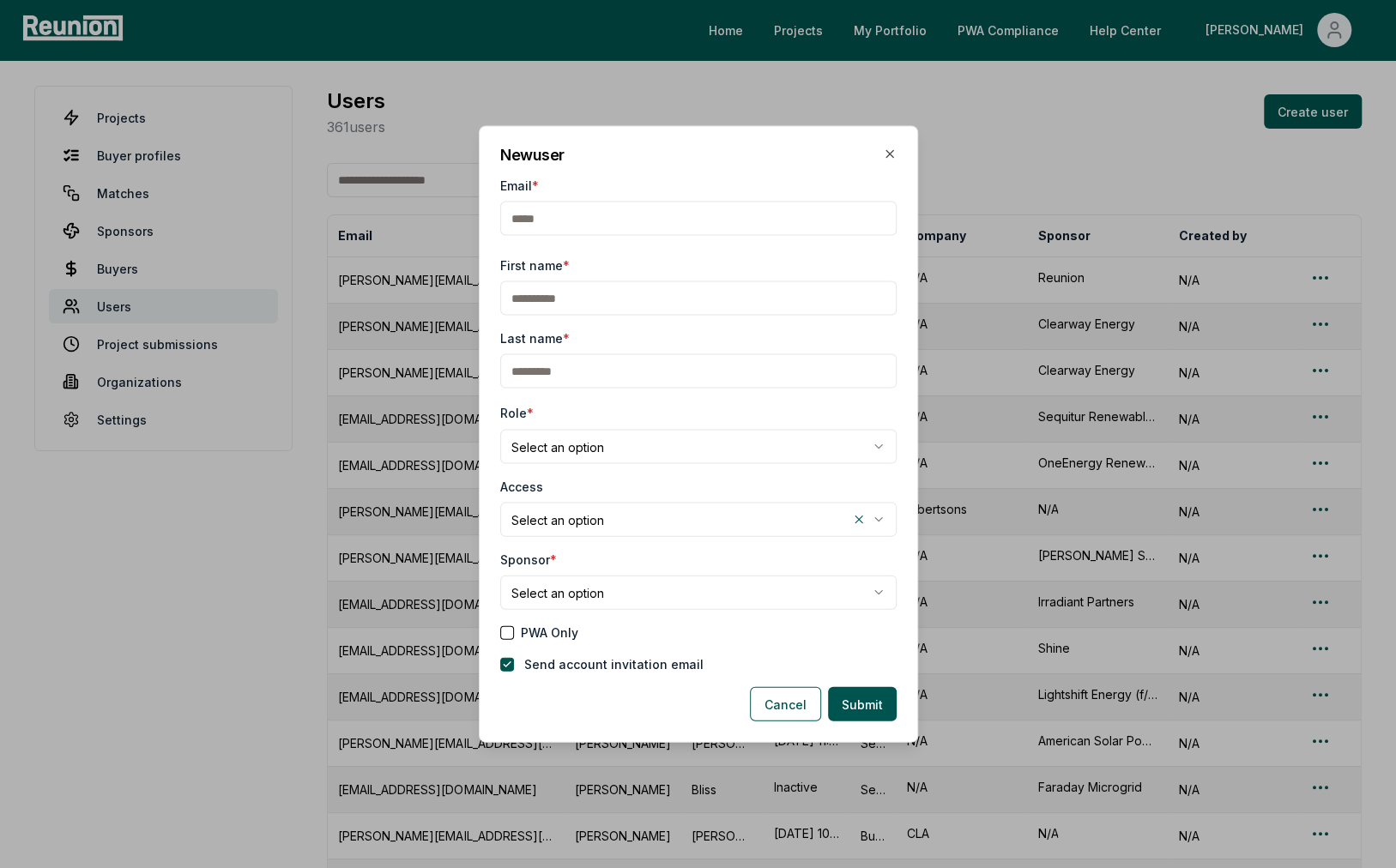 click on "Email  *" at bounding box center [698, 219] 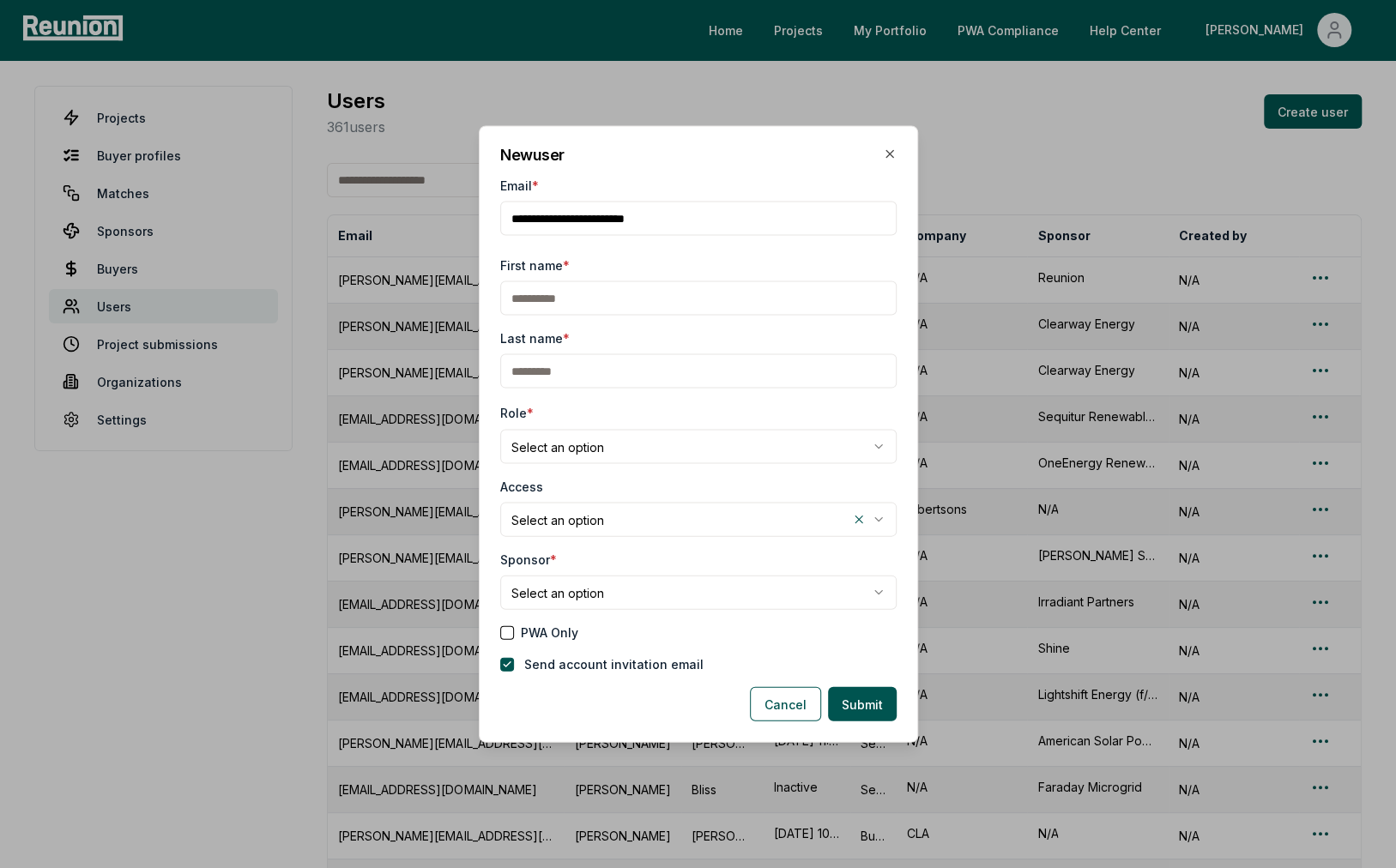 type on "**********" 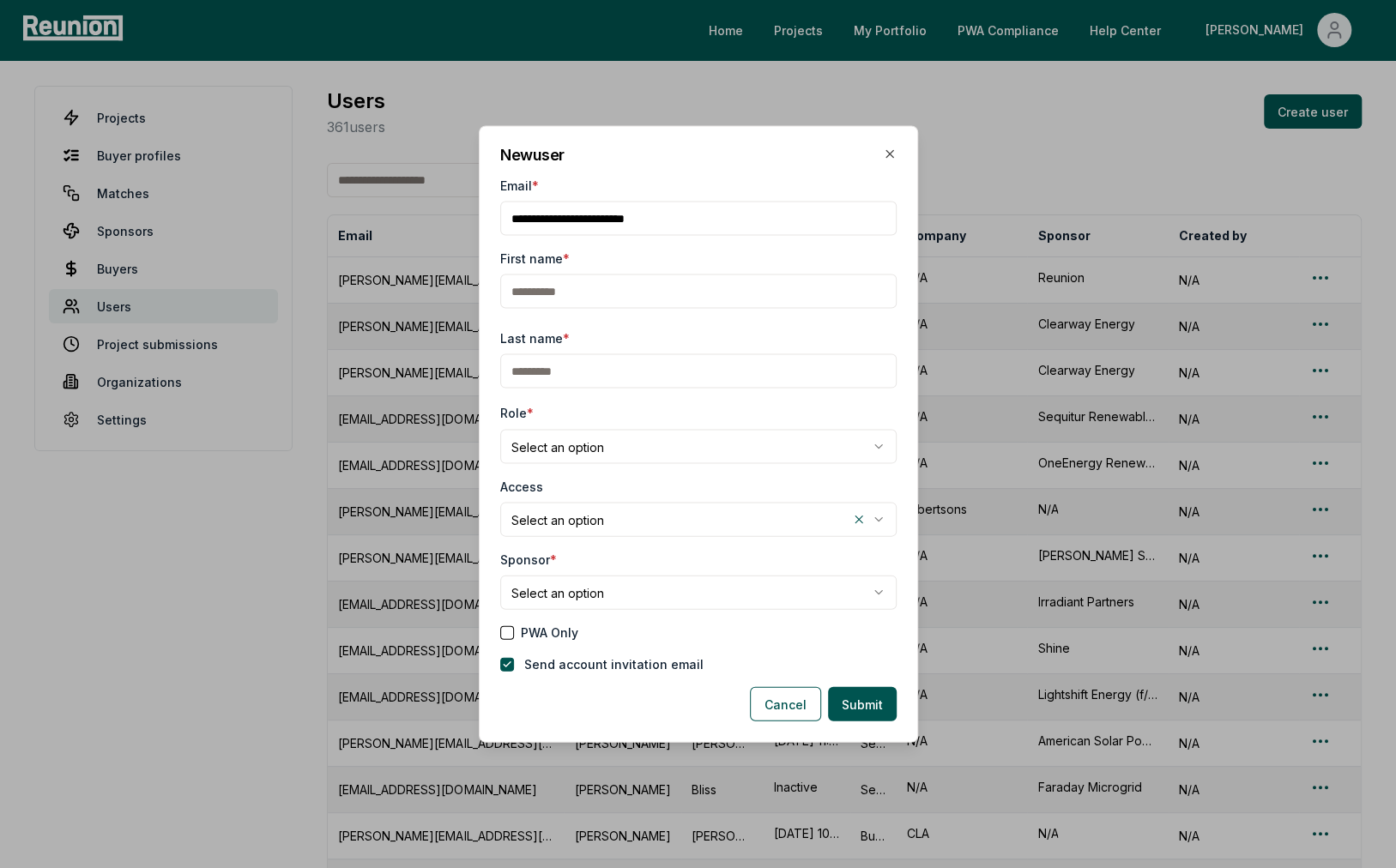 click on "First name  *" at bounding box center (698, 292) 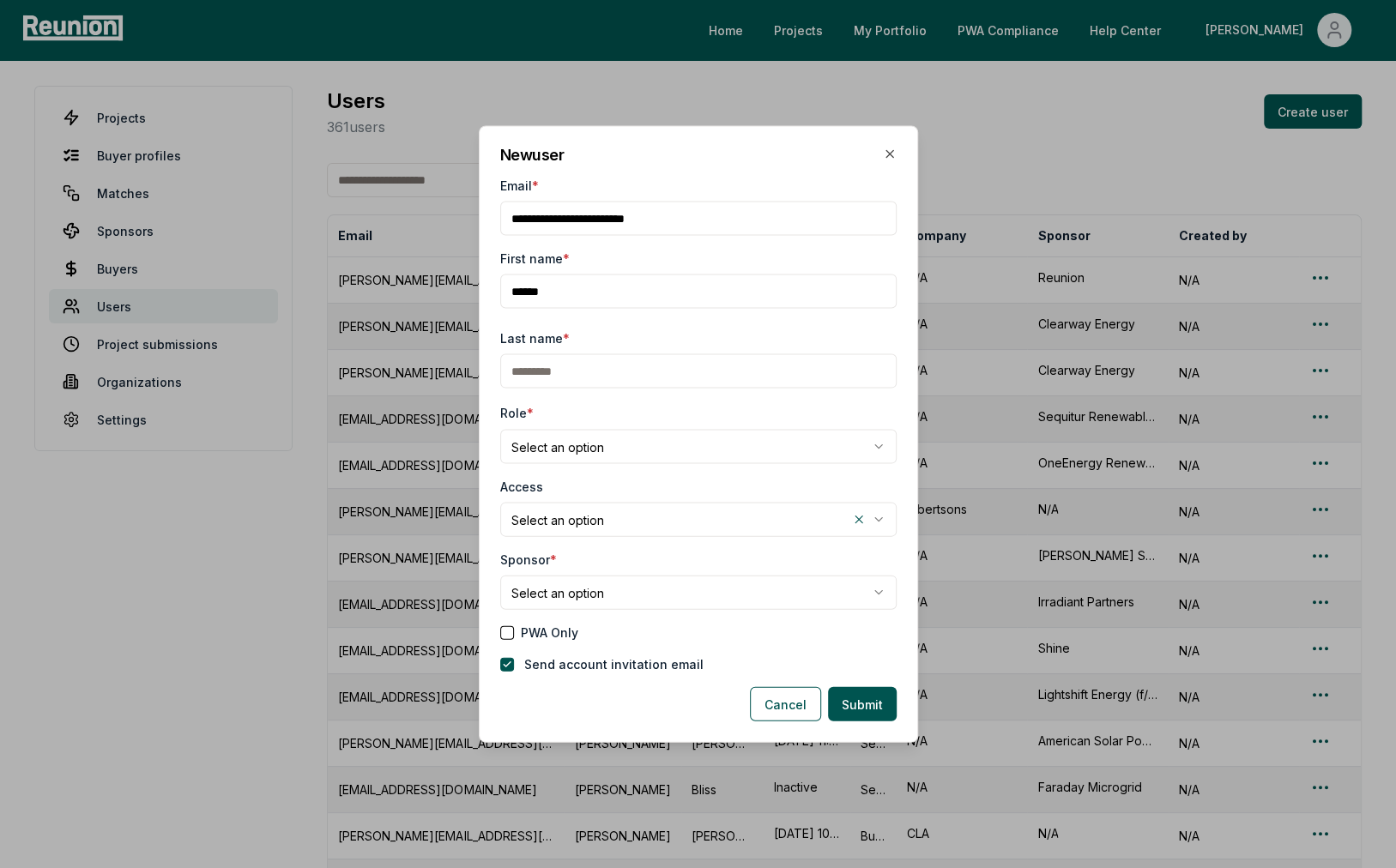 type on "******" 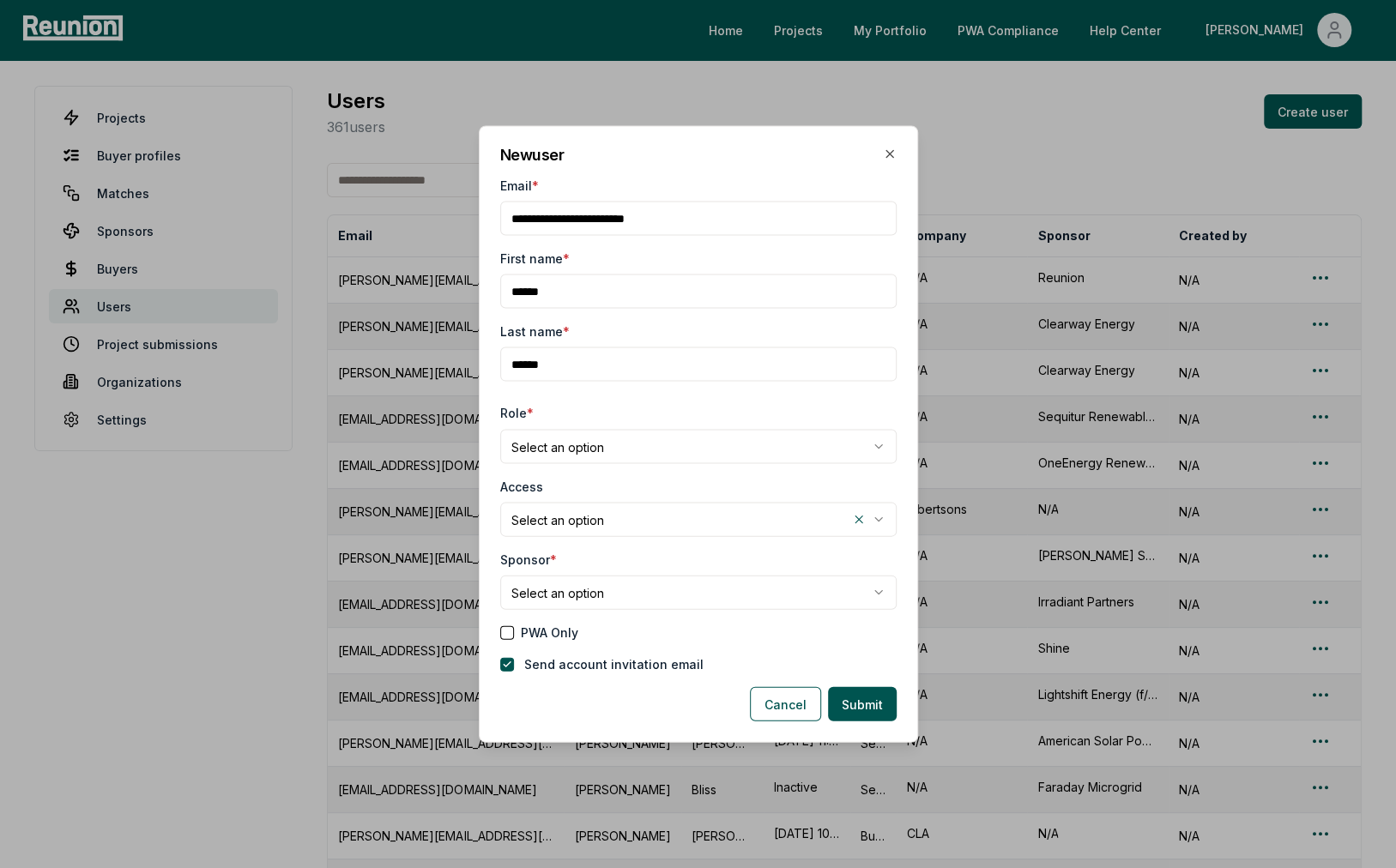 type on "******" 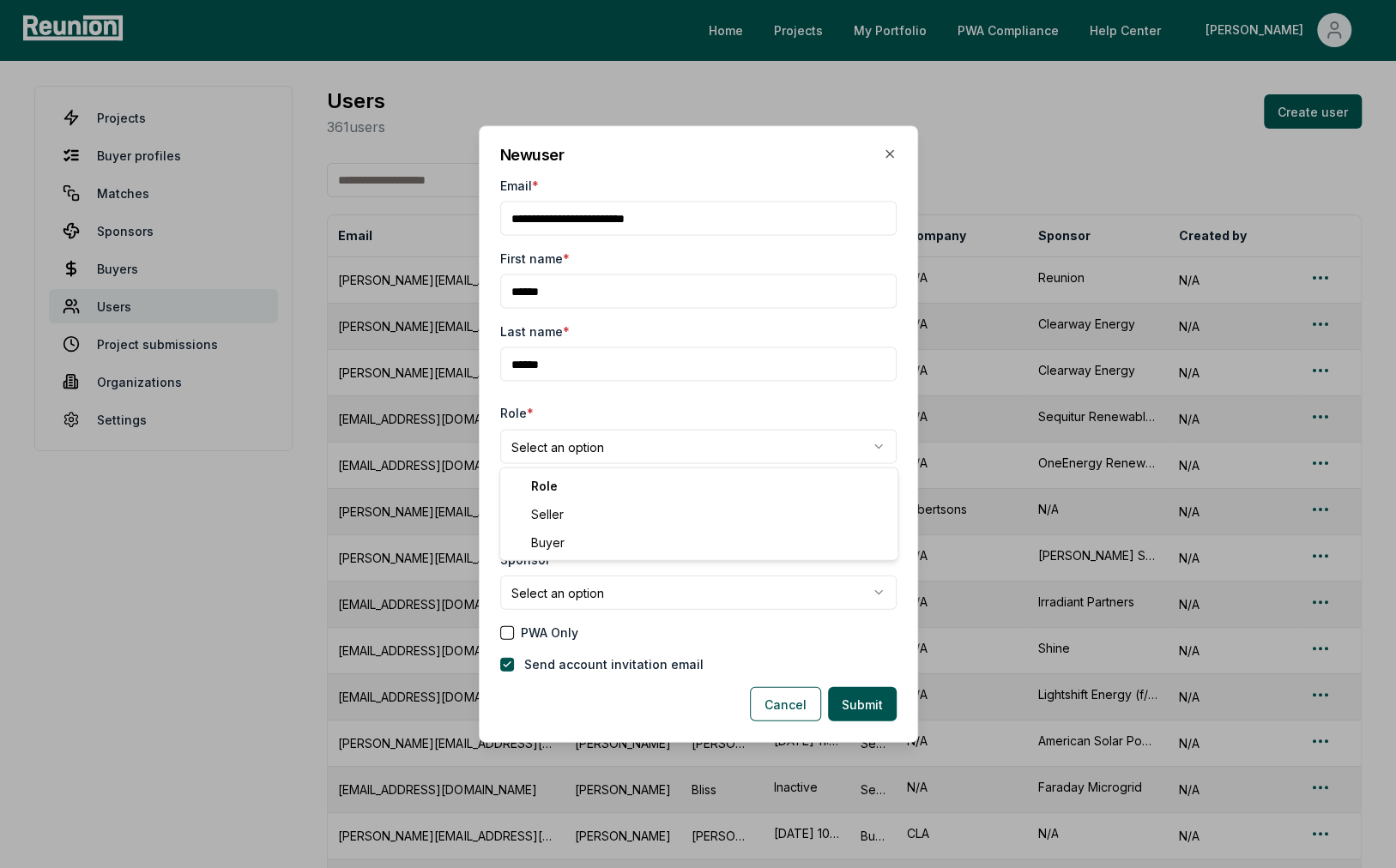 select on "*****" 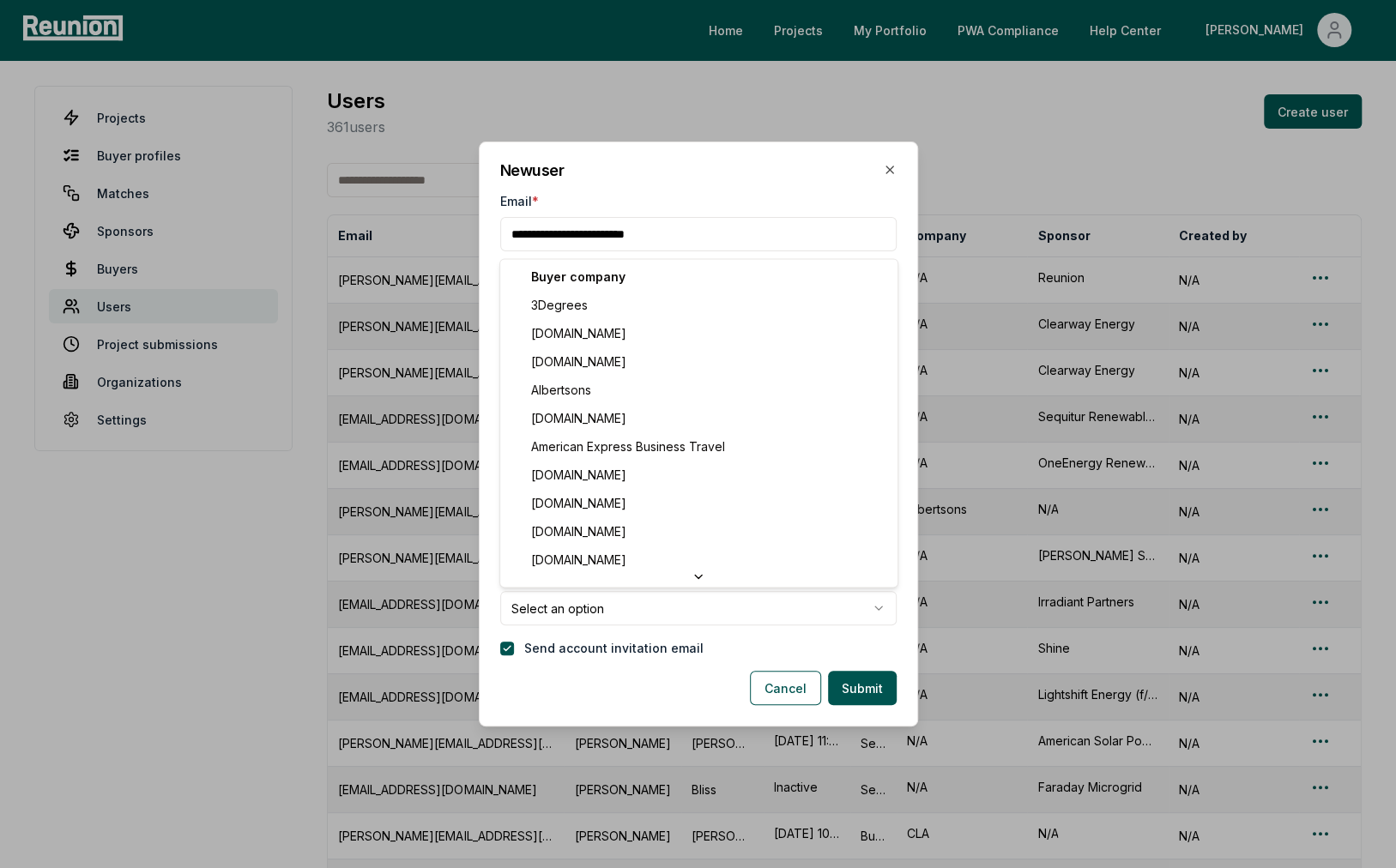 click on "Please visit us on your desktop We're working on making our marketplace mobile-friendly. For now, please visit Reunion on a desktop computer. Home Projects My Portfolio PWA Compliance Help Center Andy Projects Buyer profiles Matches Sponsors Buyers Users Project submissions Organizations Settings Users 361  users Create user Email First Last Last Active Role Company Sponsor Created by danny@reunioninfra.com Danny Robinson 7/2/2025, 10:45:16 AM Seller N/A Reunion N/A michael.berry@clearwayenergy.com Michael Berry Inactive Seller N/A Clearway Energy N/A ryan.yala@clearwayenergy.com Ryan Yala Inactive Seller N/A Clearway Energy N/A jfreer@sequiturrenewables.com Jared Freer 5/15/2024, 2:04:01 PM Seller N/A Sequitur Renewables, LLC N/A matt.chou@oneenergyrenewables.com Matt Chou Inactive Seller N/A OneEnergy Renewables N/A craig.paprocki@albertsons.com Craig Paprocki Inactive Buyer Albertsons N/A N/A robert.gibbons@trinasolar.com Robert Gibbons Inactive Seller N/A Trina Solar Co., Ltd. N/A Nick Shashy Inactive N/A" at bounding box center (698, 10091) 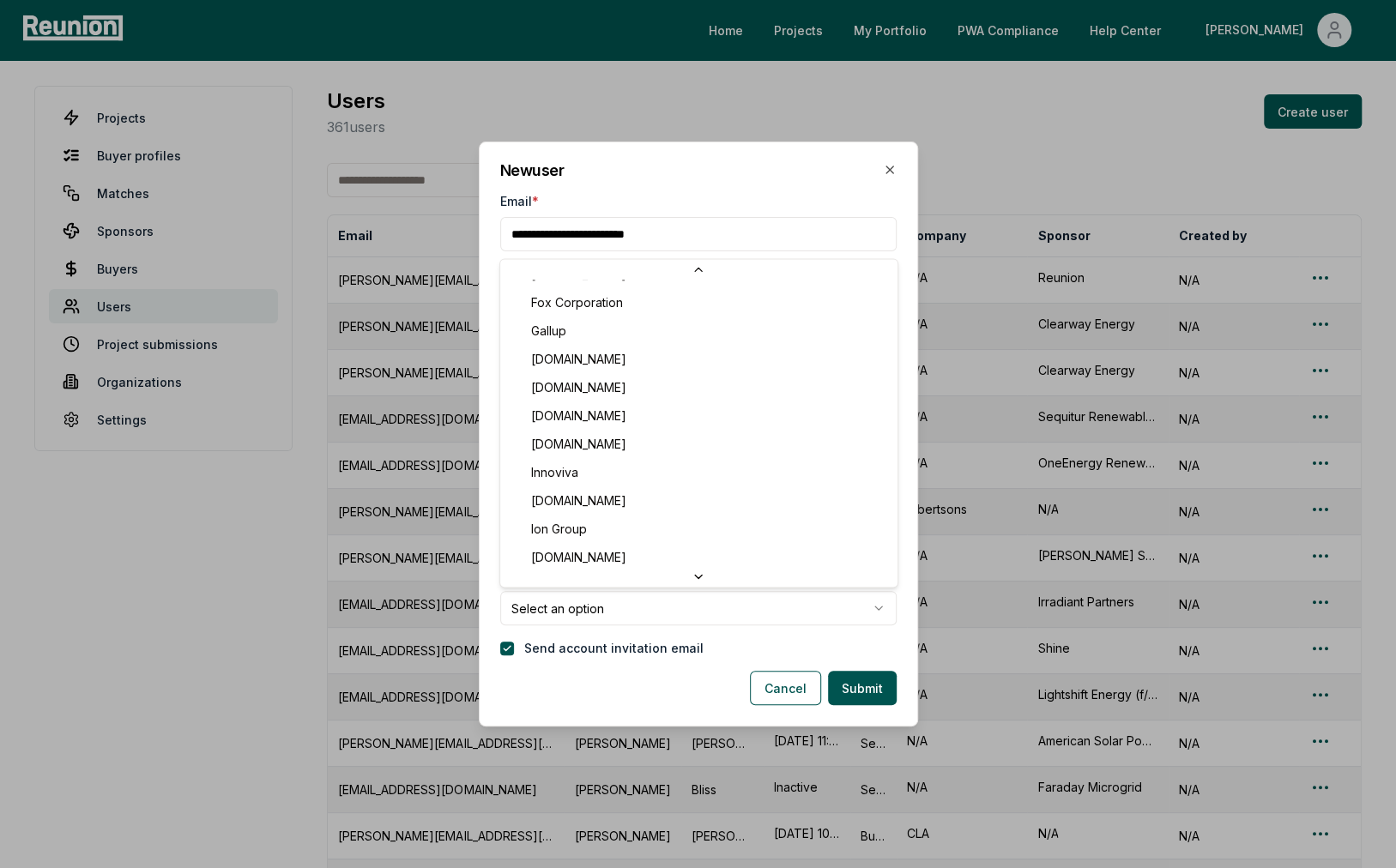 scroll, scrollTop: 1239, scrollLeft: 0, axis: vertical 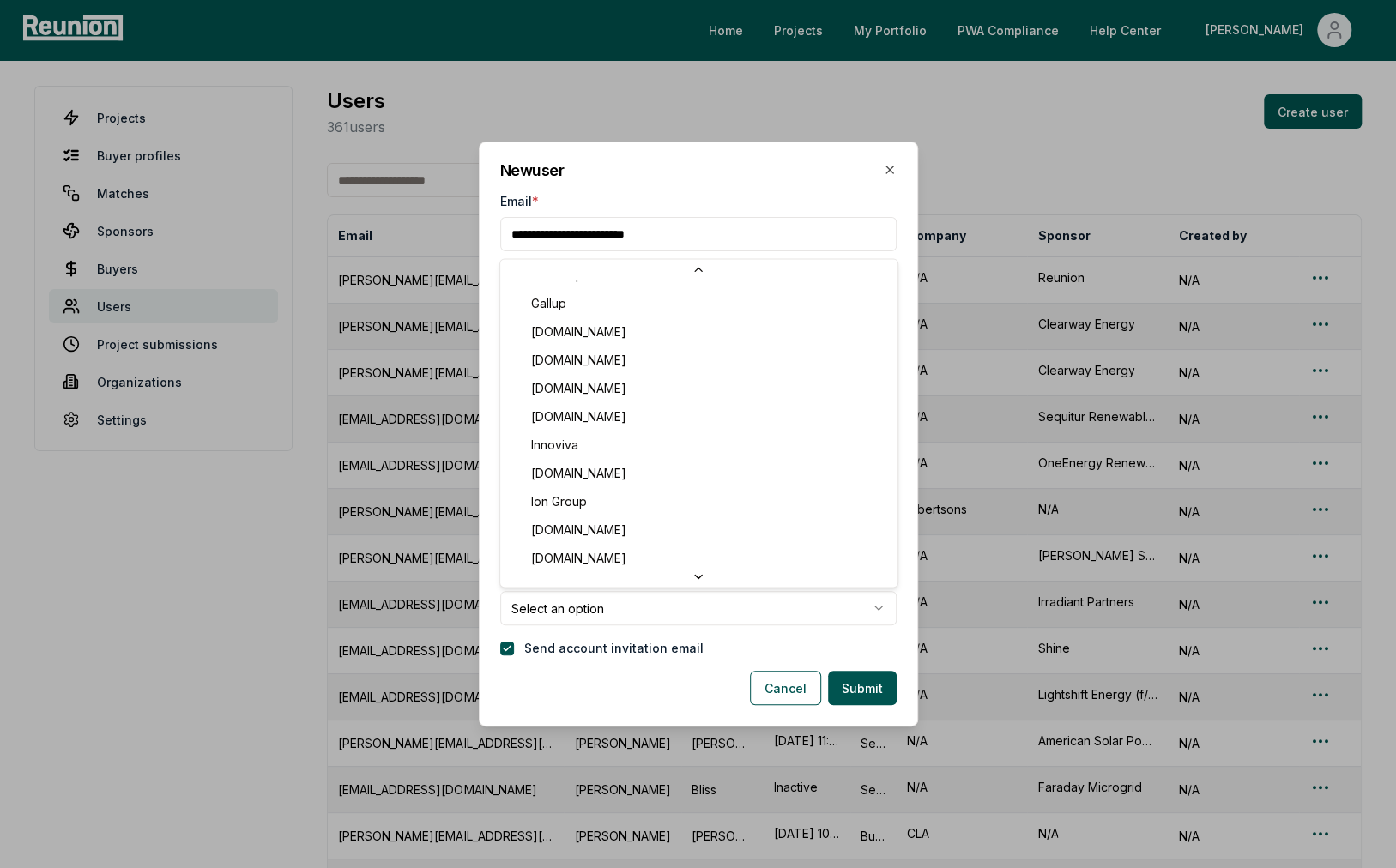 select on "*********" 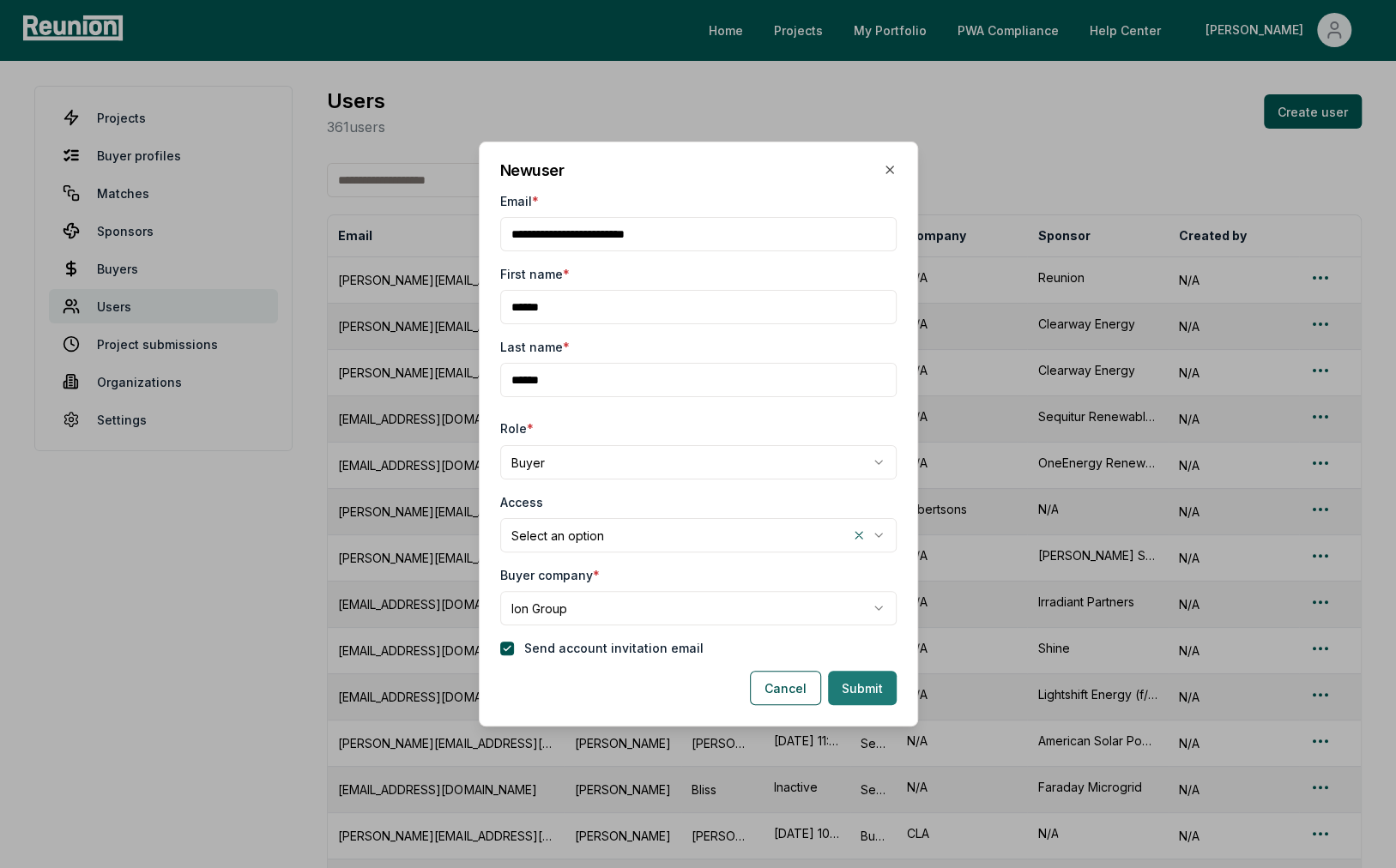 click on "Submit" at bounding box center [862, 688] 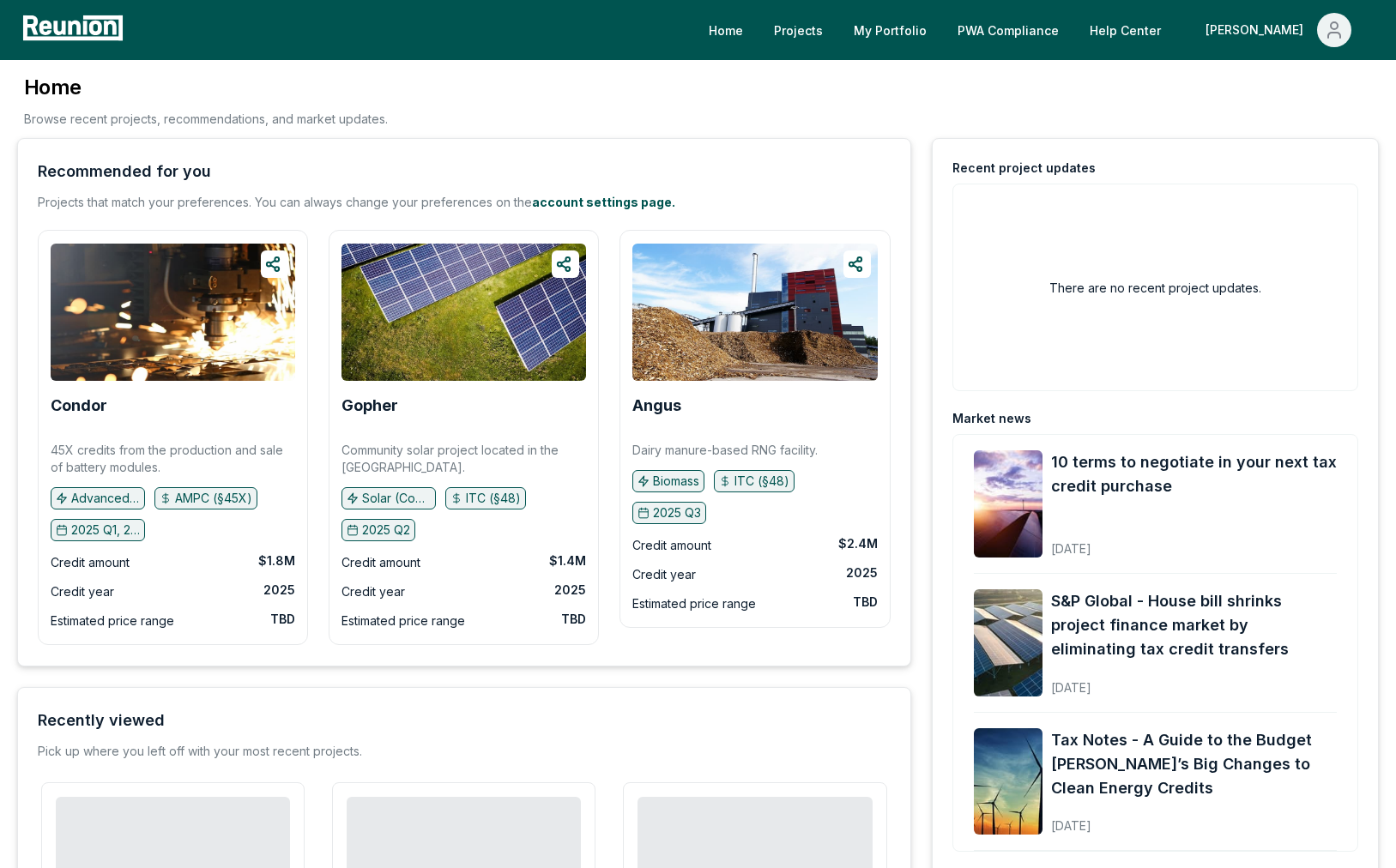 scroll, scrollTop: 0, scrollLeft: 0, axis: both 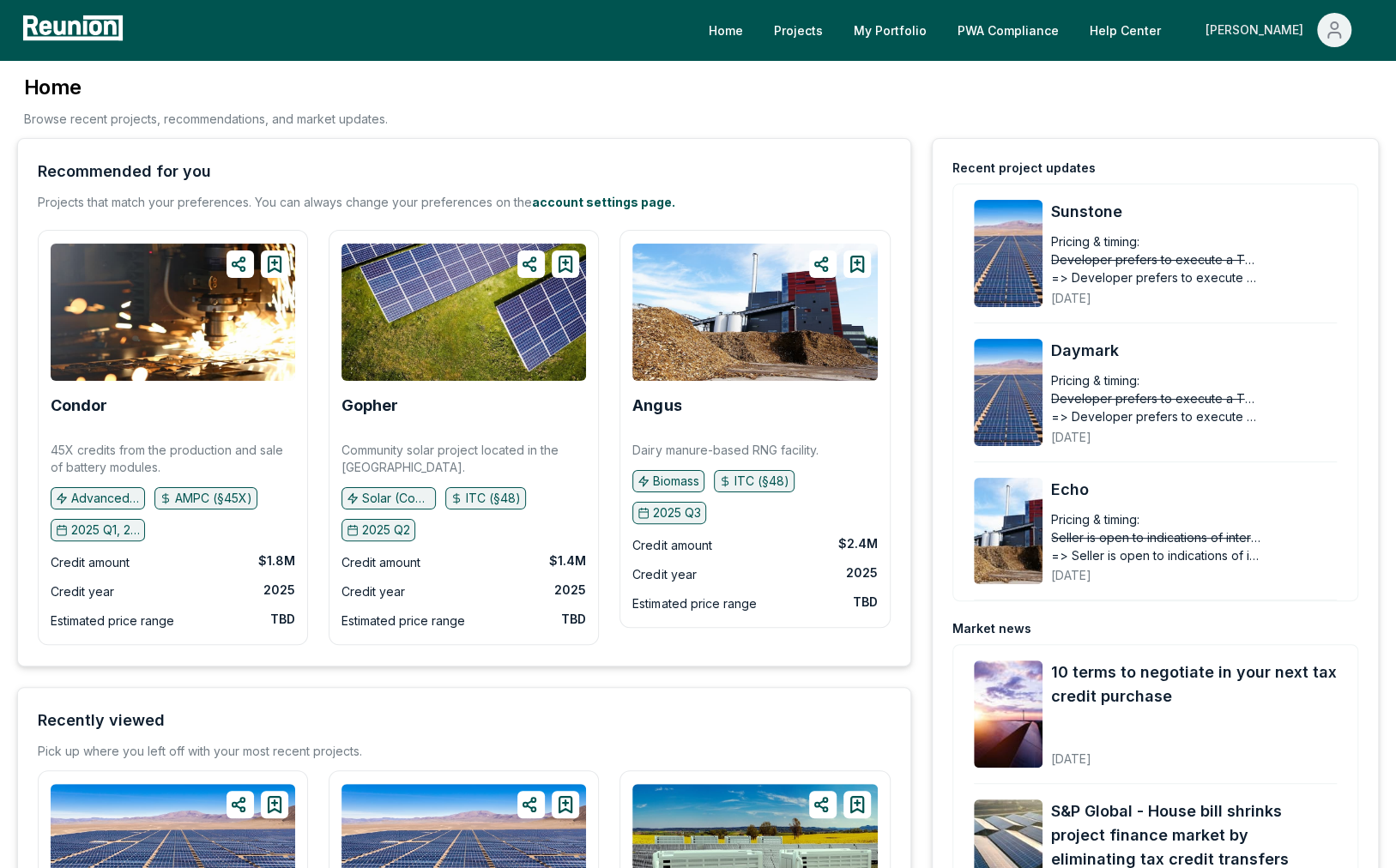 click at bounding box center [1334, 30] 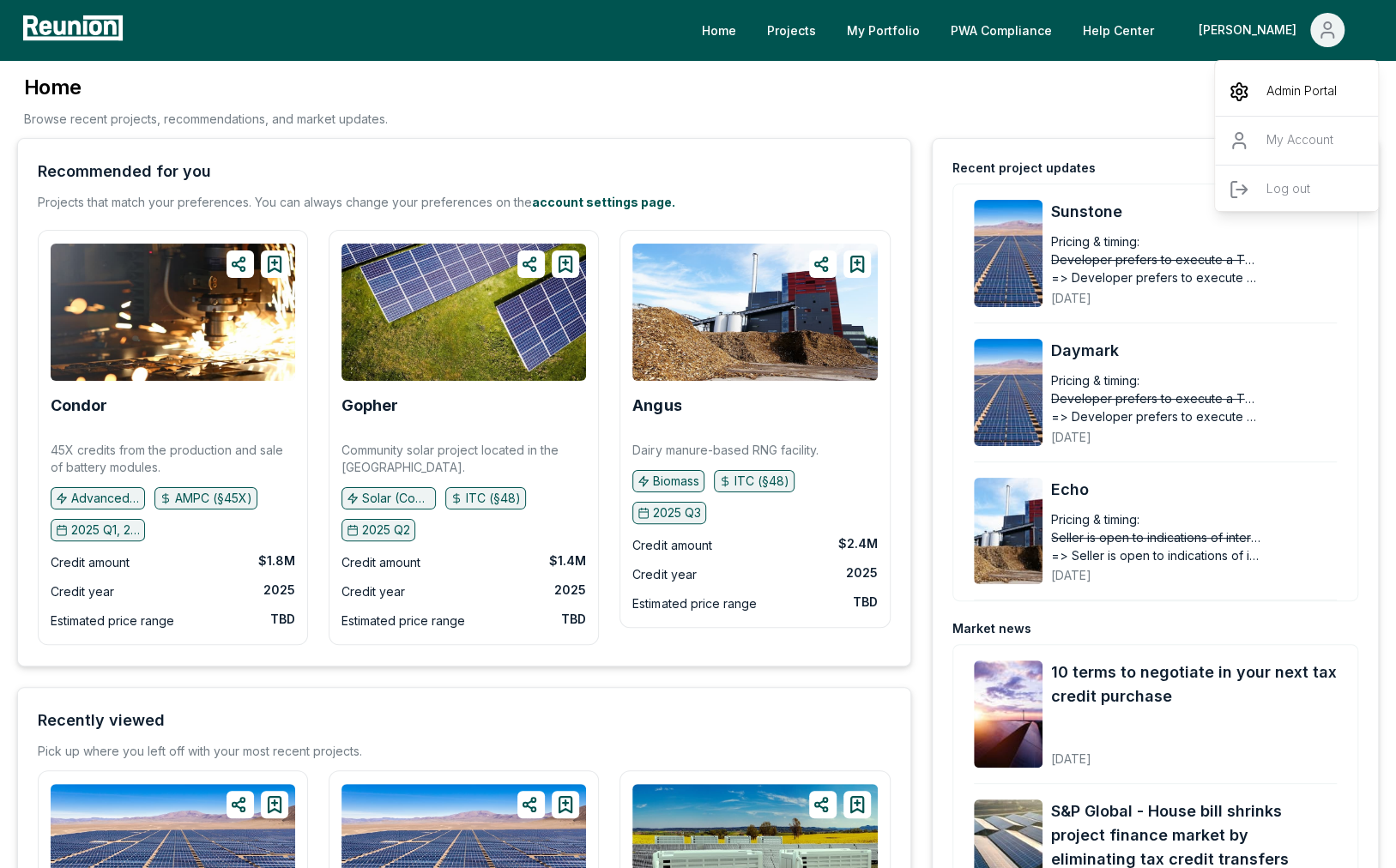 click on "Admin Portal" at bounding box center (1302, 92) 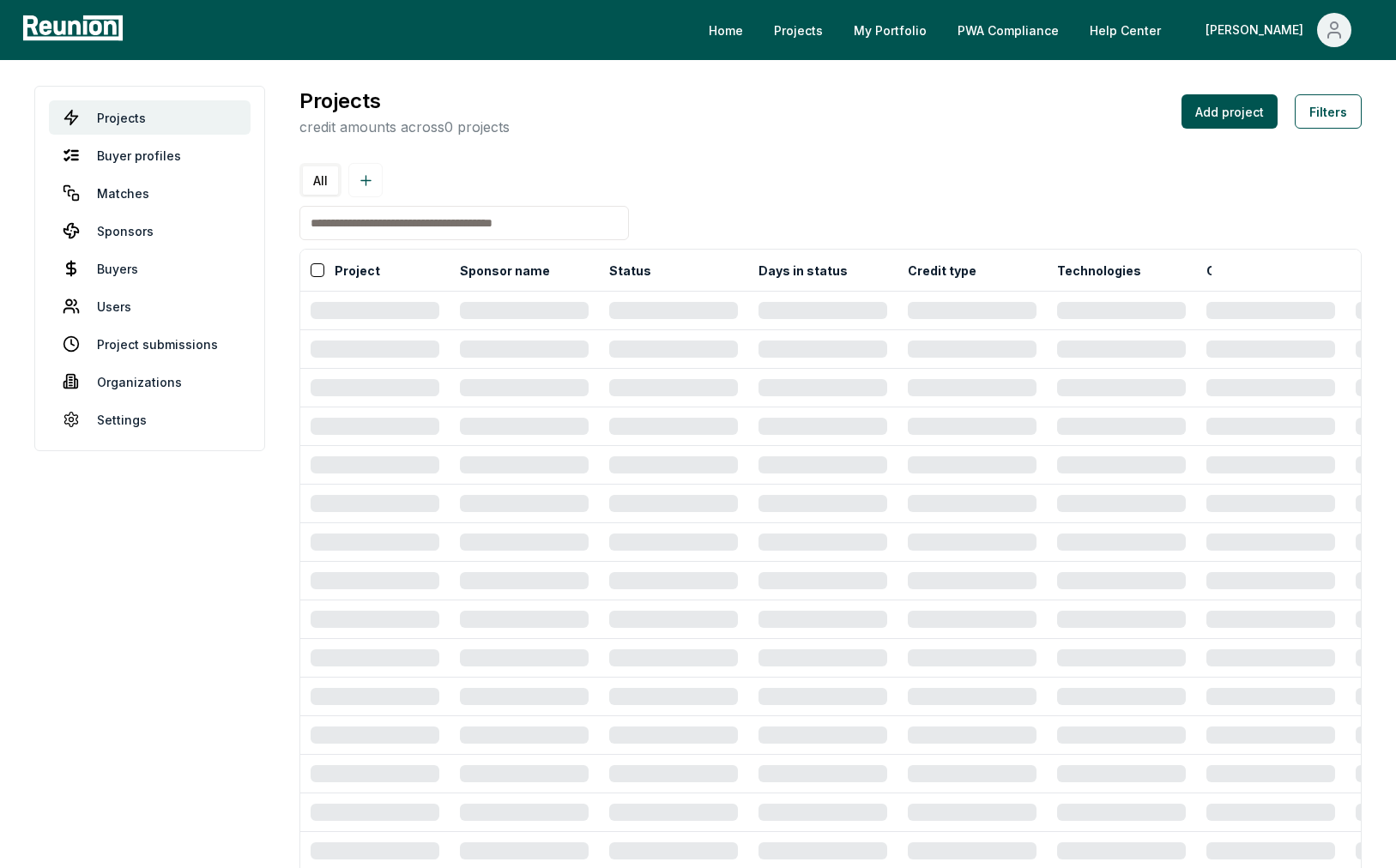 scroll, scrollTop: 0, scrollLeft: 0, axis: both 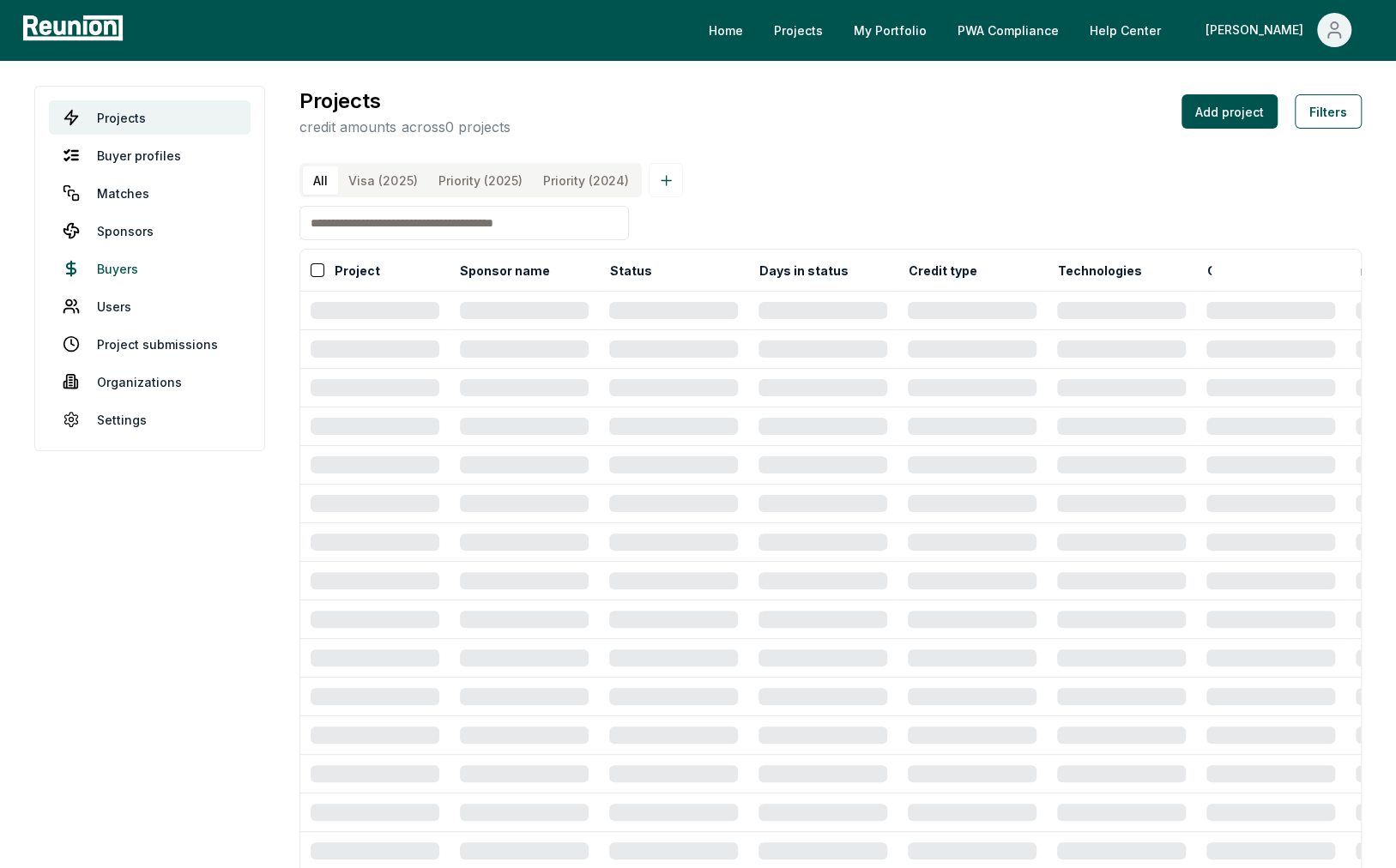 click on "Buyers" at bounding box center [149, 268] 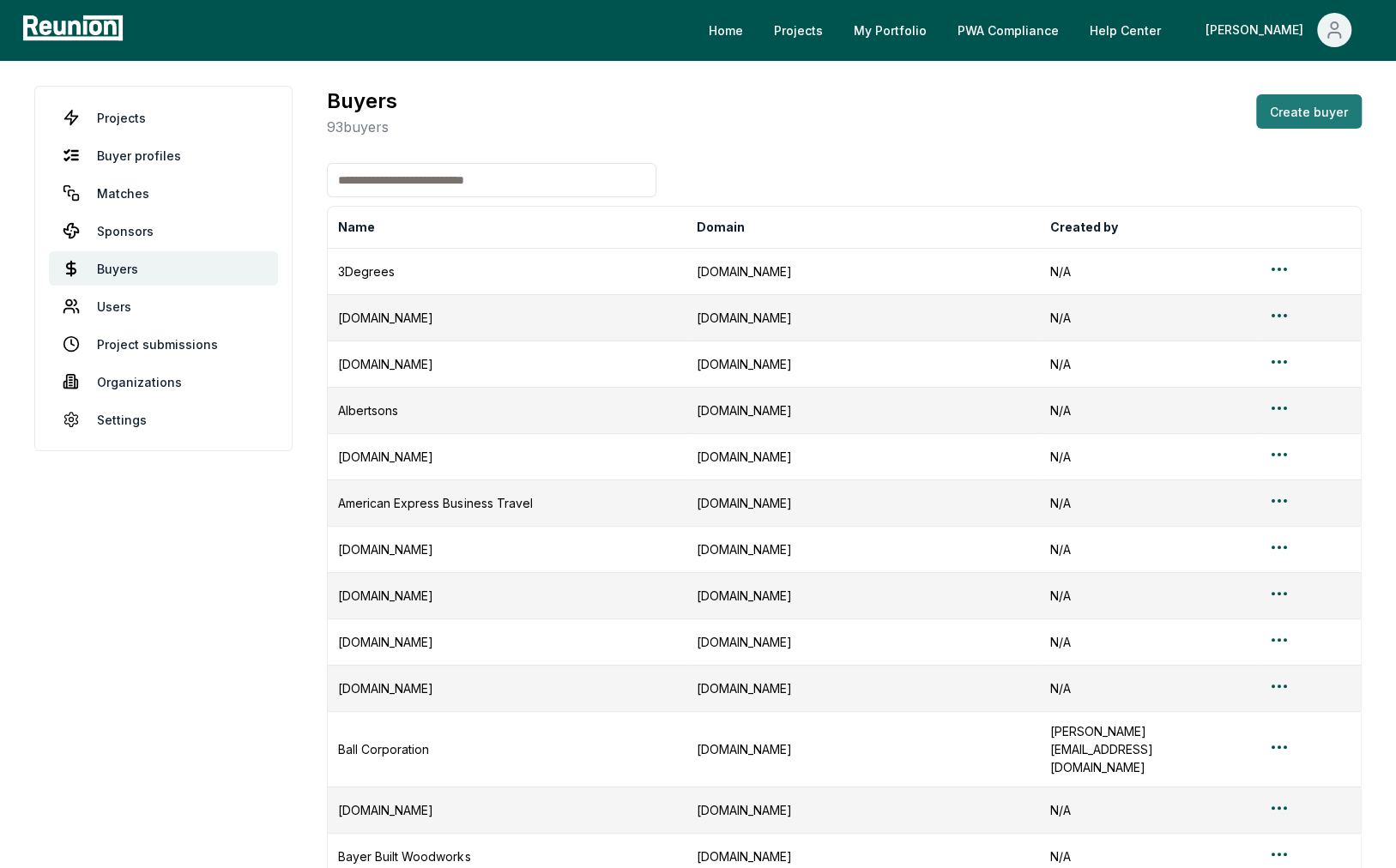 click on "Create buyer" at bounding box center (1308, 112) 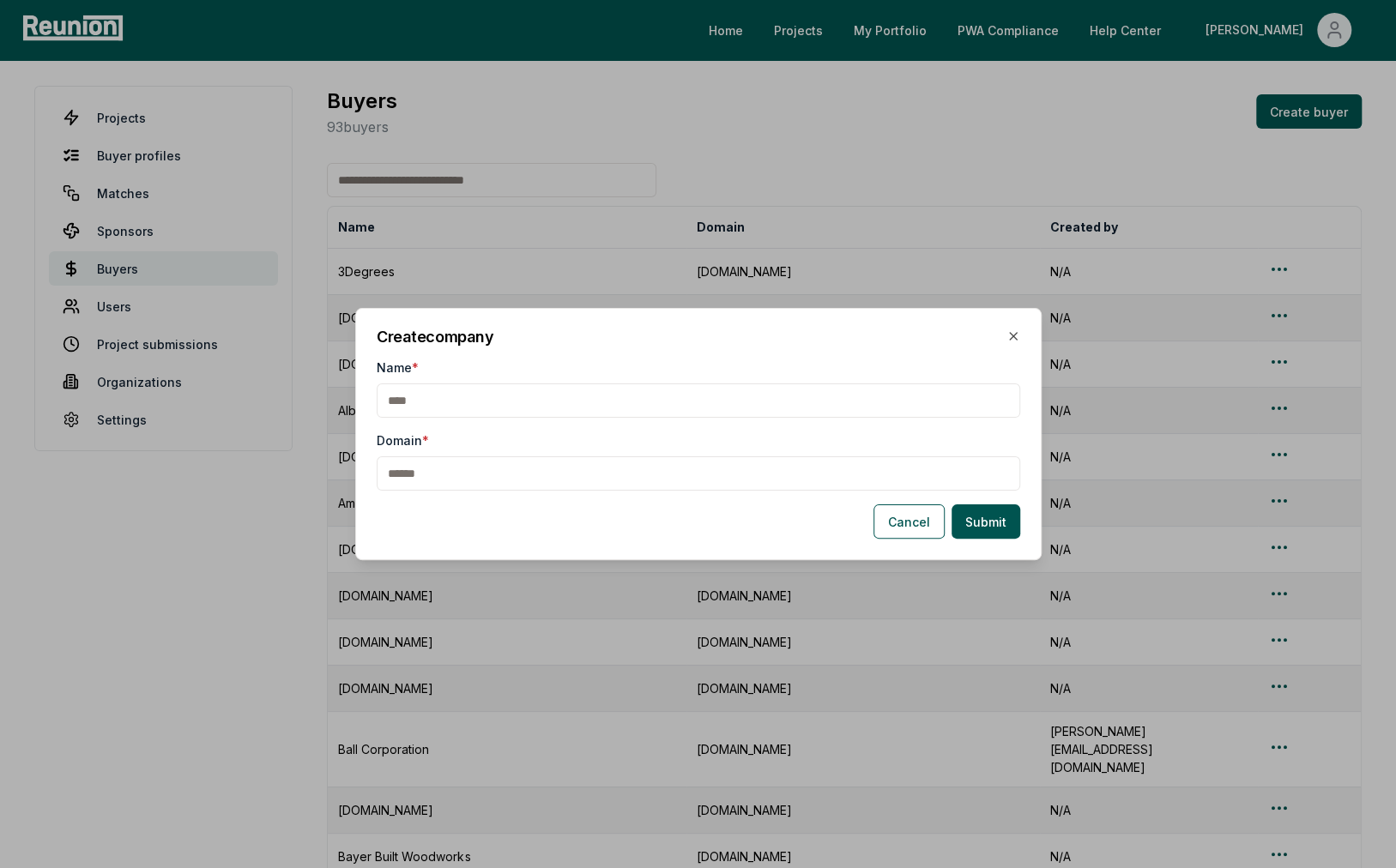 click on "Name  *" at bounding box center (698, 401) 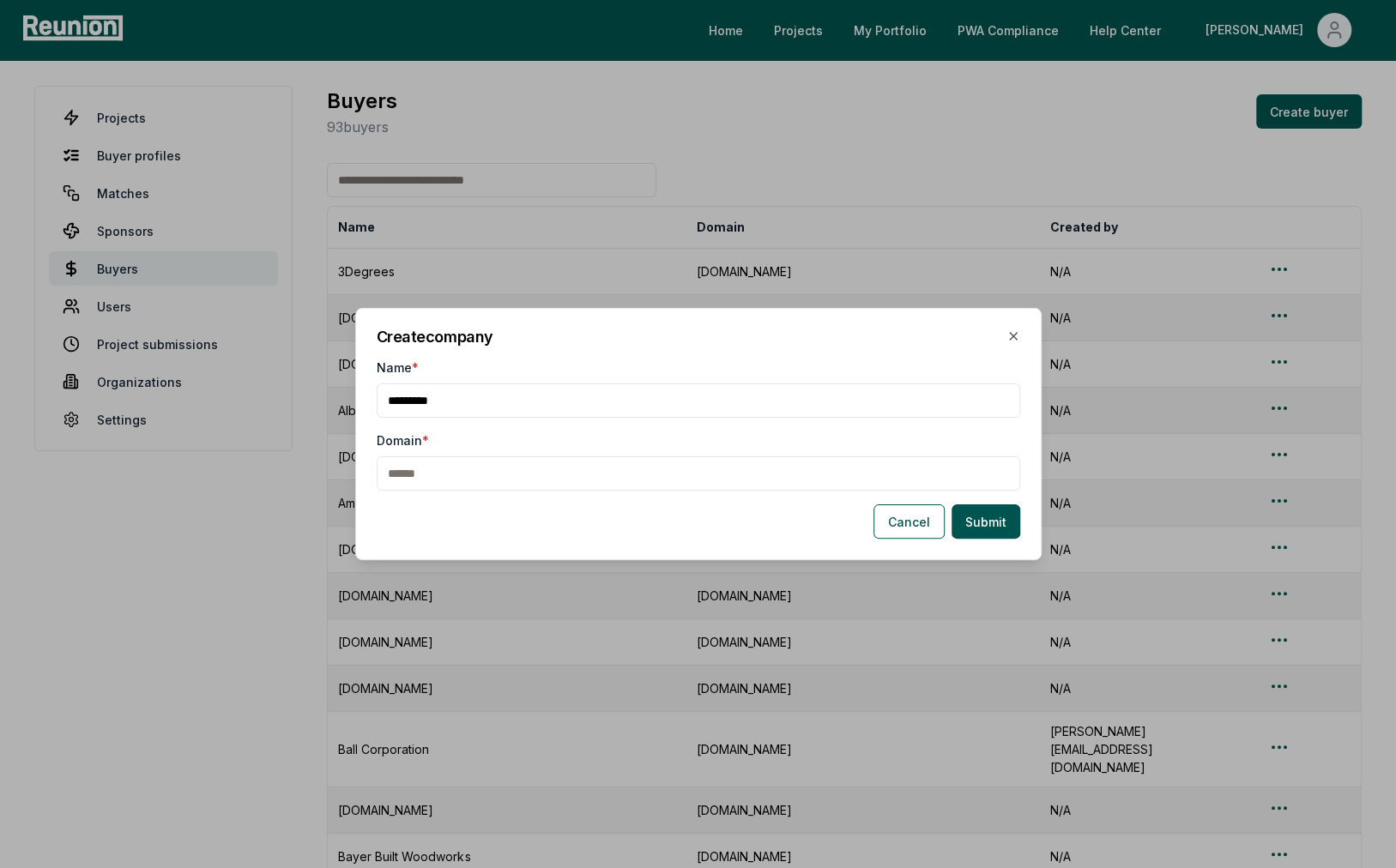 type on "*********" 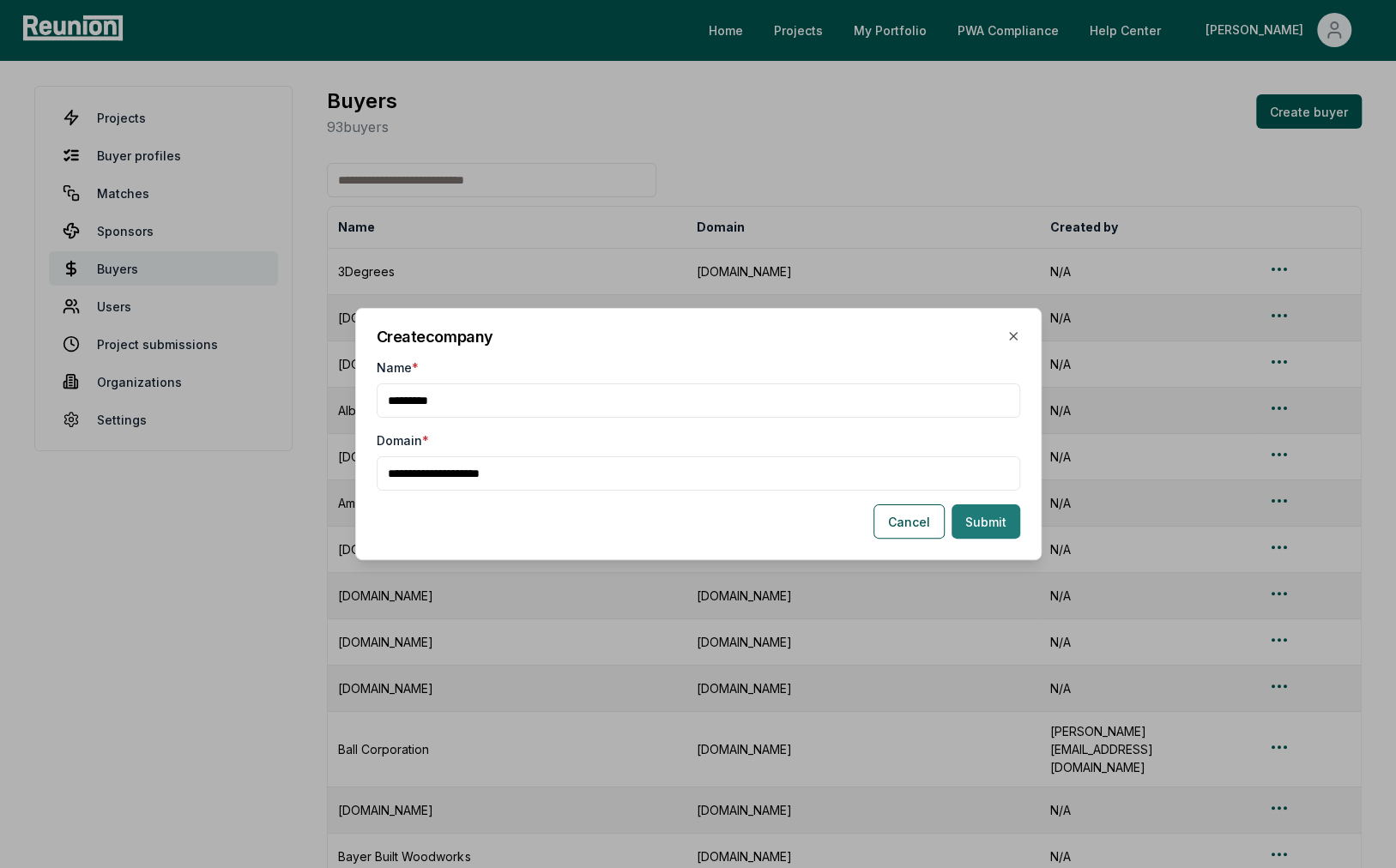 click on "Submit" at bounding box center (986, 521) 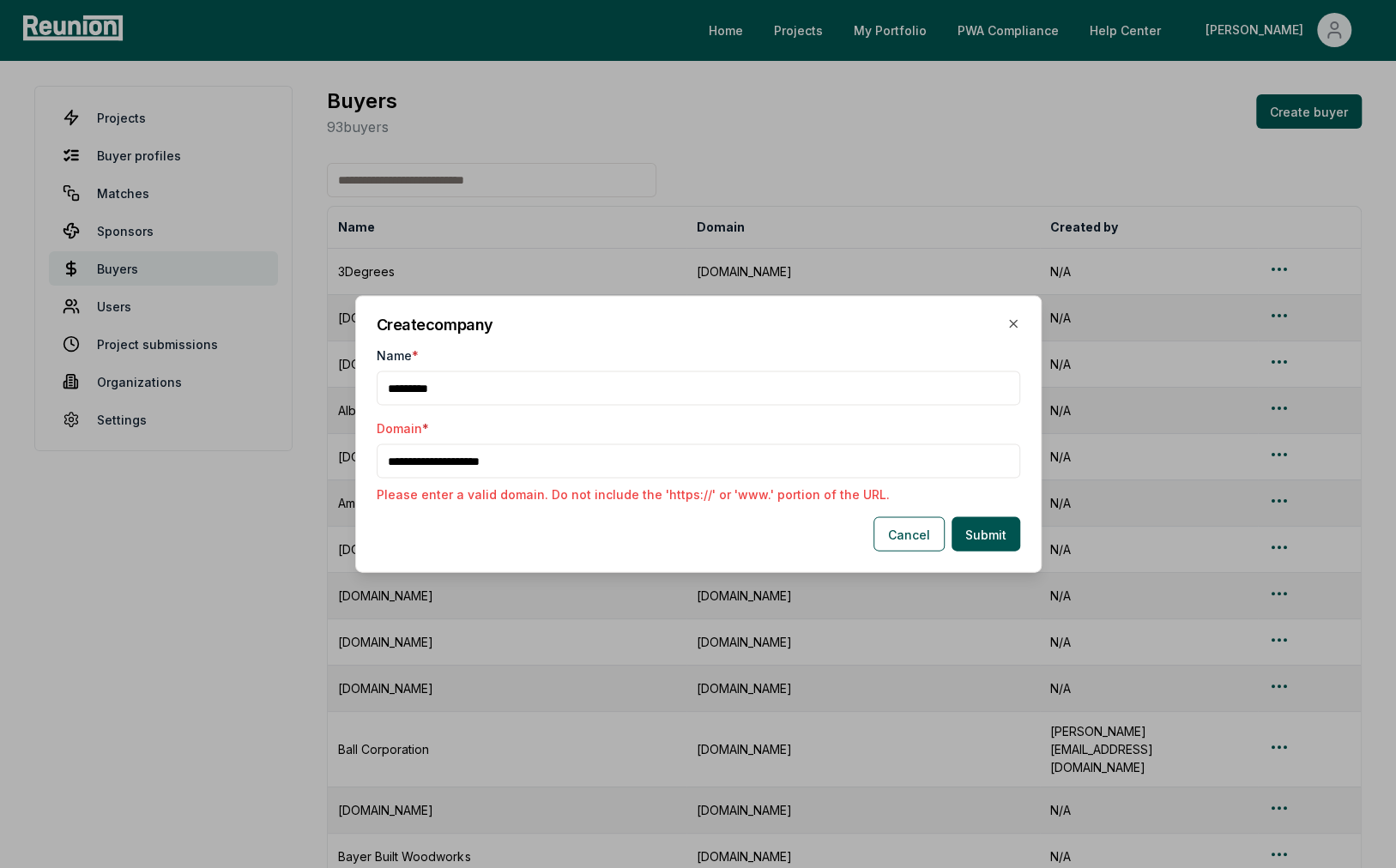 drag, startPoint x: 424, startPoint y: 465, endPoint x: 276, endPoint y: 425, distance: 153.31014 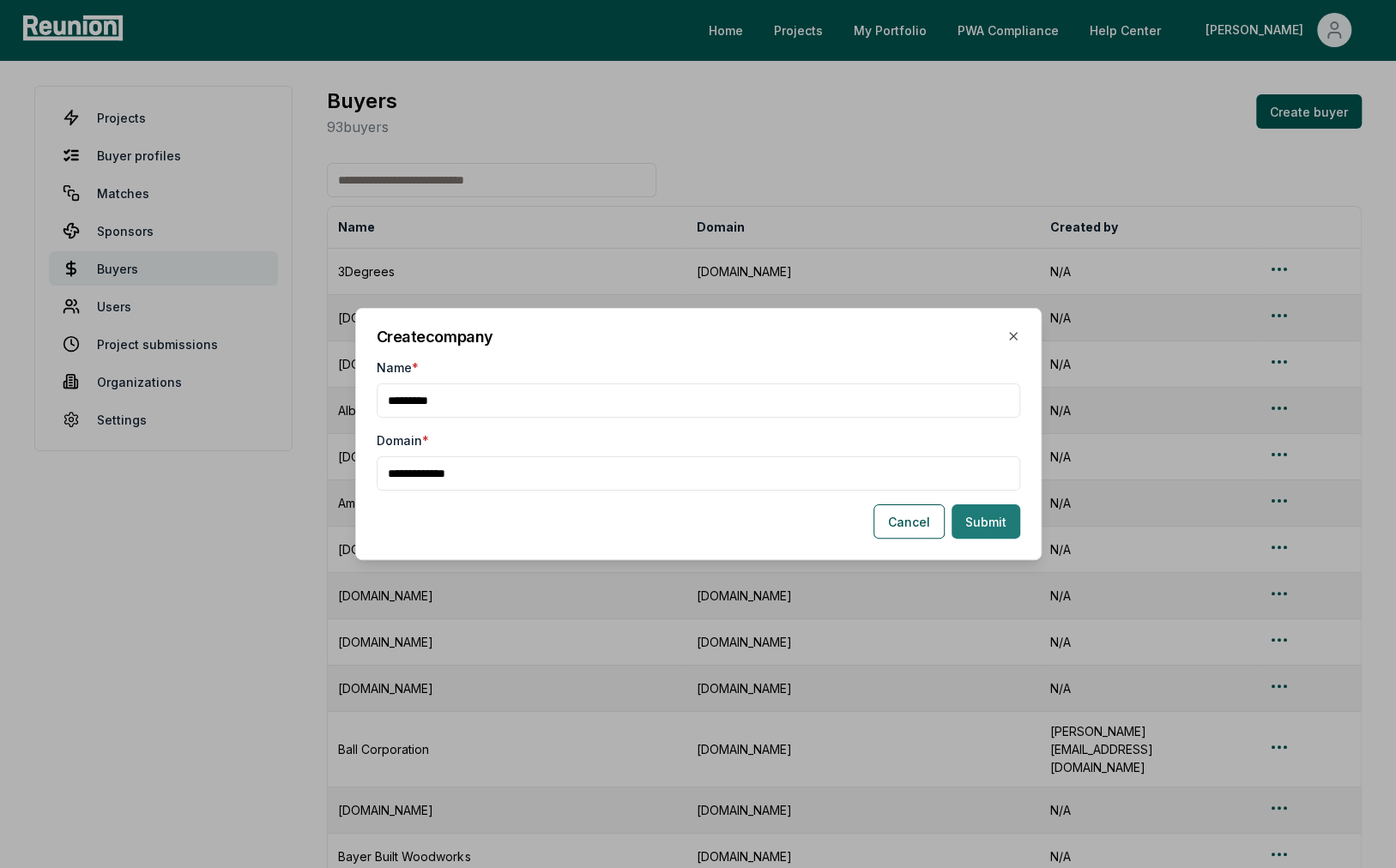 click on "Submit" at bounding box center [986, 521] 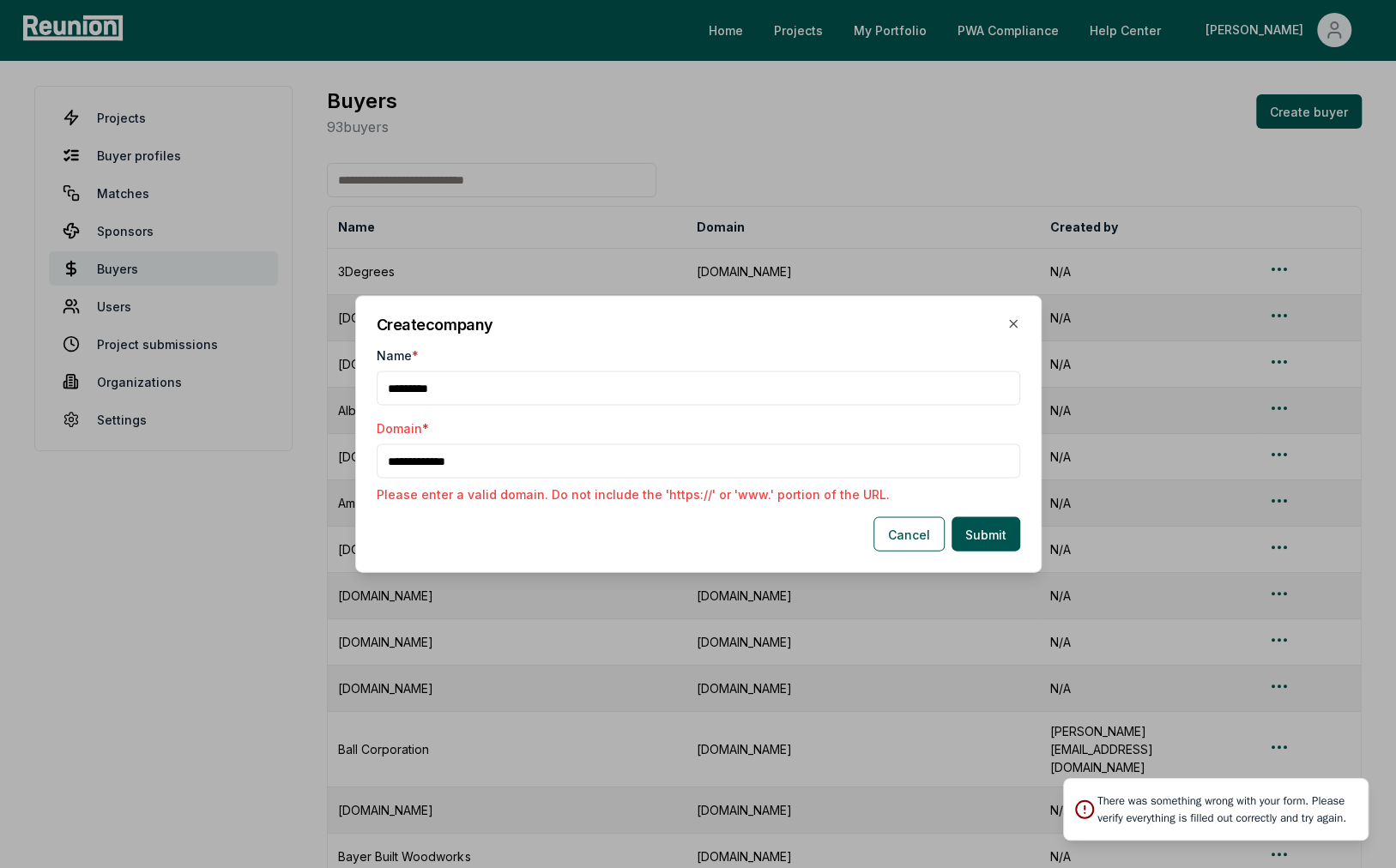 click on "Domain  *" at bounding box center [698, 461] 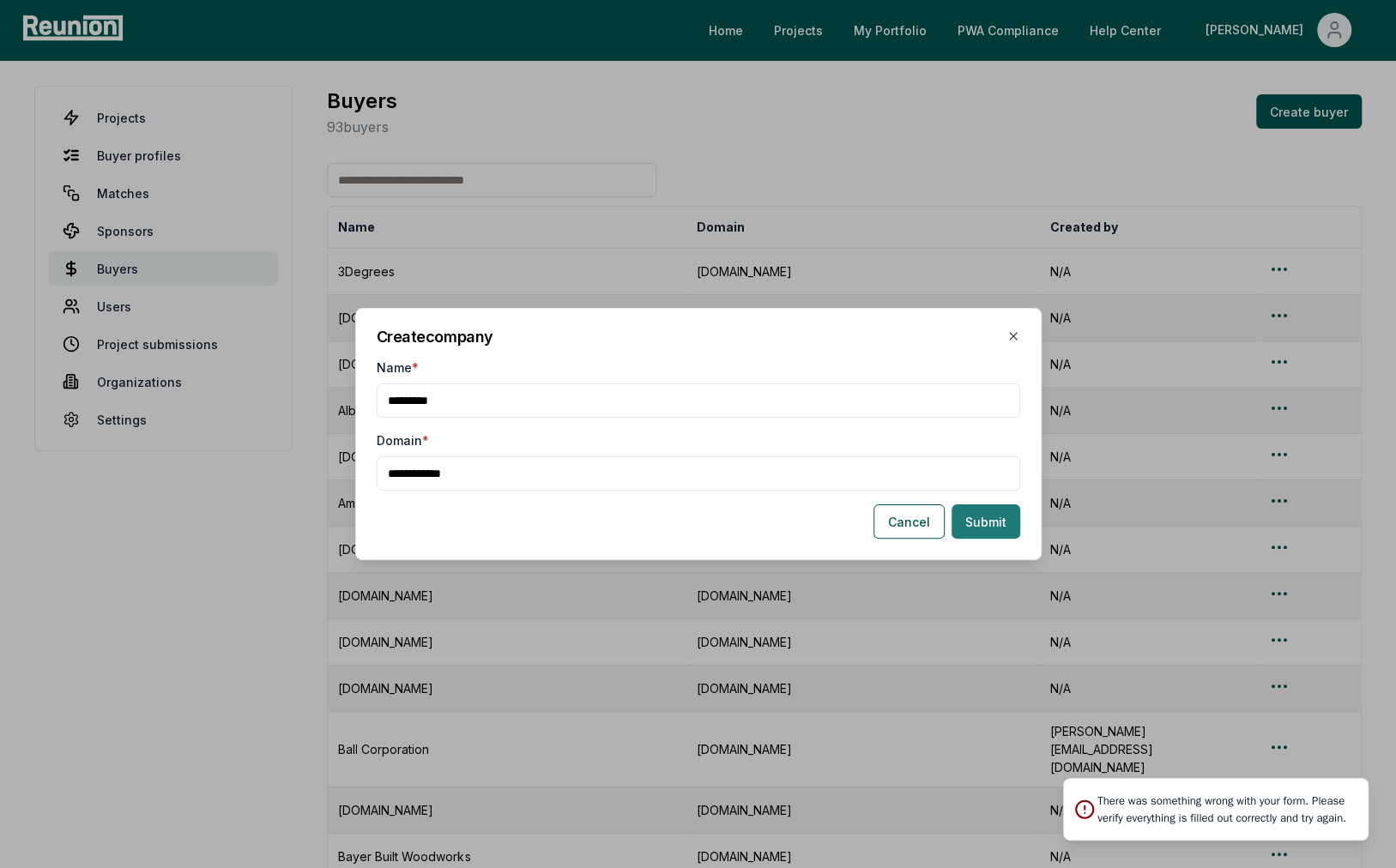 type on "**********" 